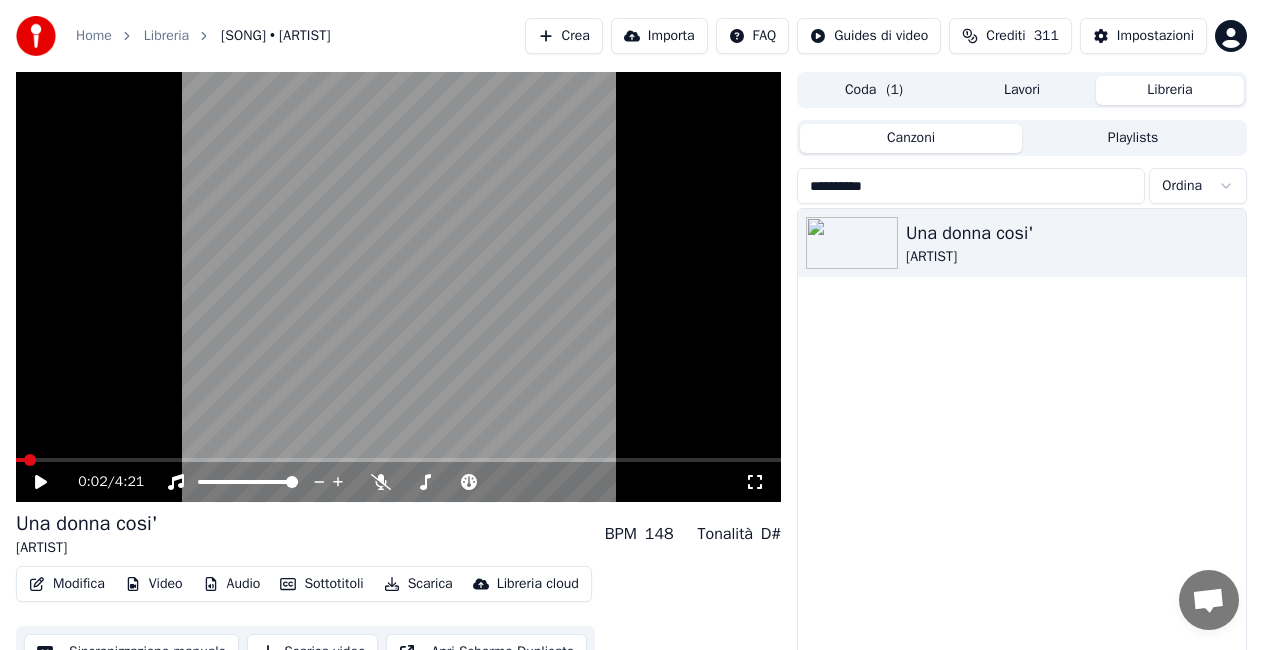 scroll, scrollTop: 38, scrollLeft: 0, axis: vertical 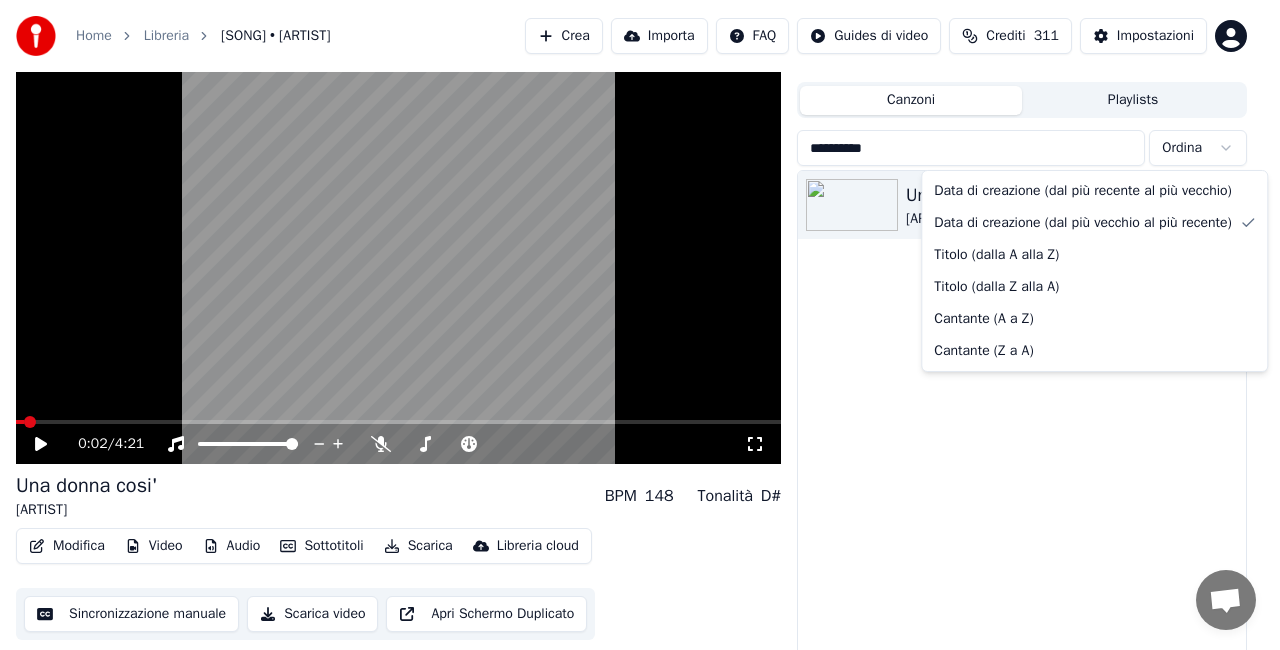 click on "Home Libreria [SONG] • [ARTIST] Crea Importa FAQ Guides di video Crediti 311 Impostazioni 0:02  /  4:21 [SONG] [ARTIST] BPM 148 Tonalità D# Modifica Video Audio Sottotitoli Scarica Libreria cloud Sincronizzazione manuale Scarica video Apri Schermo Duplicato Coda ( 1 ) Lavori Libreria Canzoni Playlists ********* Ordina [SONG] [ARTIST] Data di creazione (dal più recente al più vecchio) Data di creazione (dal più vecchio al più recente) Titolo (dalla A alla Z) Titolo (dalla Z alla A) Cantante (A a Z) Cantante (Z a A)" at bounding box center [640, 287] 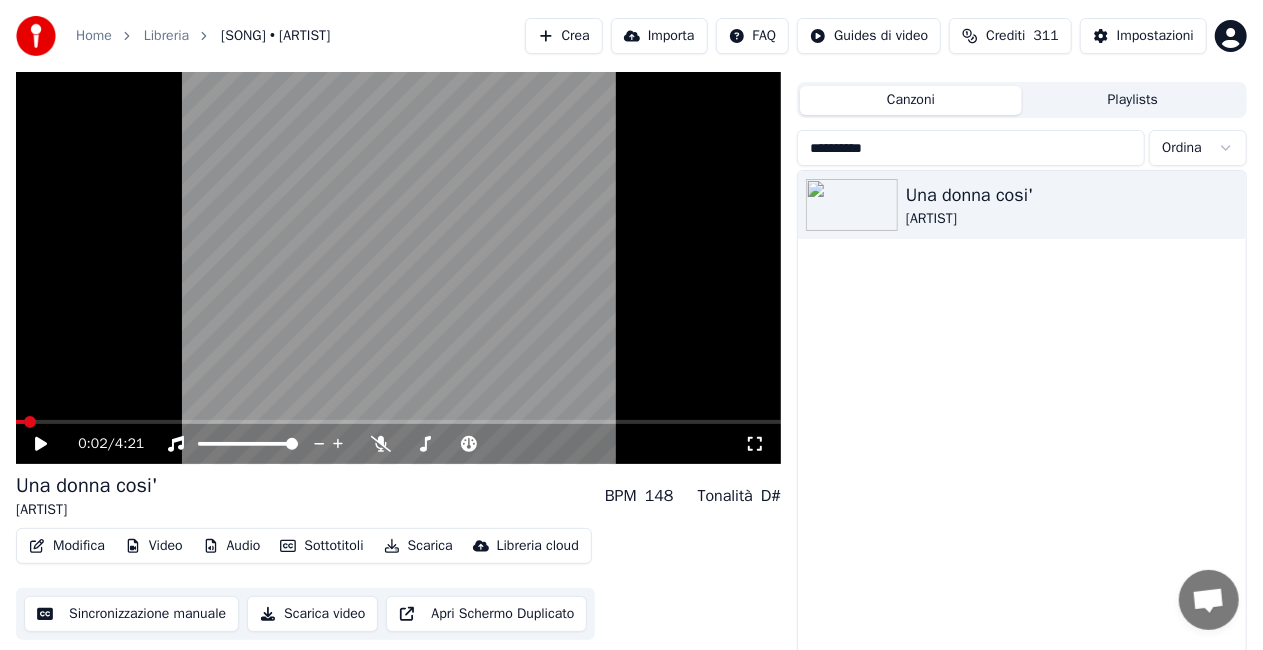 drag, startPoint x: 966, startPoint y: 147, endPoint x: 720, endPoint y: 164, distance: 246.5867 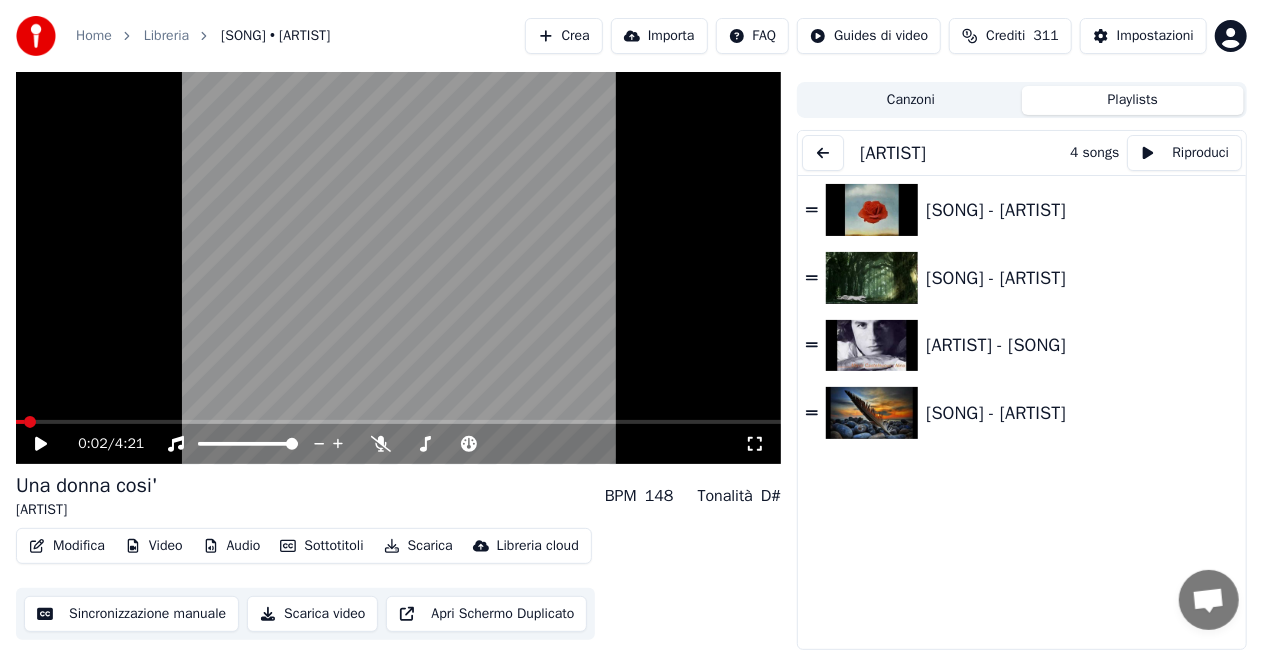 click on "Playlists" at bounding box center [1133, 100] 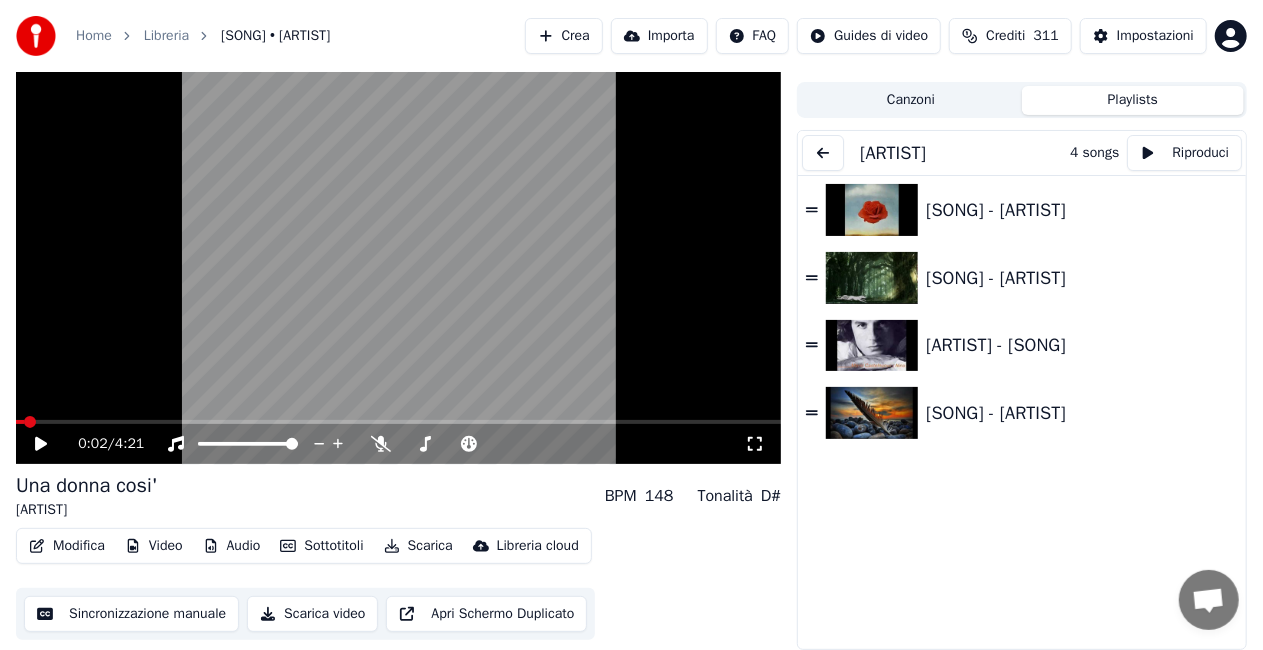 click at bounding box center (823, 153) 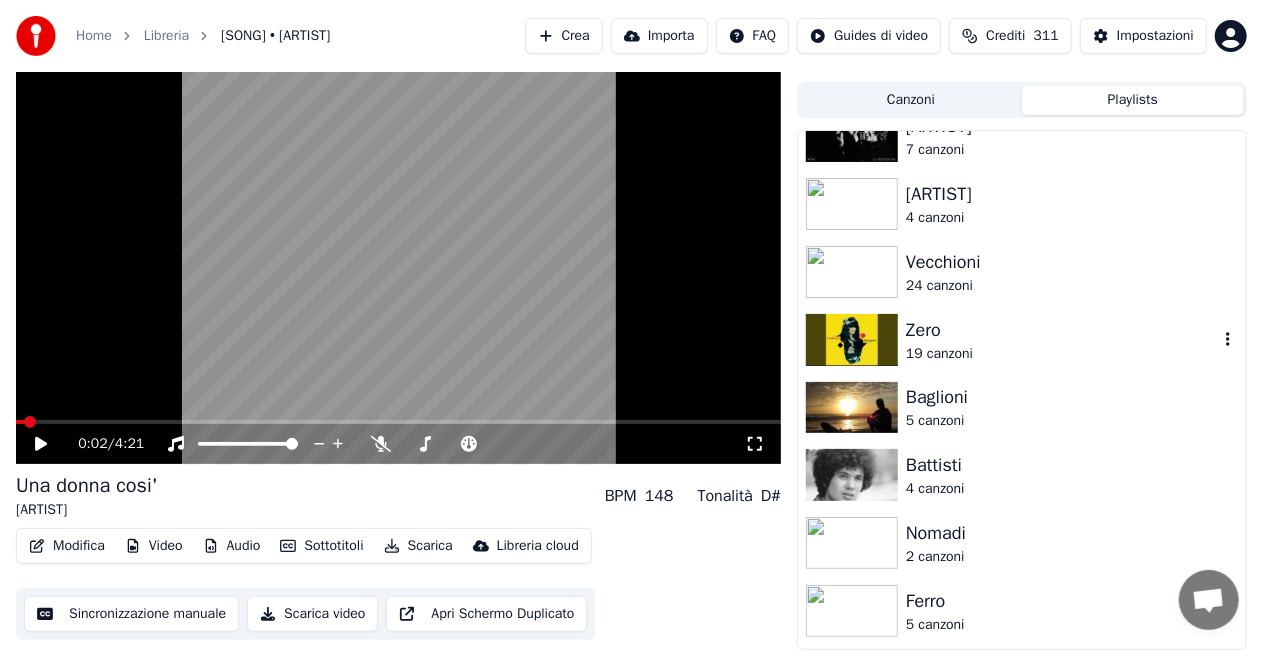 scroll, scrollTop: 1900, scrollLeft: 0, axis: vertical 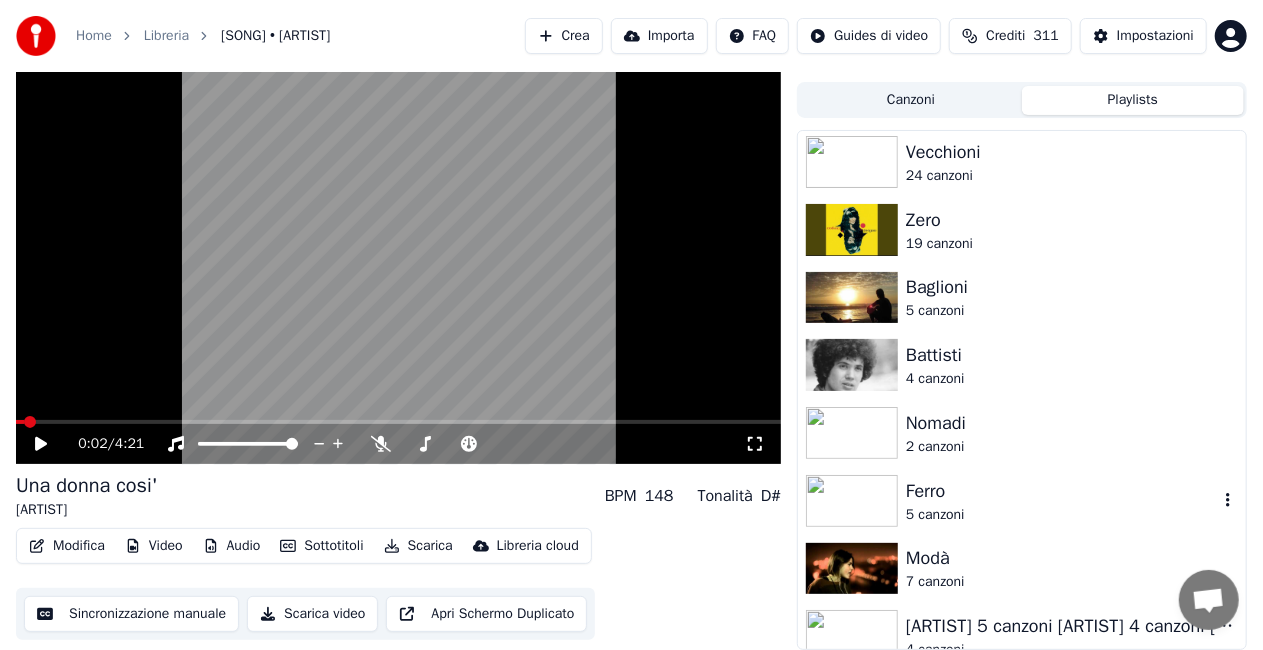 click on "Ferro" at bounding box center (1062, 491) 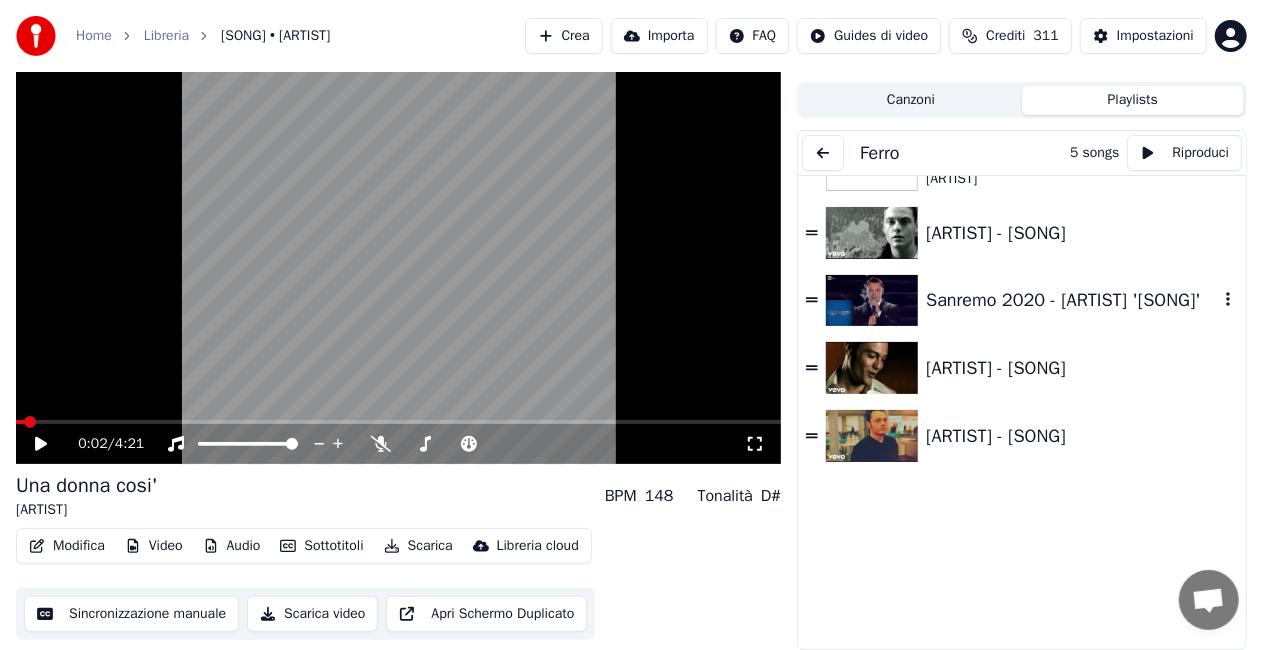 scroll, scrollTop: 0, scrollLeft: 0, axis: both 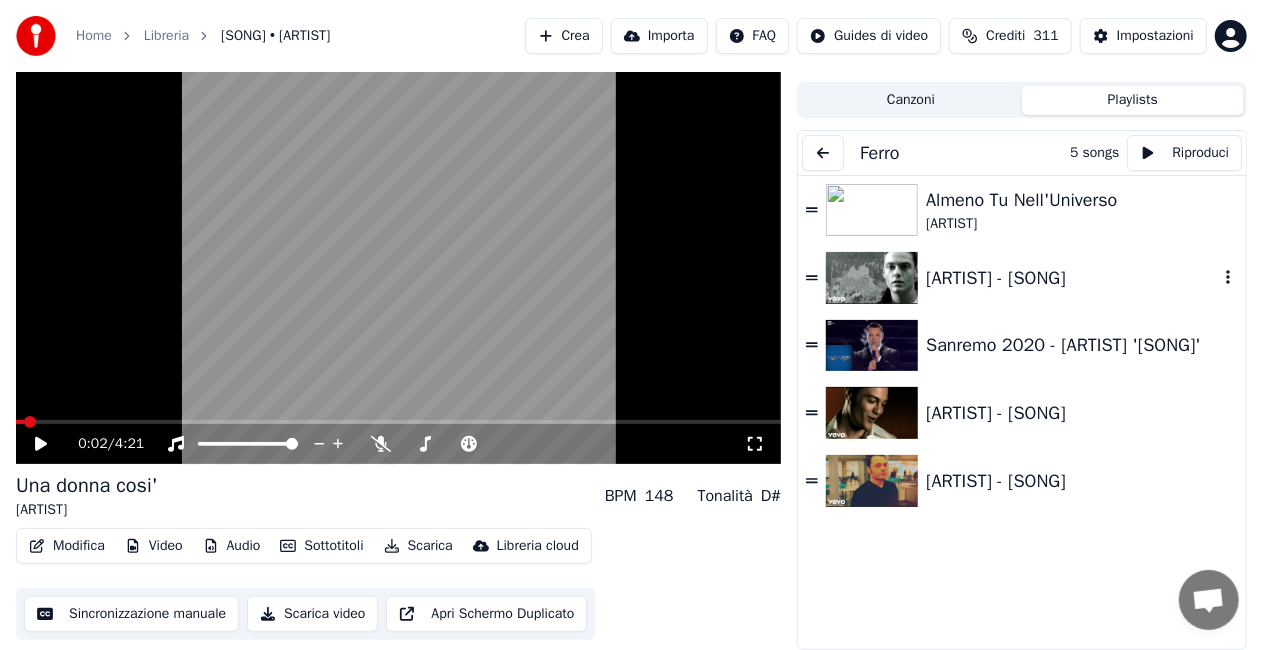 click on "[ARTIST] - [SONG]" at bounding box center (1022, 278) 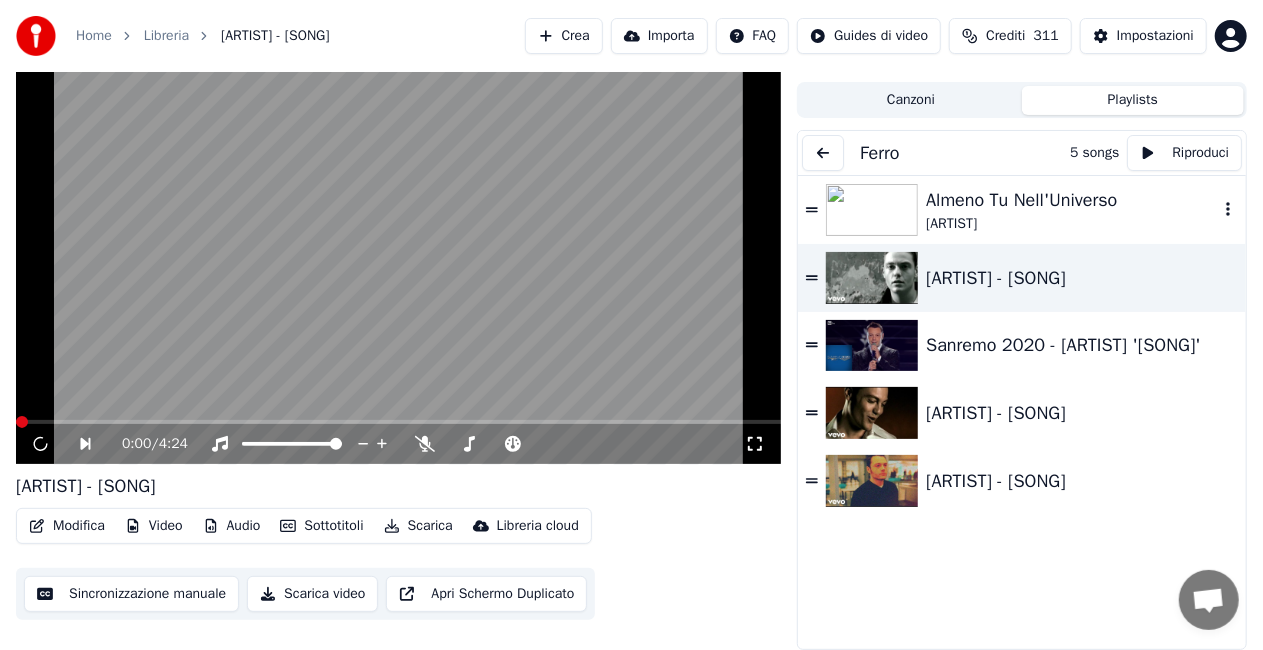 click on "[ARTIST]" at bounding box center [1072, 224] 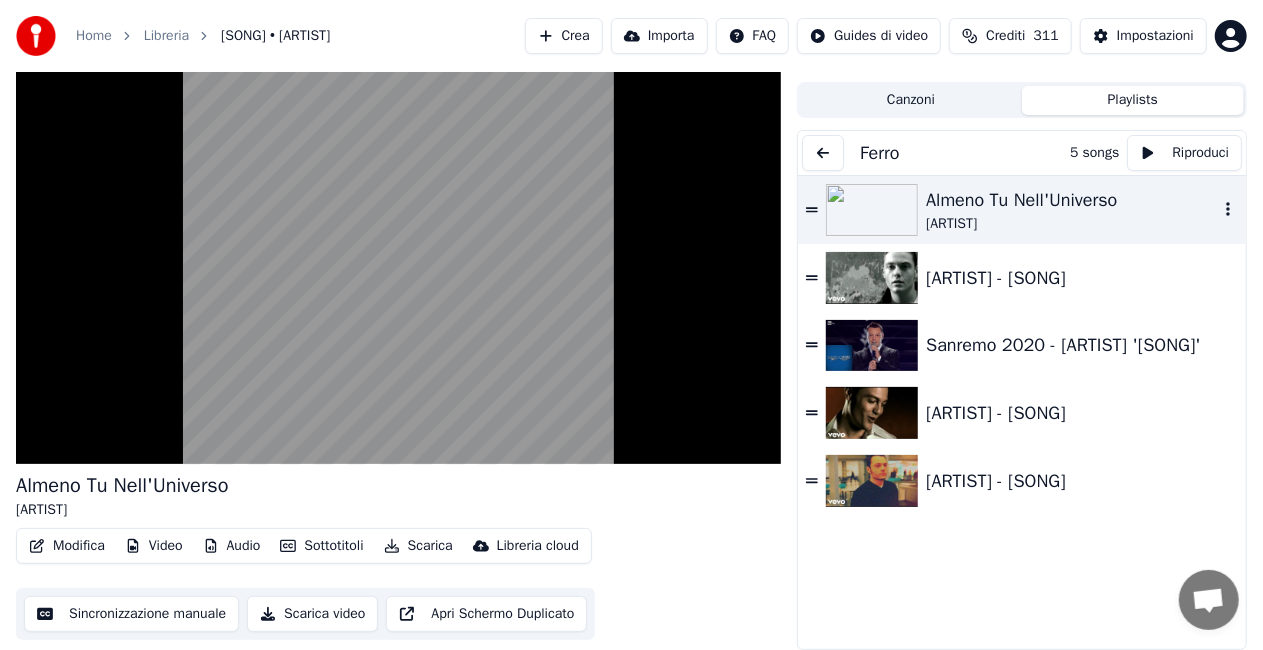 click on "Almeno Tu Nell'Universo" at bounding box center (1072, 200) 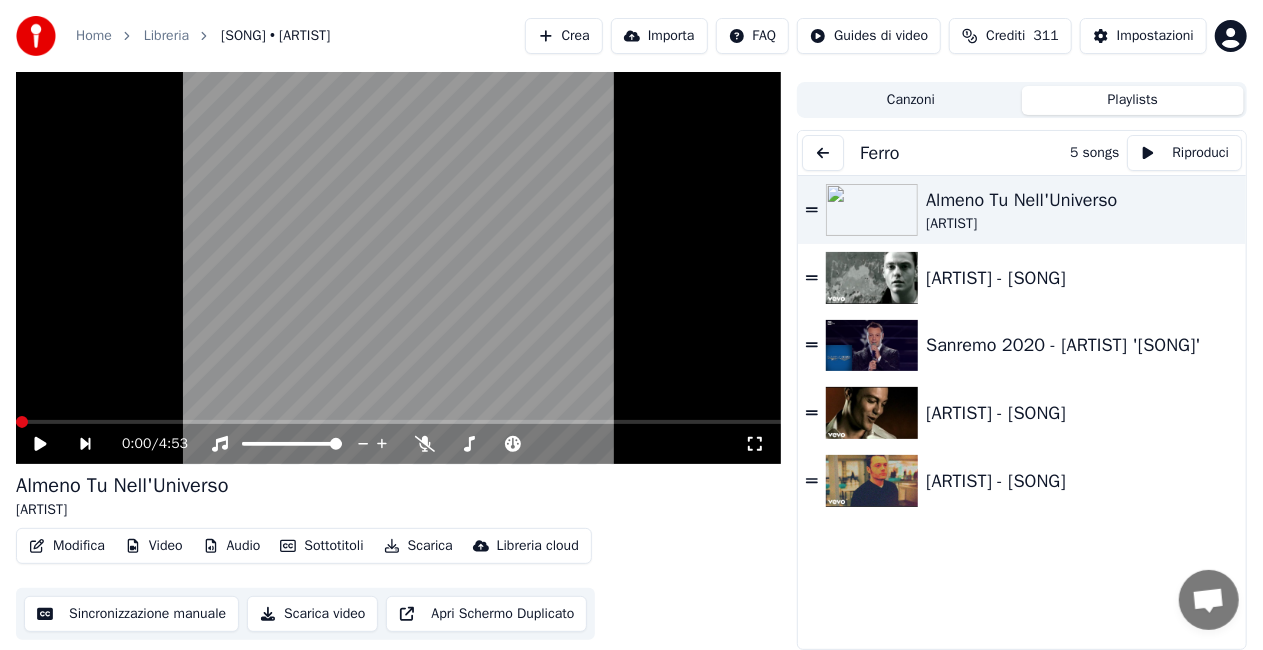 drag, startPoint x: 759, startPoint y: 451, endPoint x: 764, endPoint y: 473, distance: 22.561028 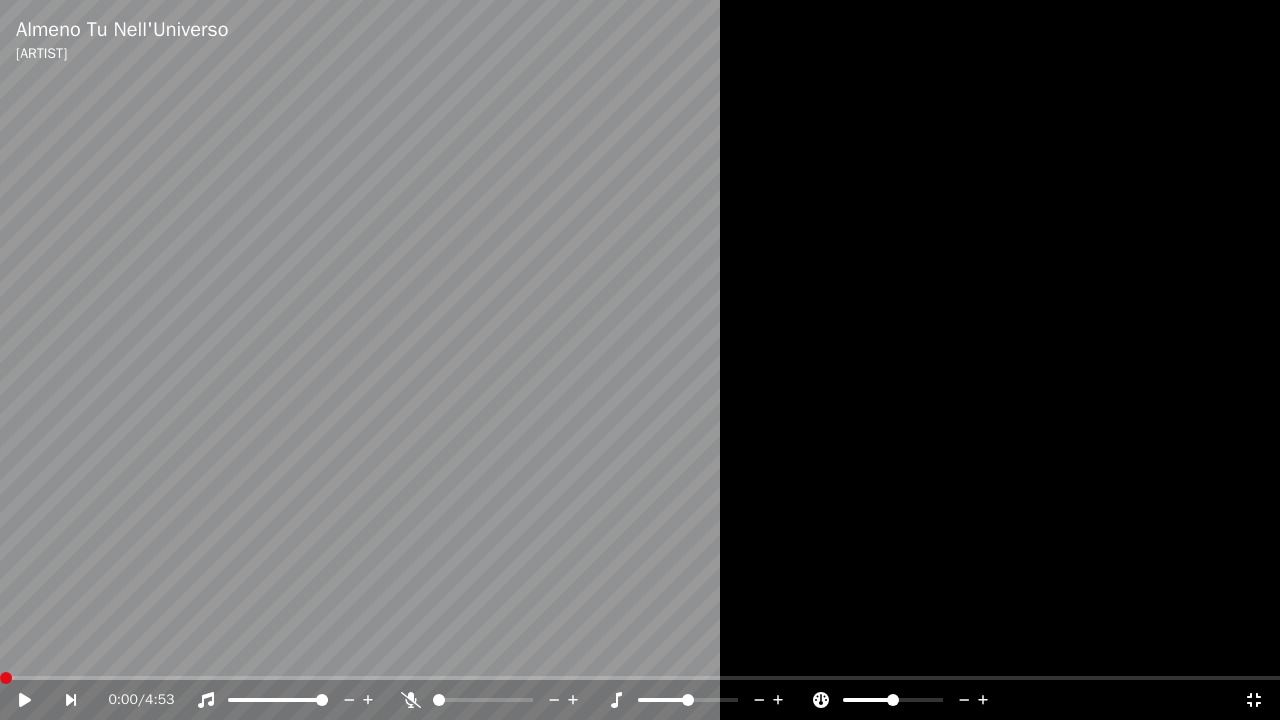 click at bounding box center [640, 360] 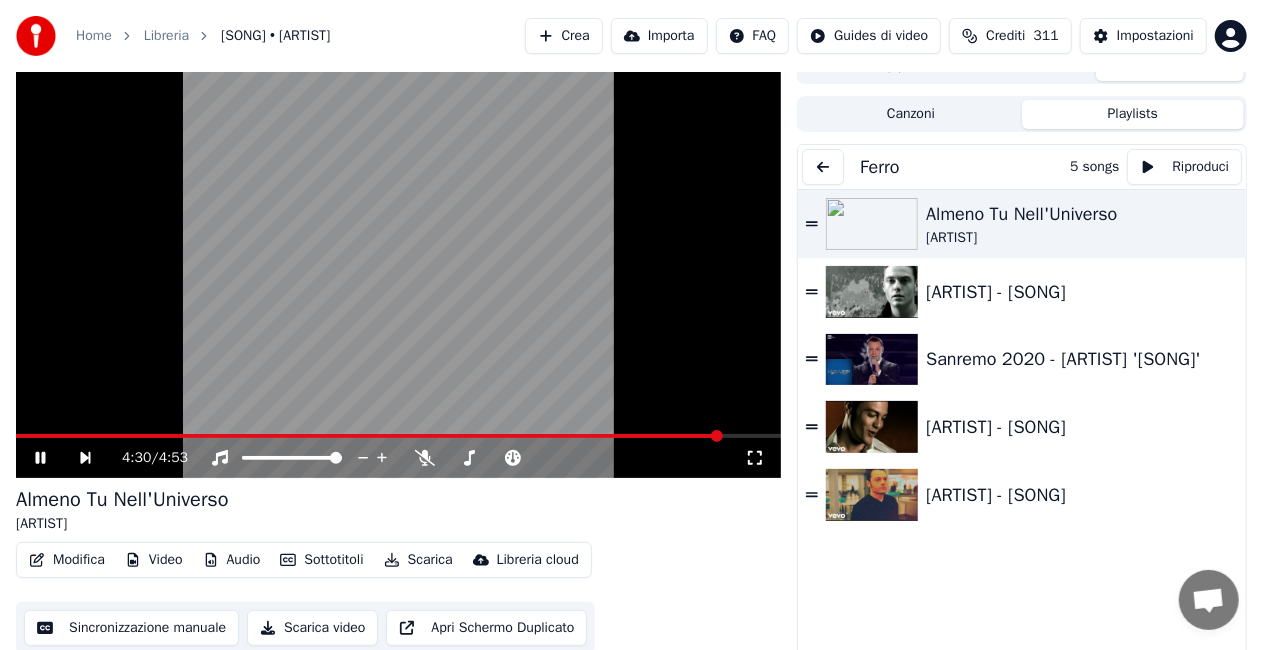 click at bounding box center (823, 167) 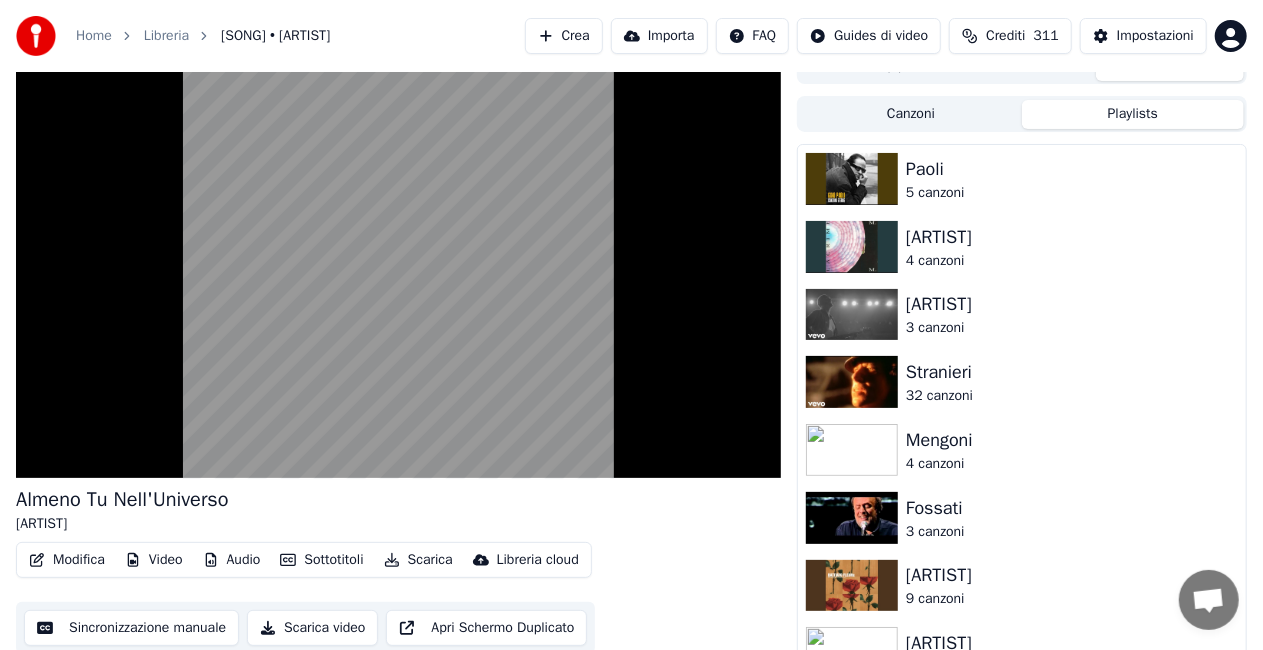 click on "Canzoni" at bounding box center [911, 114] 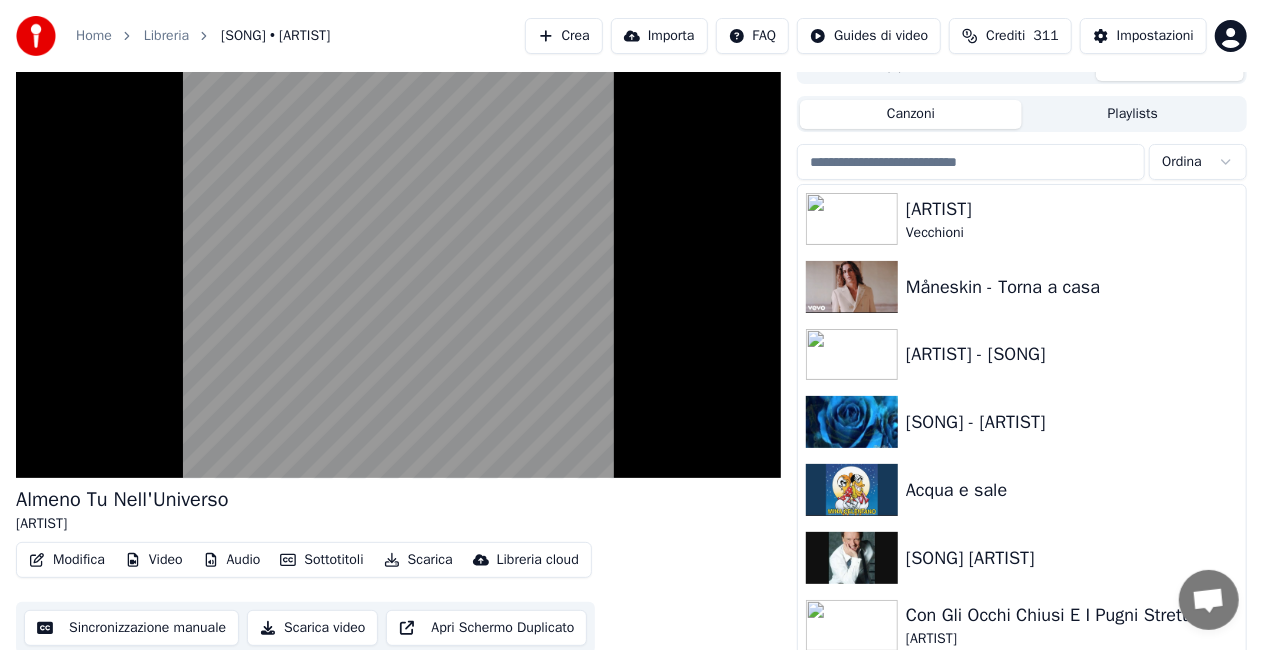 click at bounding box center (971, 162) 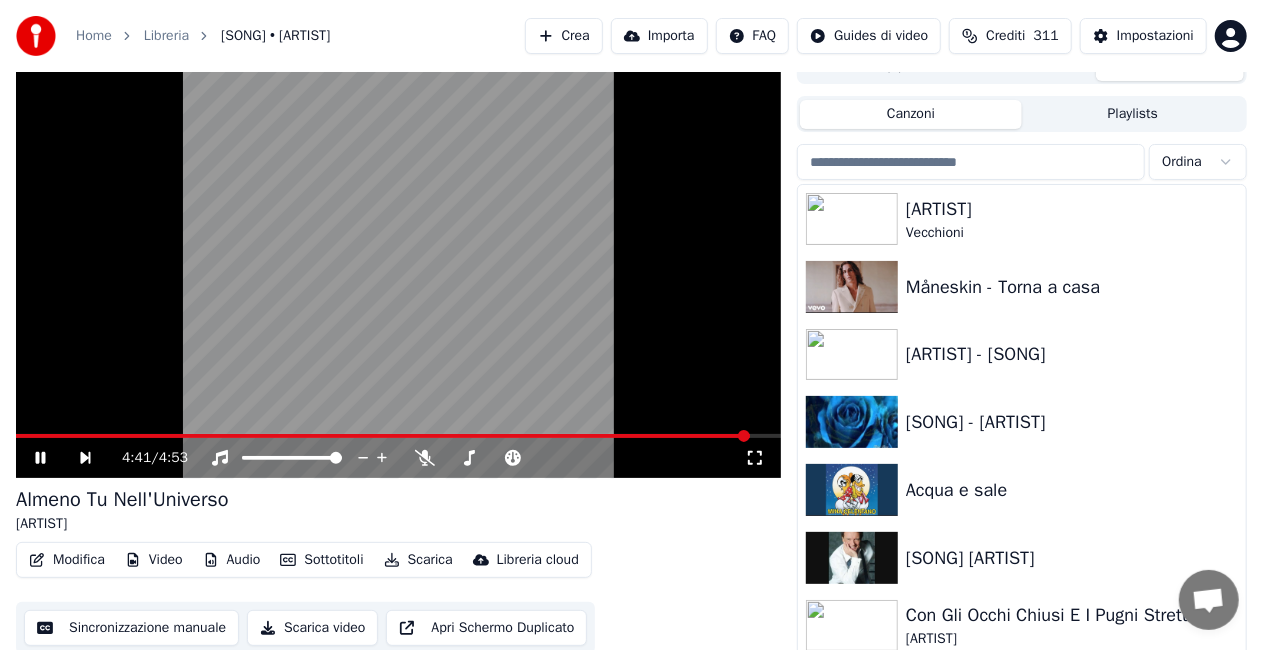 click at bounding box center [398, 263] 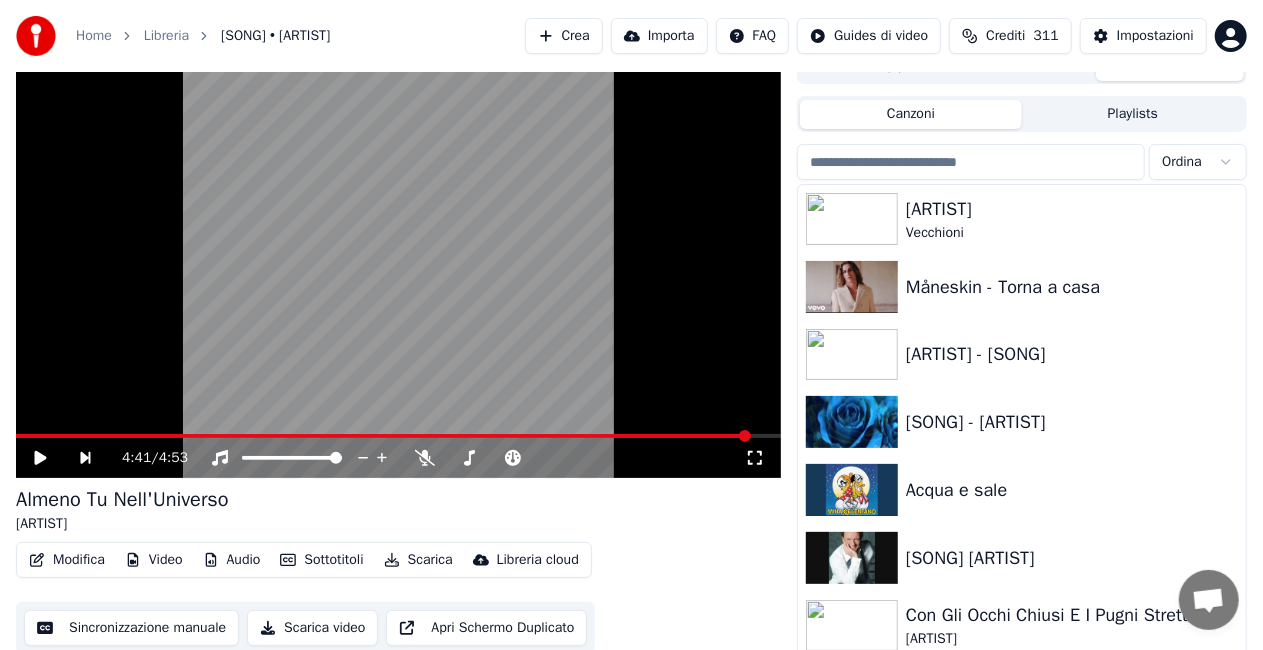 click at bounding box center [383, 436] 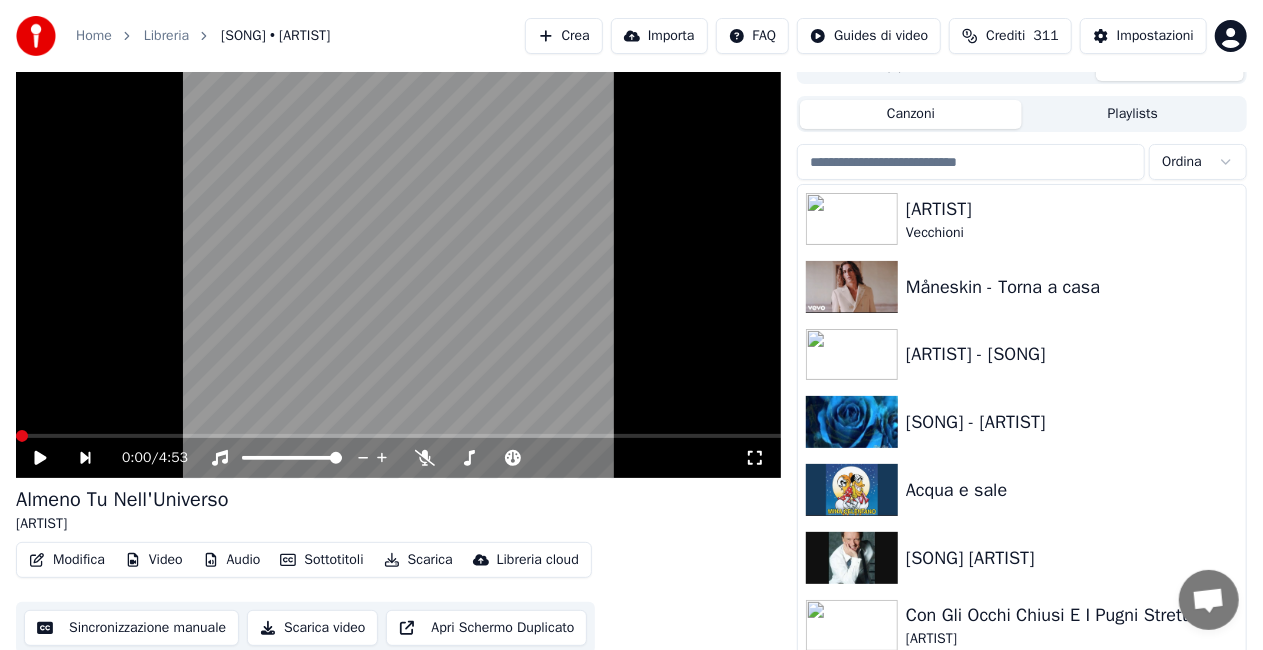 click at bounding box center [22, 436] 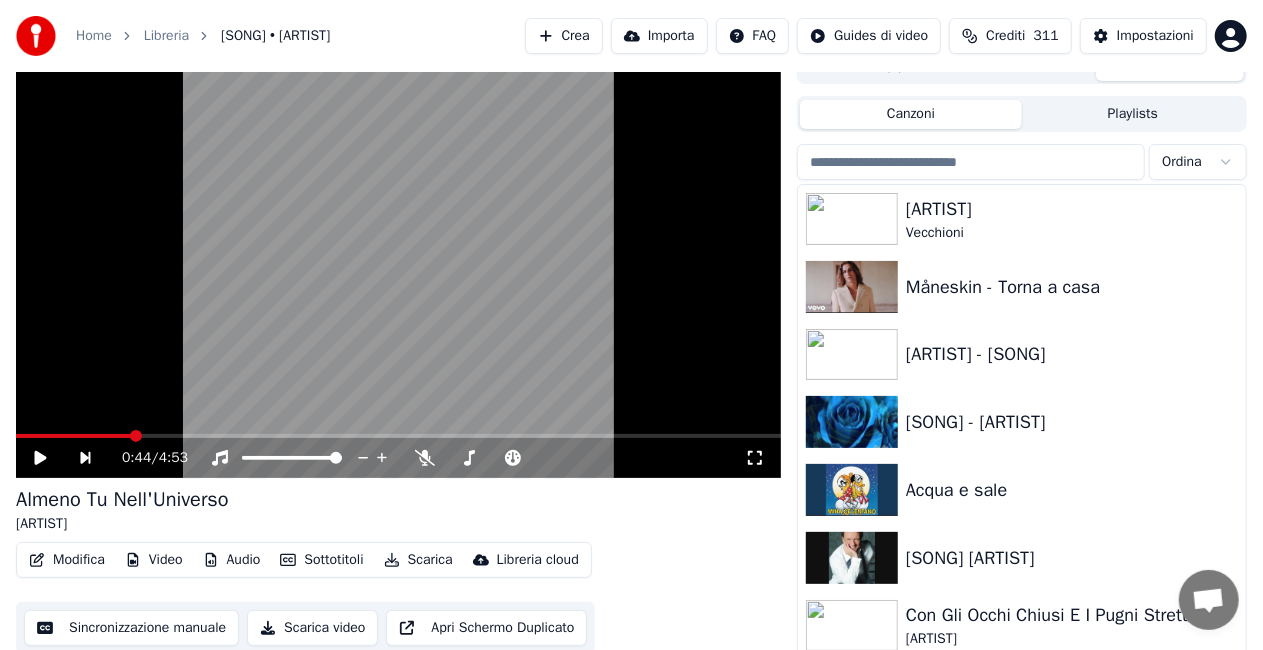 scroll, scrollTop: 45, scrollLeft: 0, axis: vertical 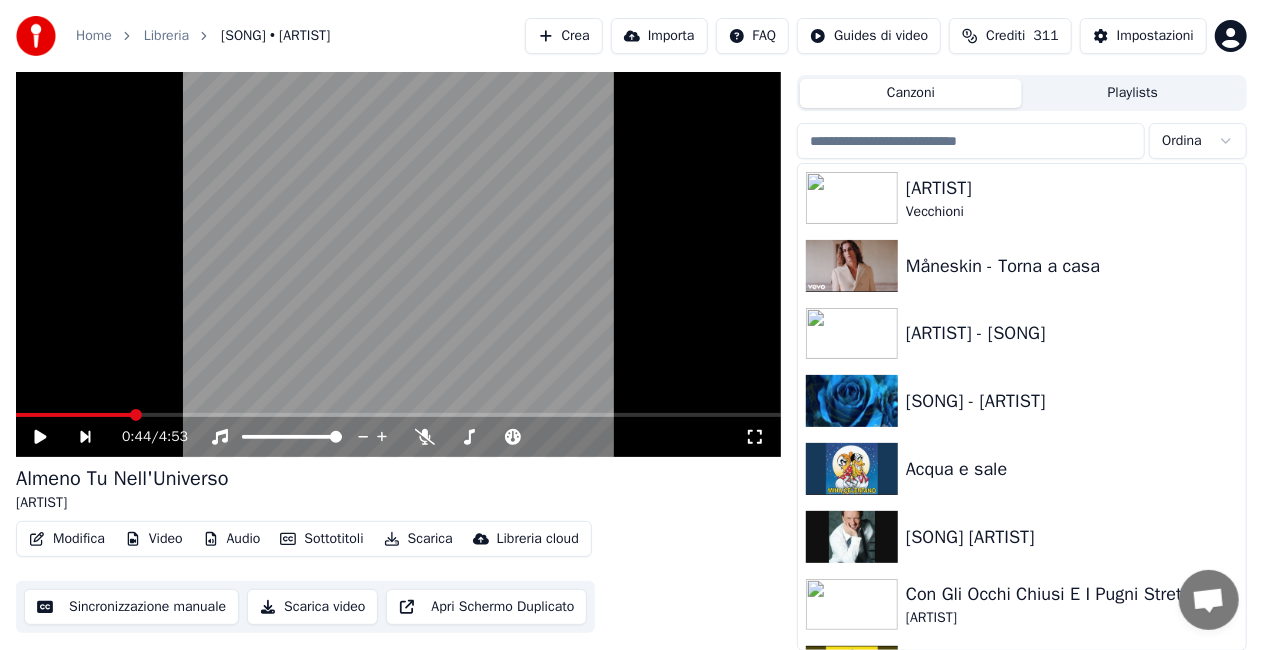 click at bounding box center (971, 141) 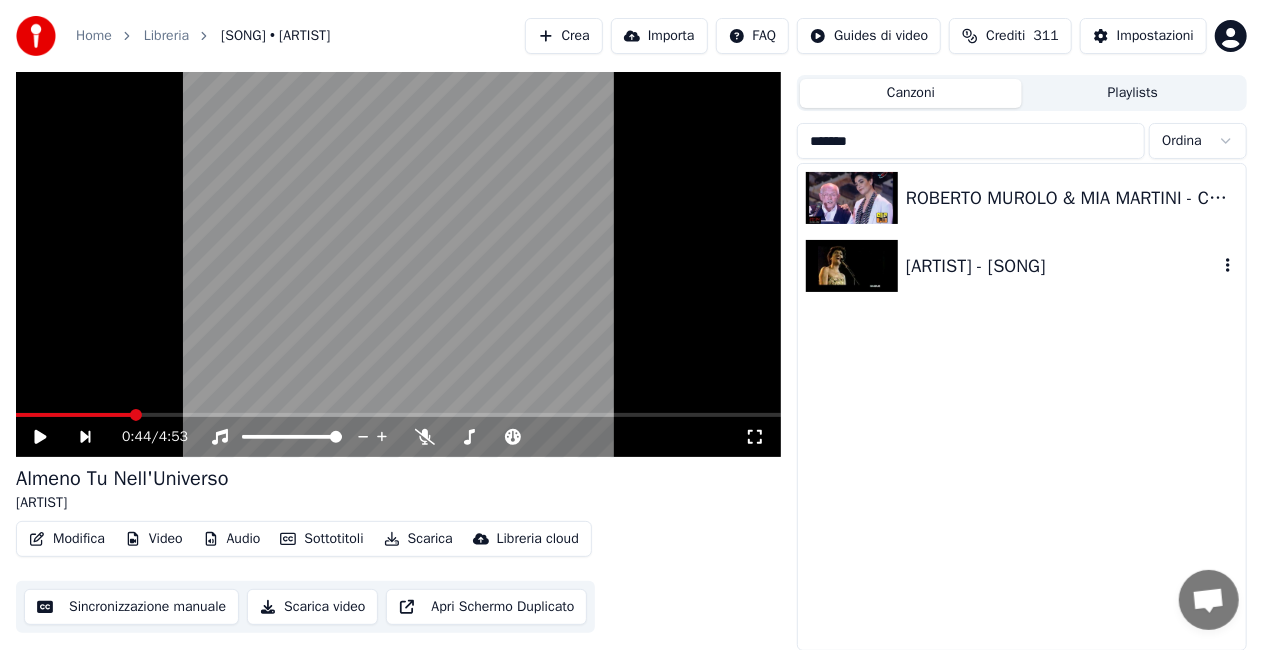 click on "[ARTIST] - [SONG]" at bounding box center (1062, 266) 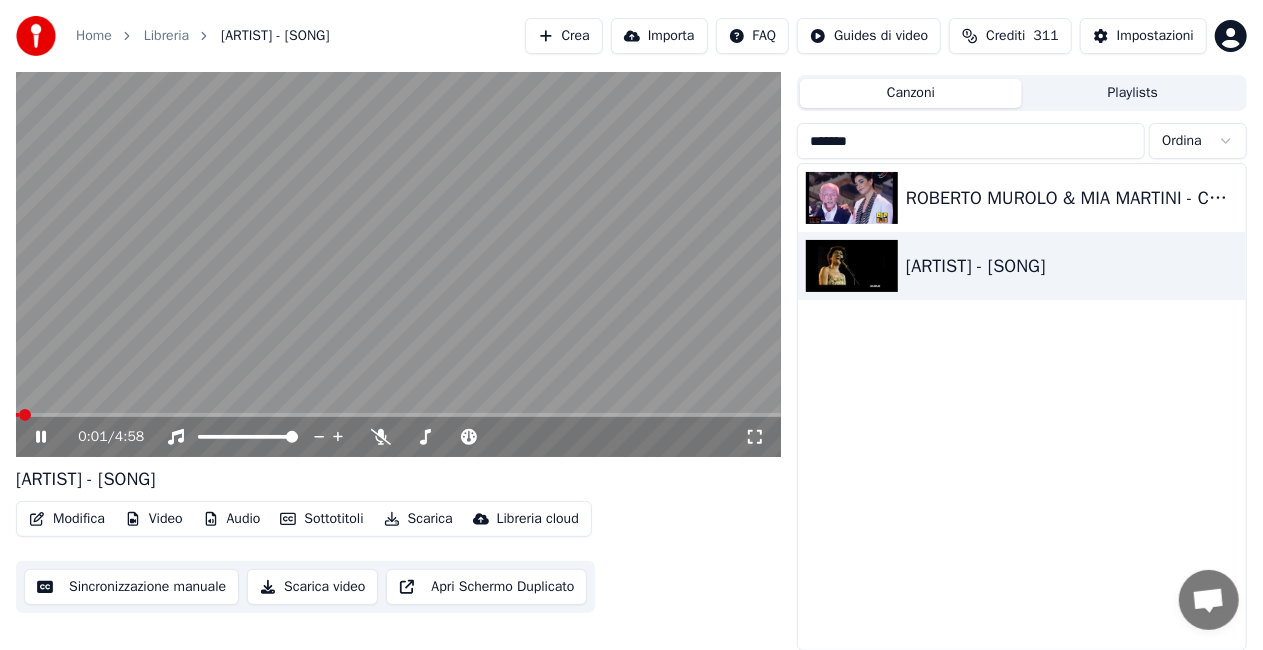 click 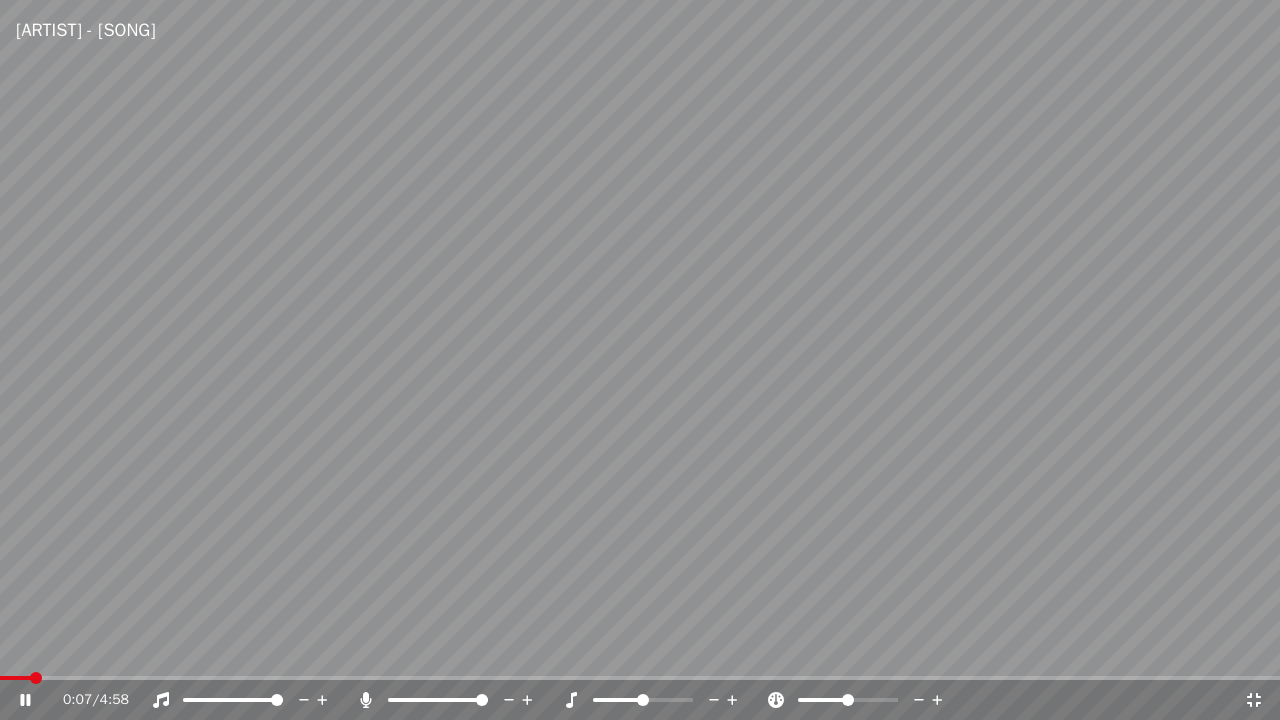 click at bounding box center (482, 700) 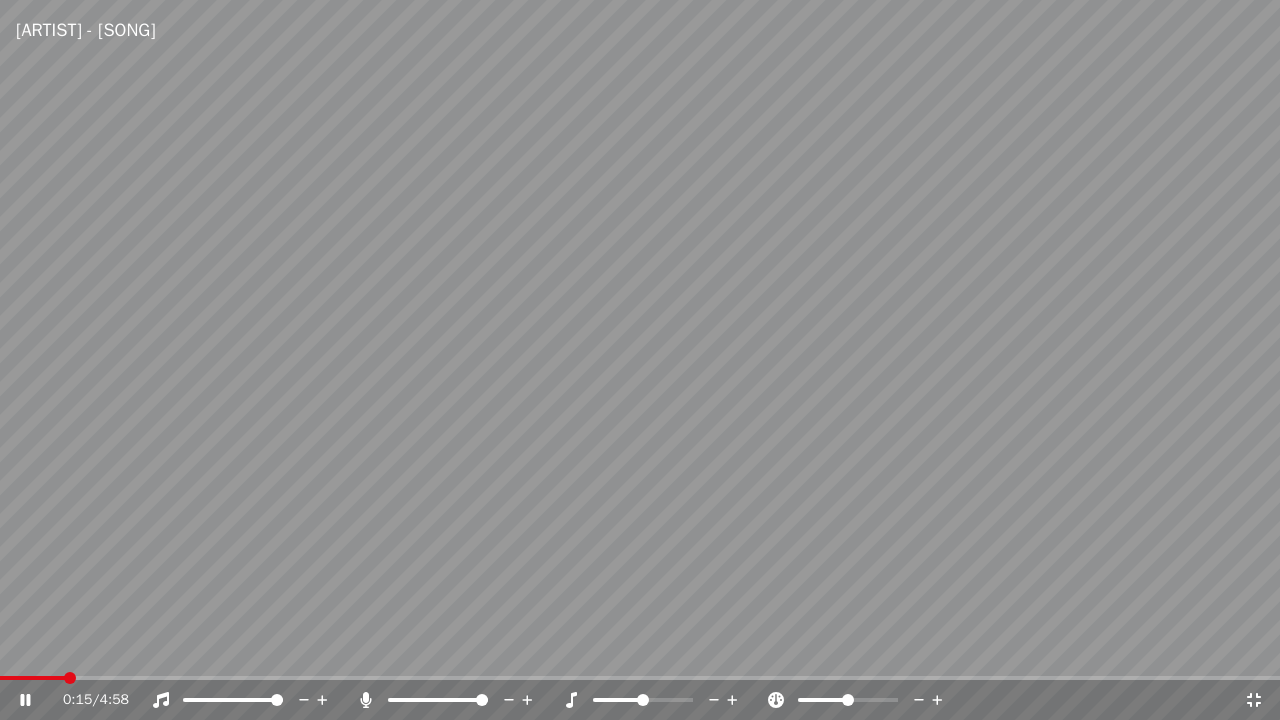 click 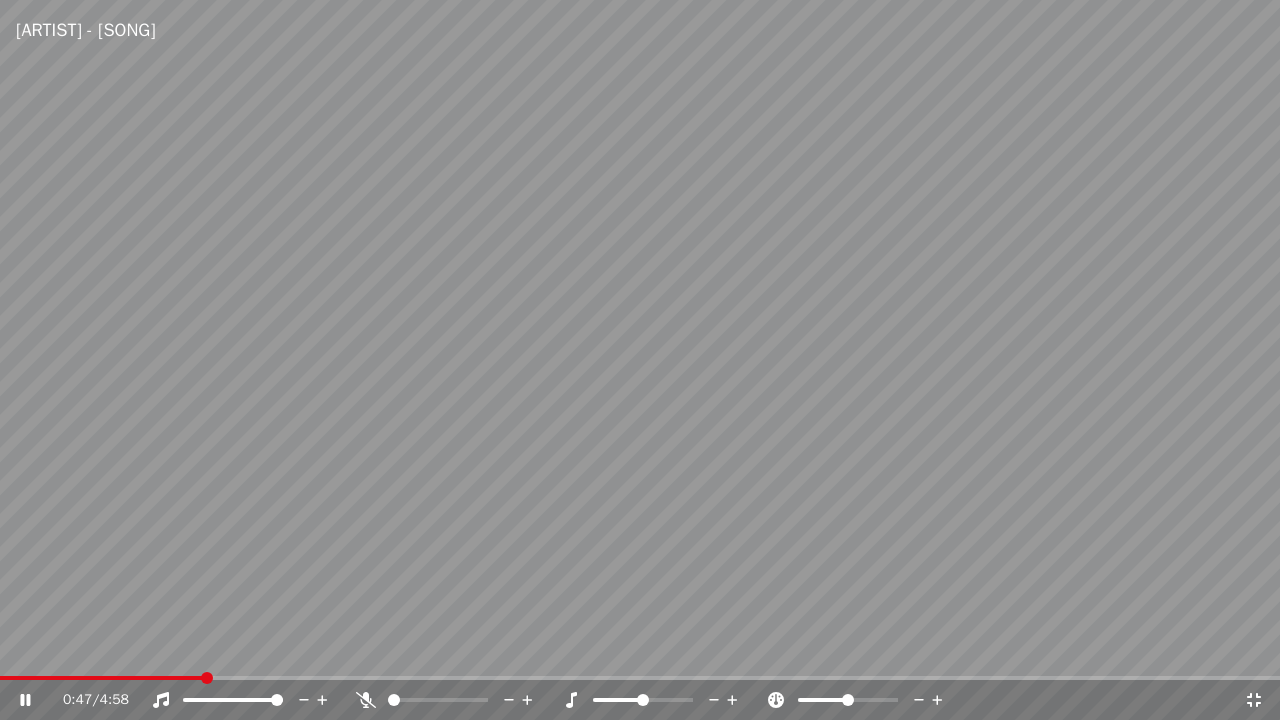 drag, startPoint x: 522, startPoint y: 709, endPoint x: 499, endPoint y: 709, distance: 23 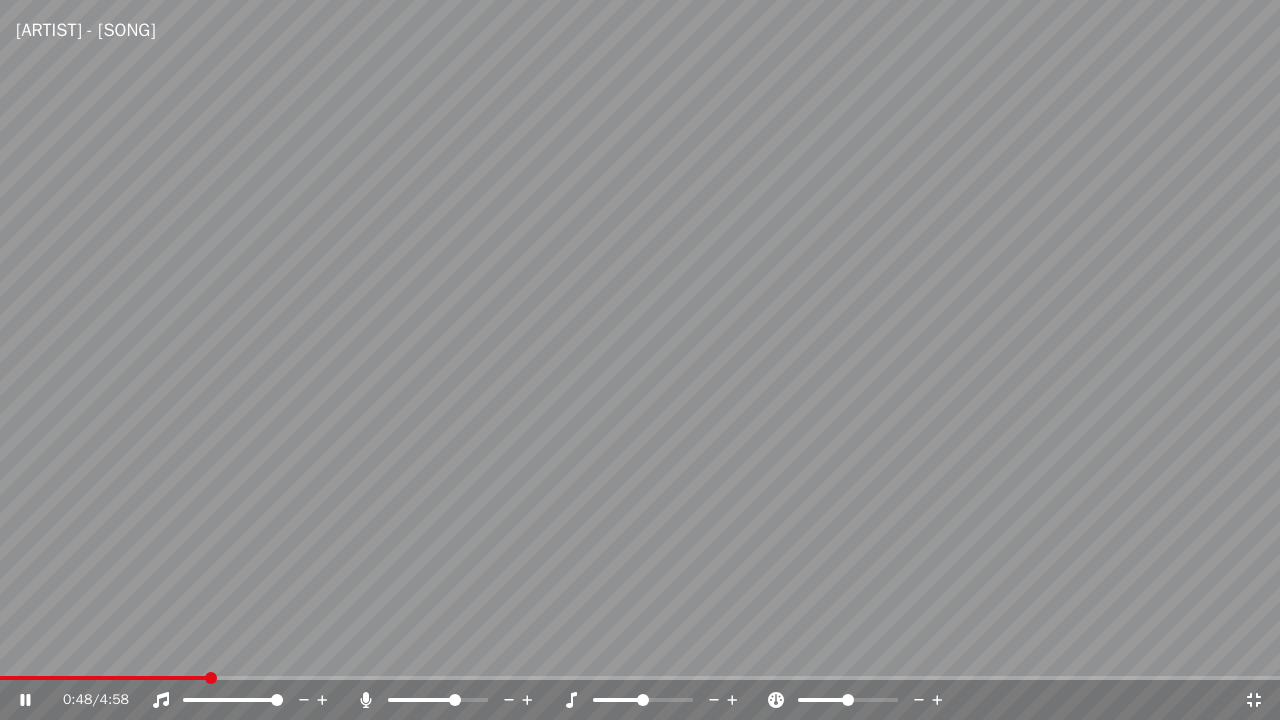click at bounding box center (438, 700) 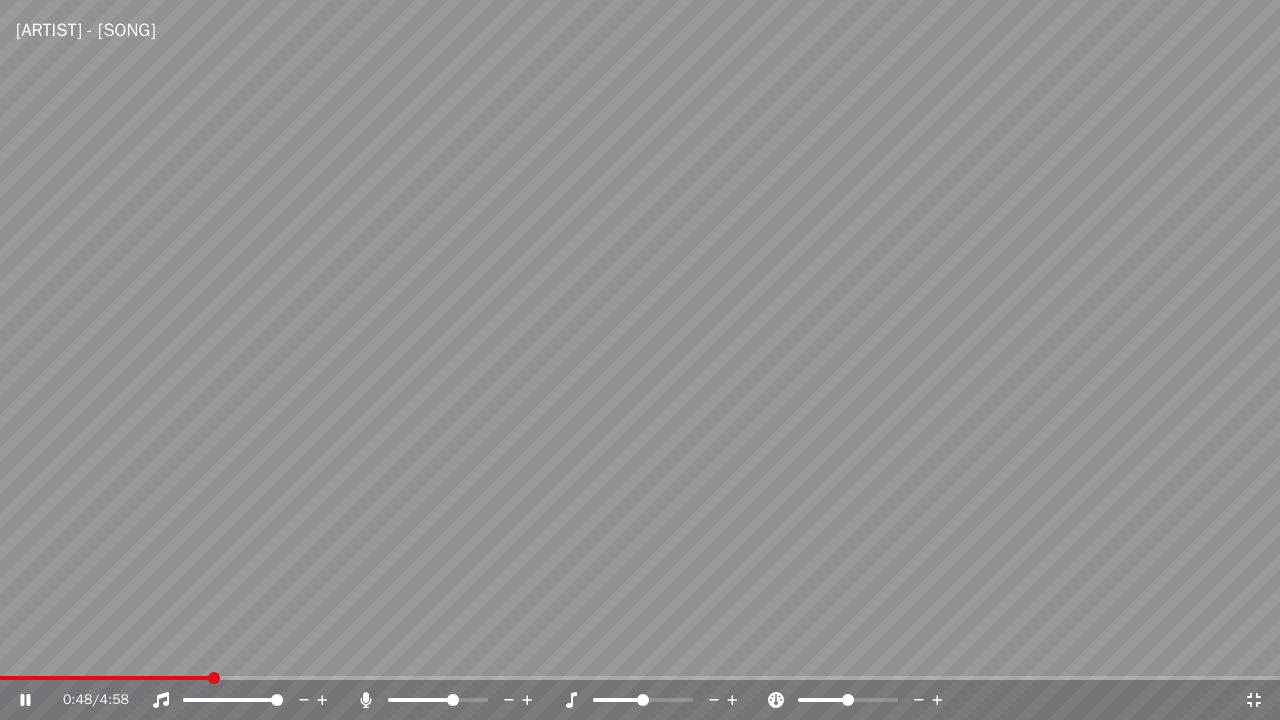click at bounding box center [640, 360] 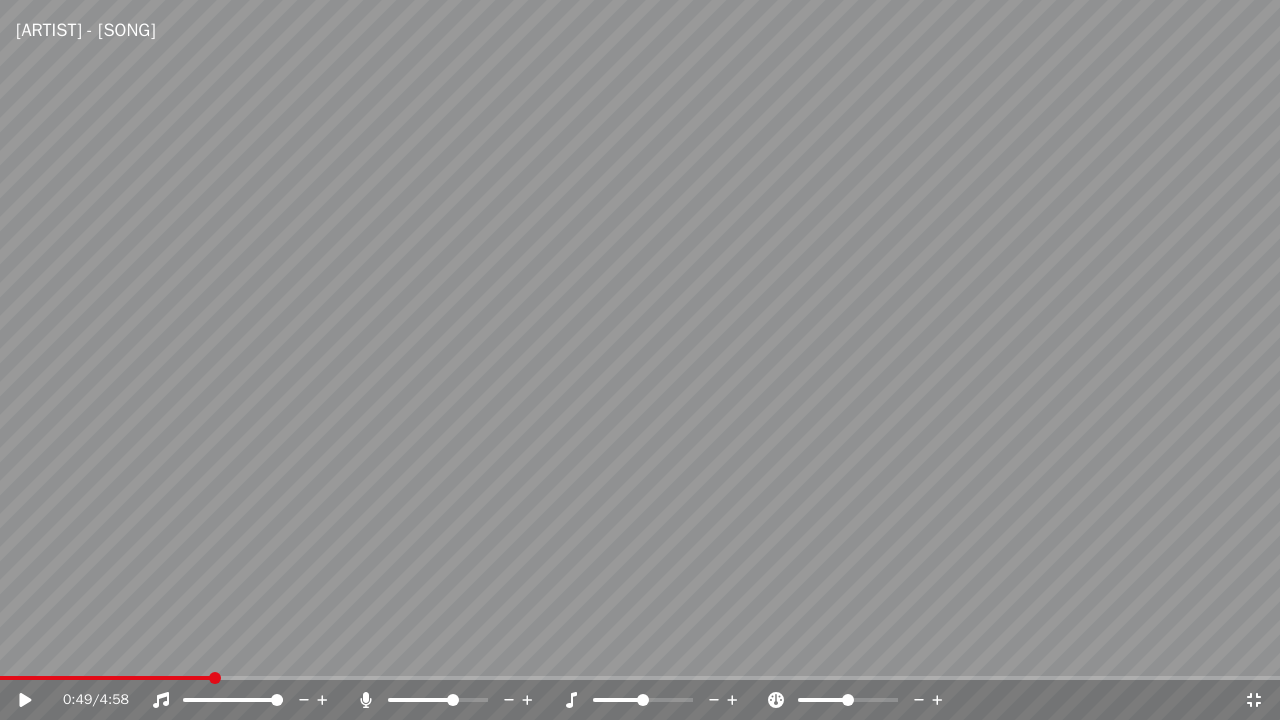 click at bounding box center (640, 360) 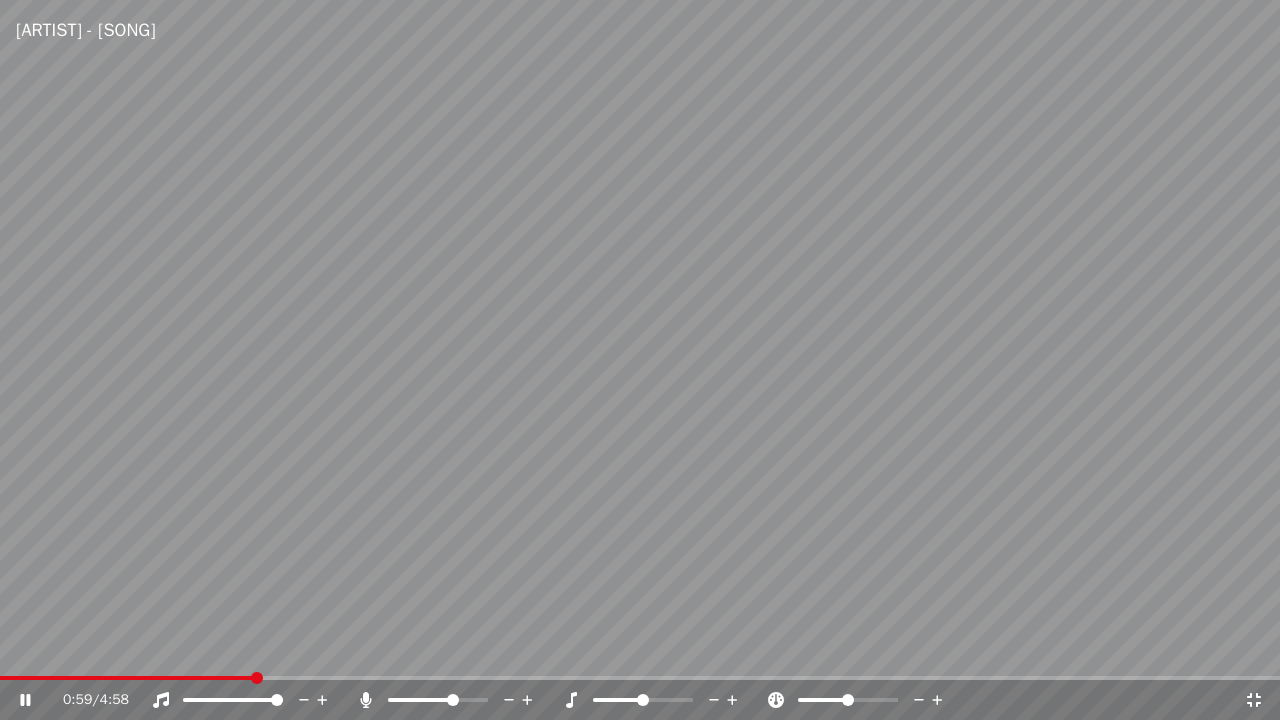 click at bounding box center [257, 678] 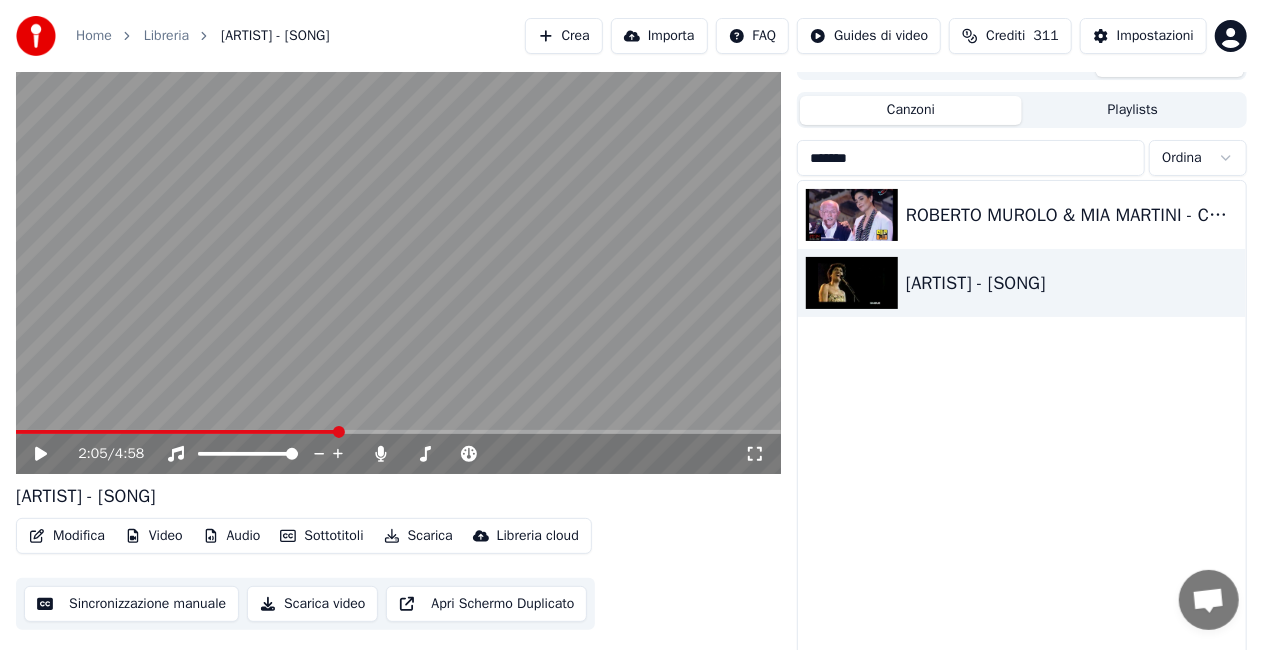 drag, startPoint x: 932, startPoint y: 159, endPoint x: 679, endPoint y: 160, distance: 253.00198 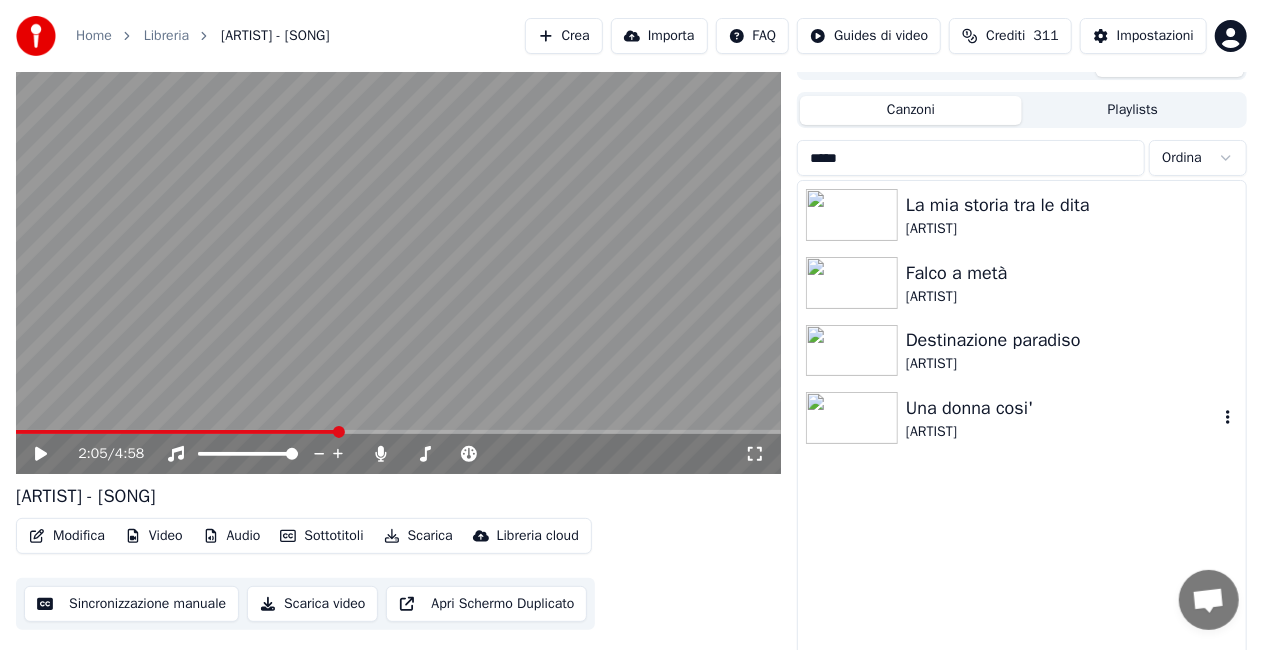 type on "*****" 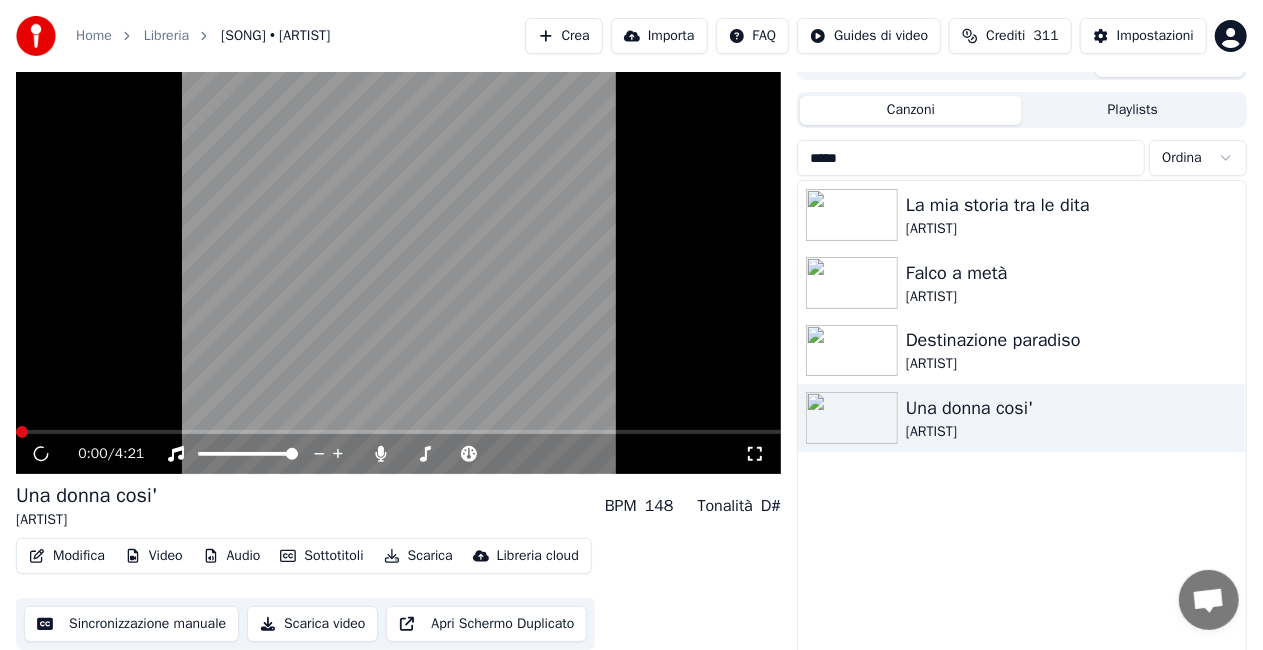 click 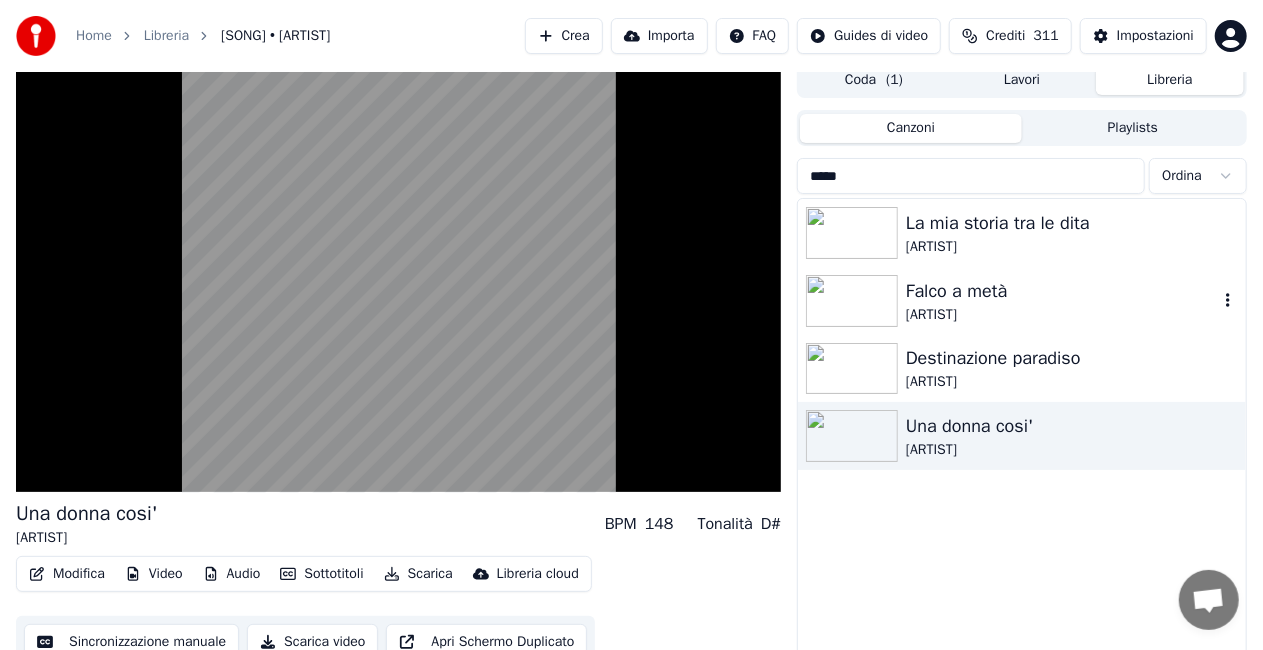 scroll, scrollTop: 0, scrollLeft: 0, axis: both 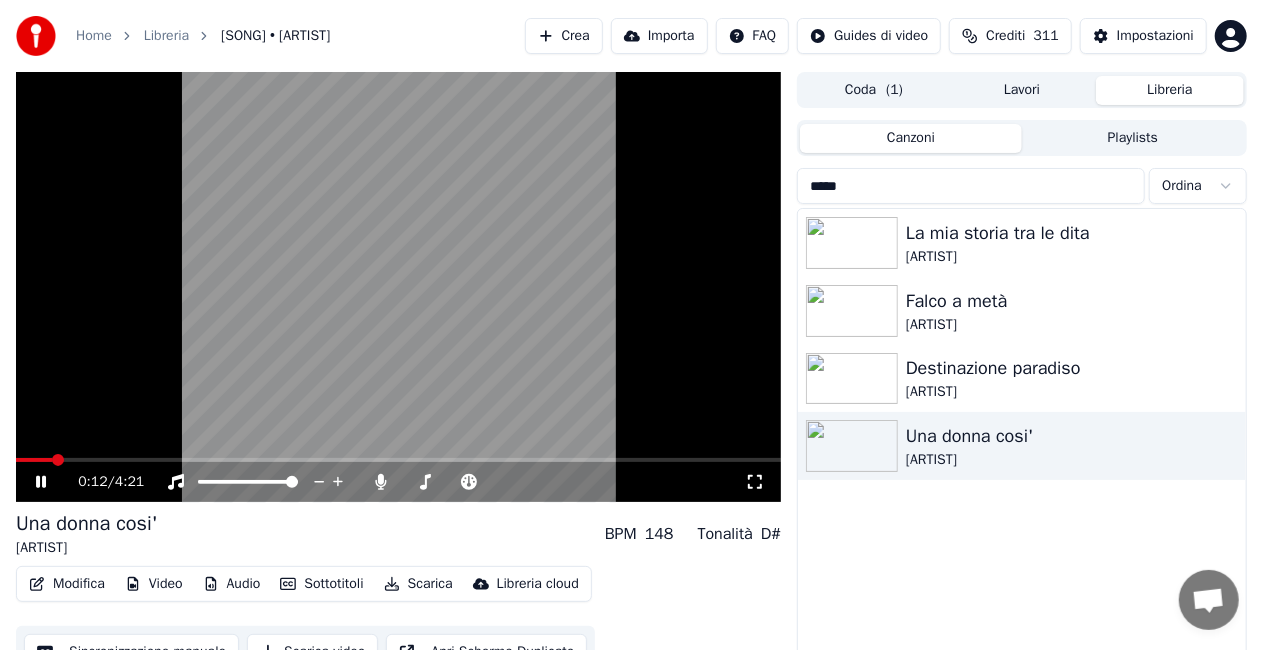 click 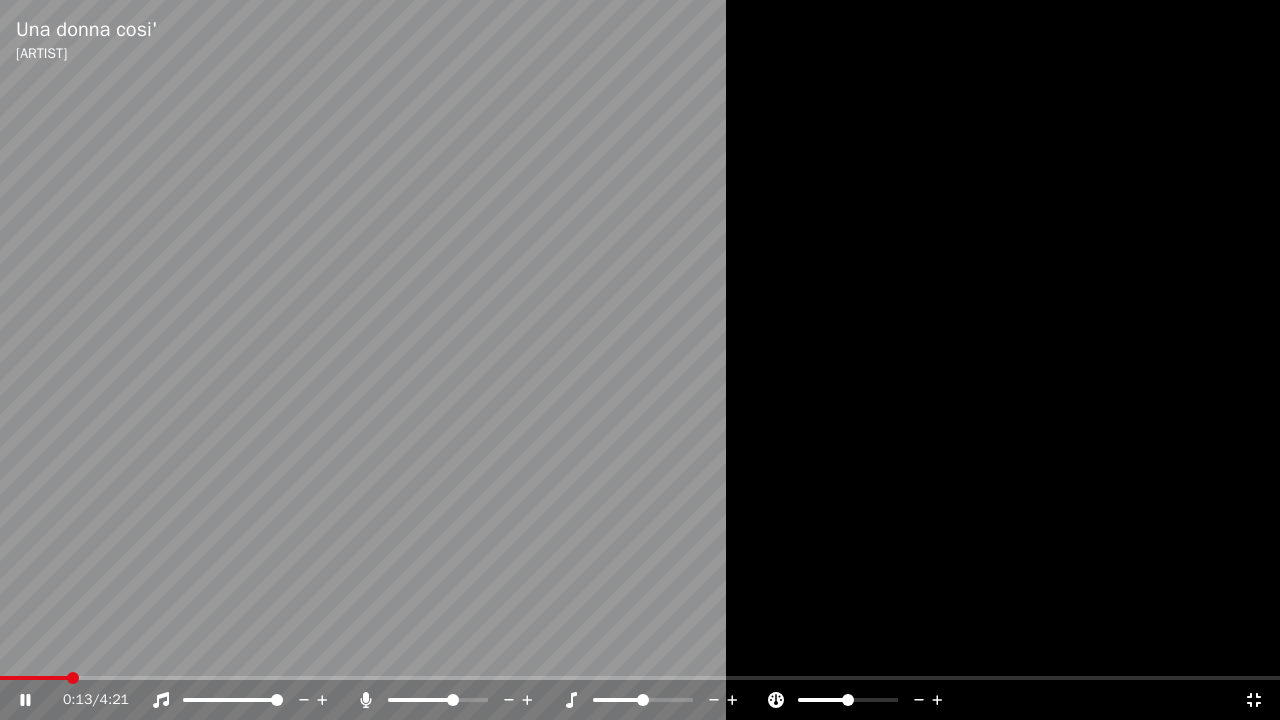 click 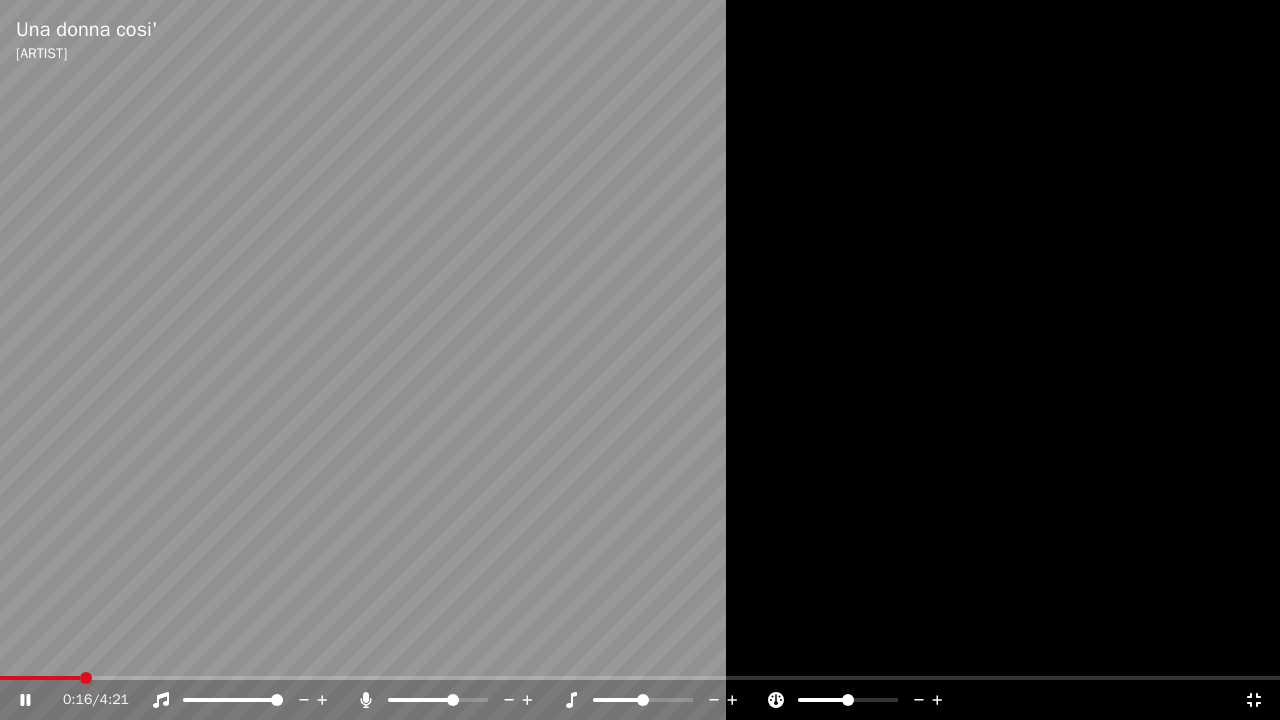 click 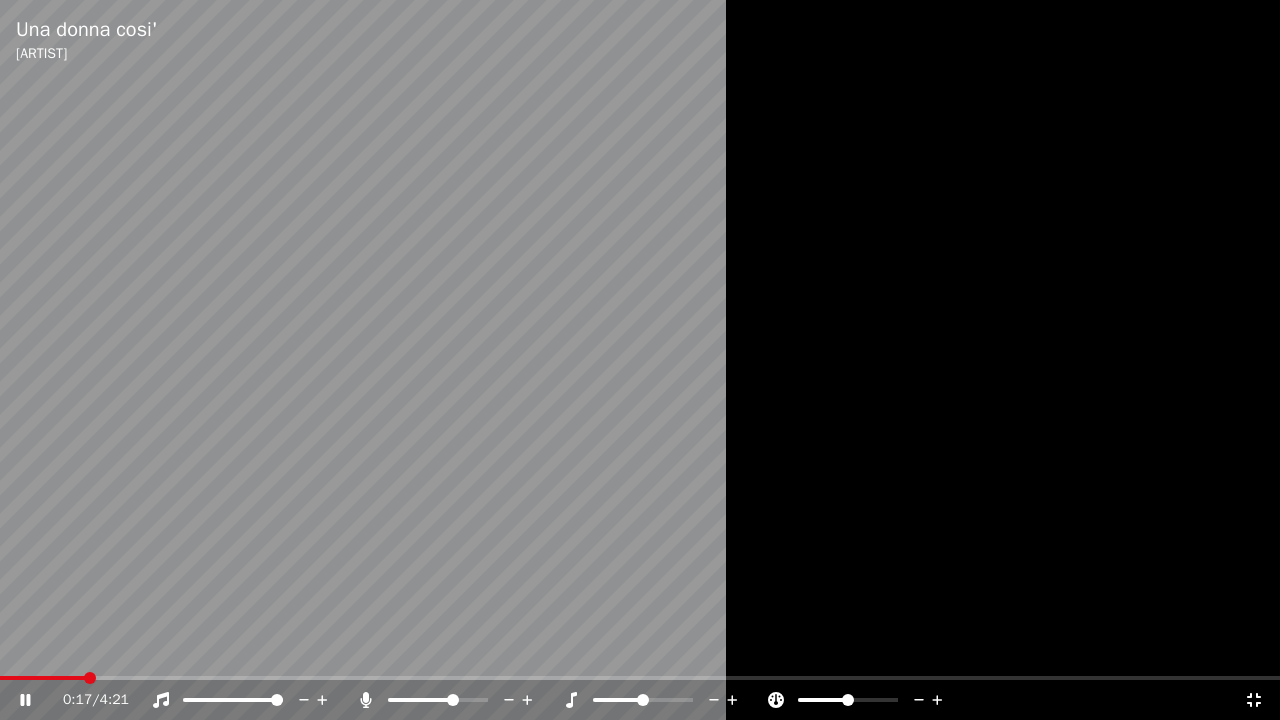 click 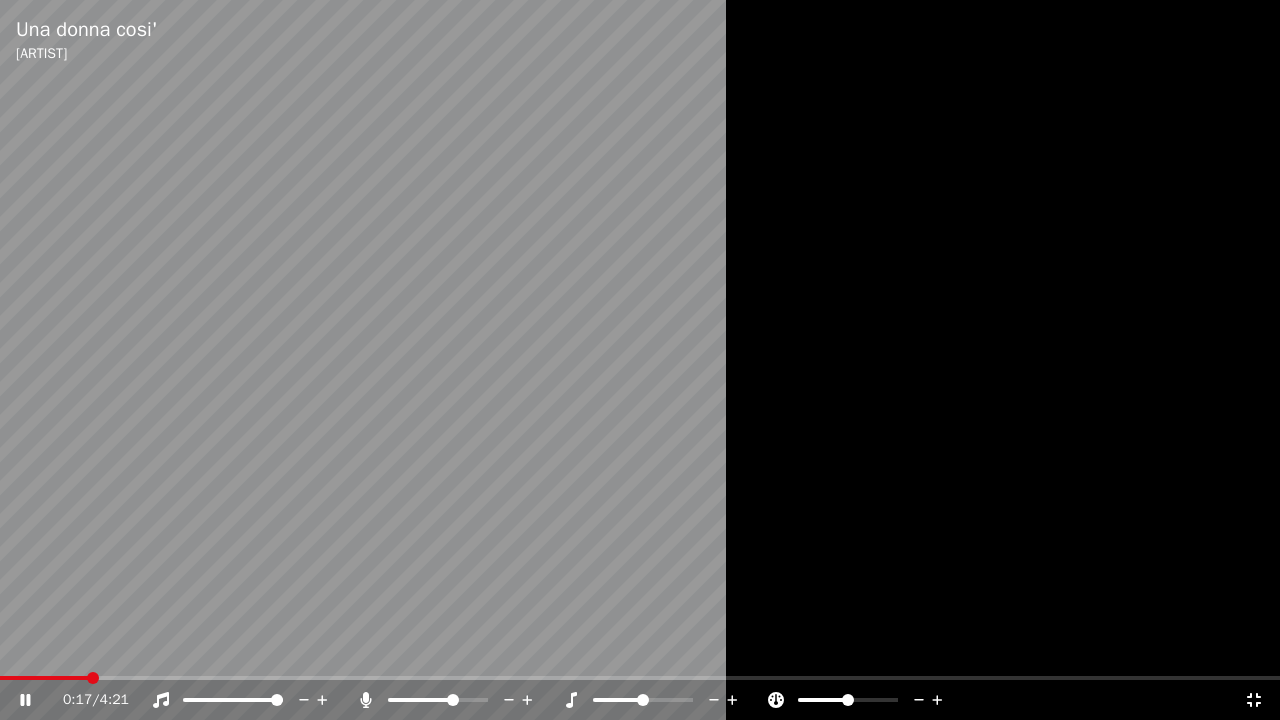 click 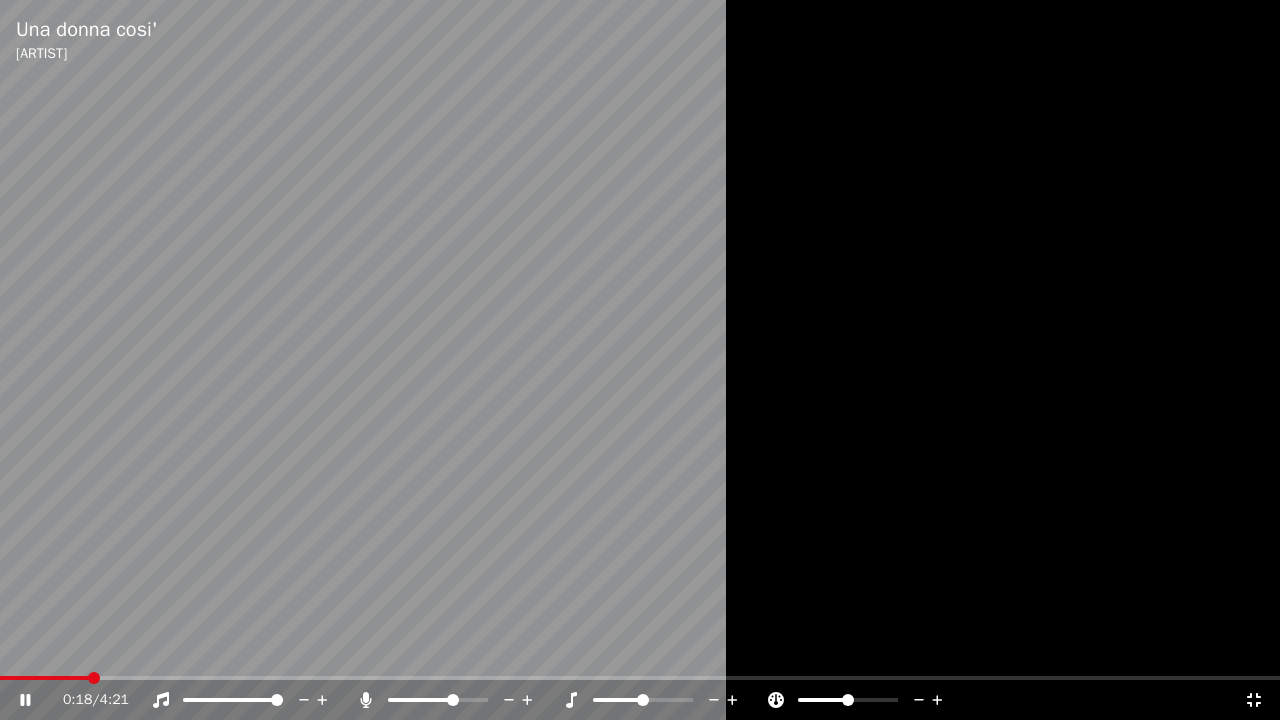 click 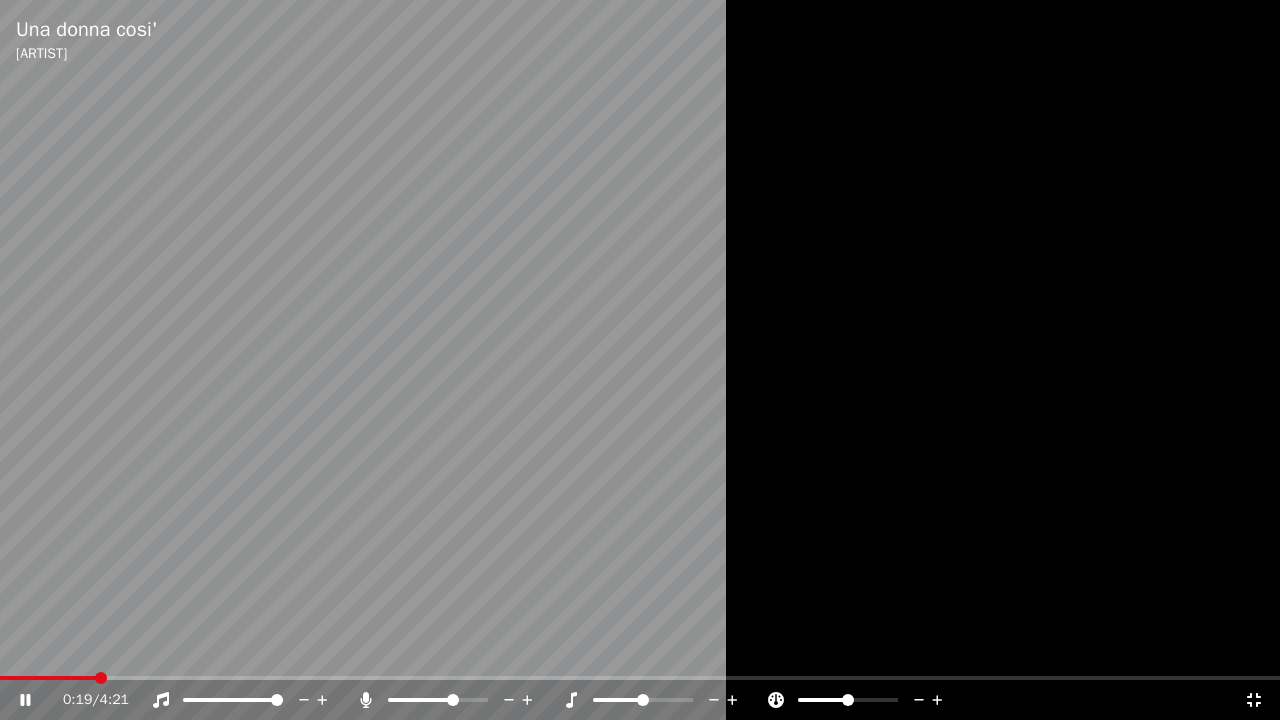 click 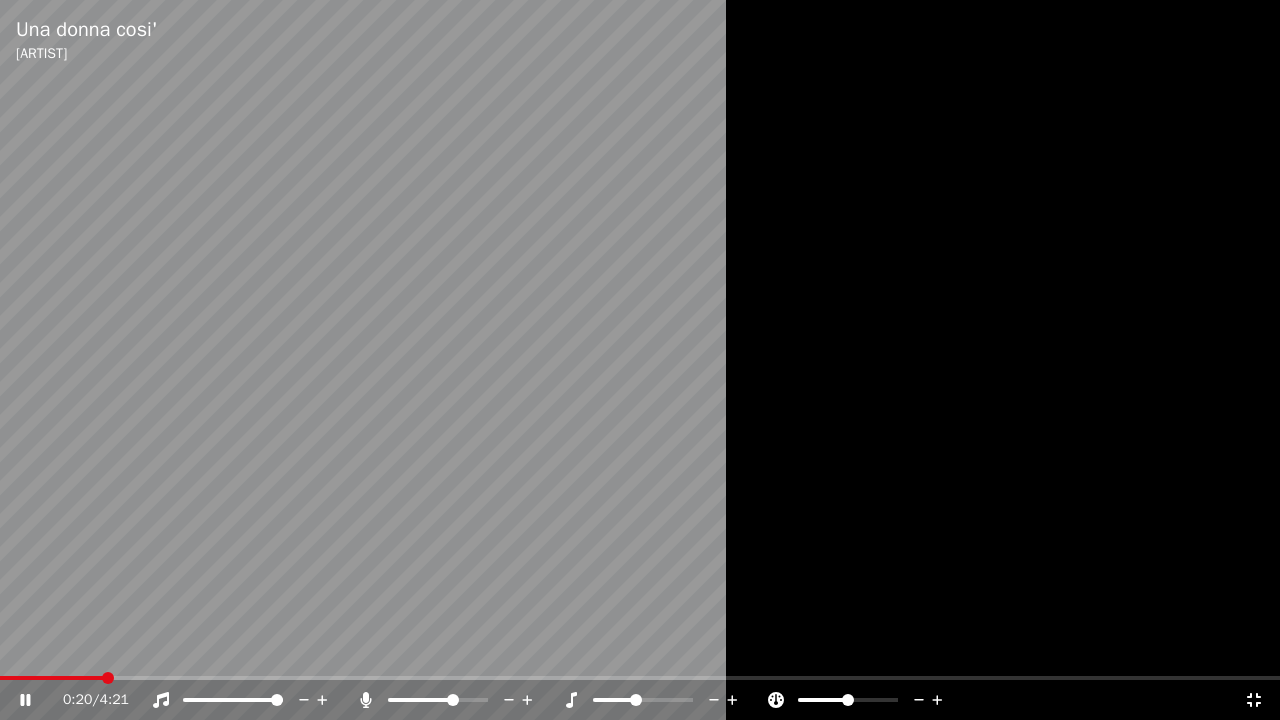 click 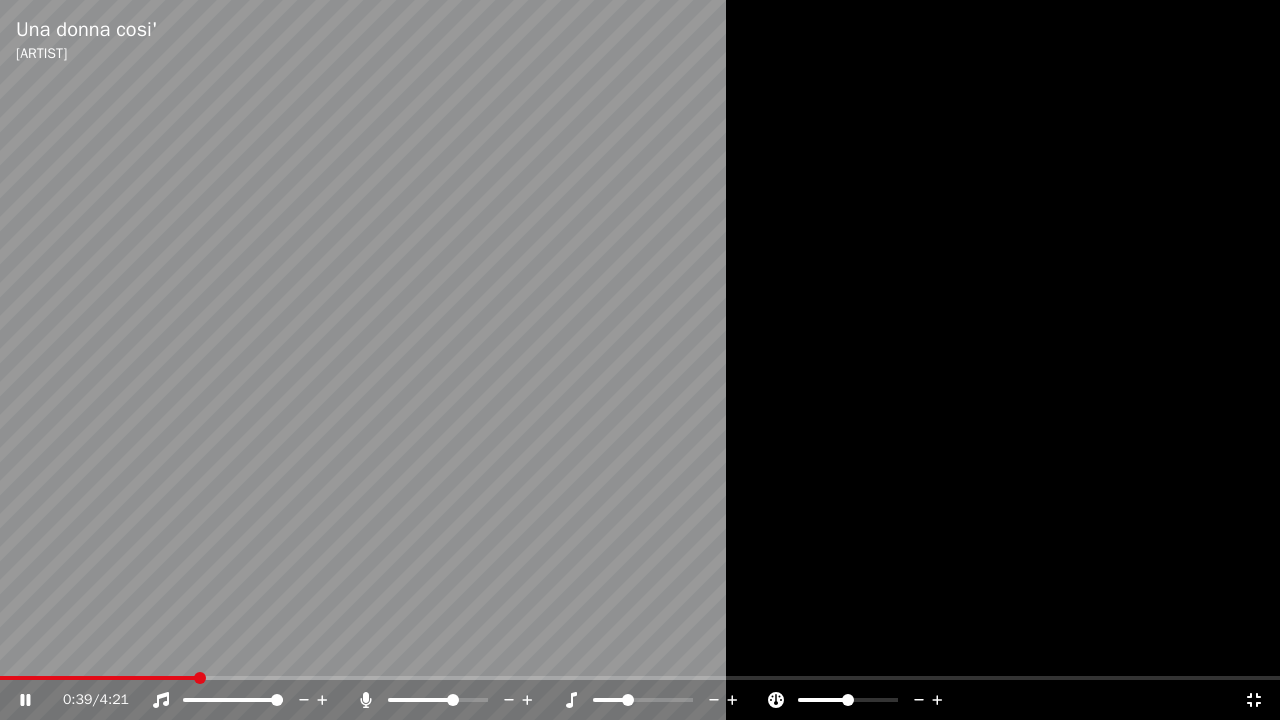 click 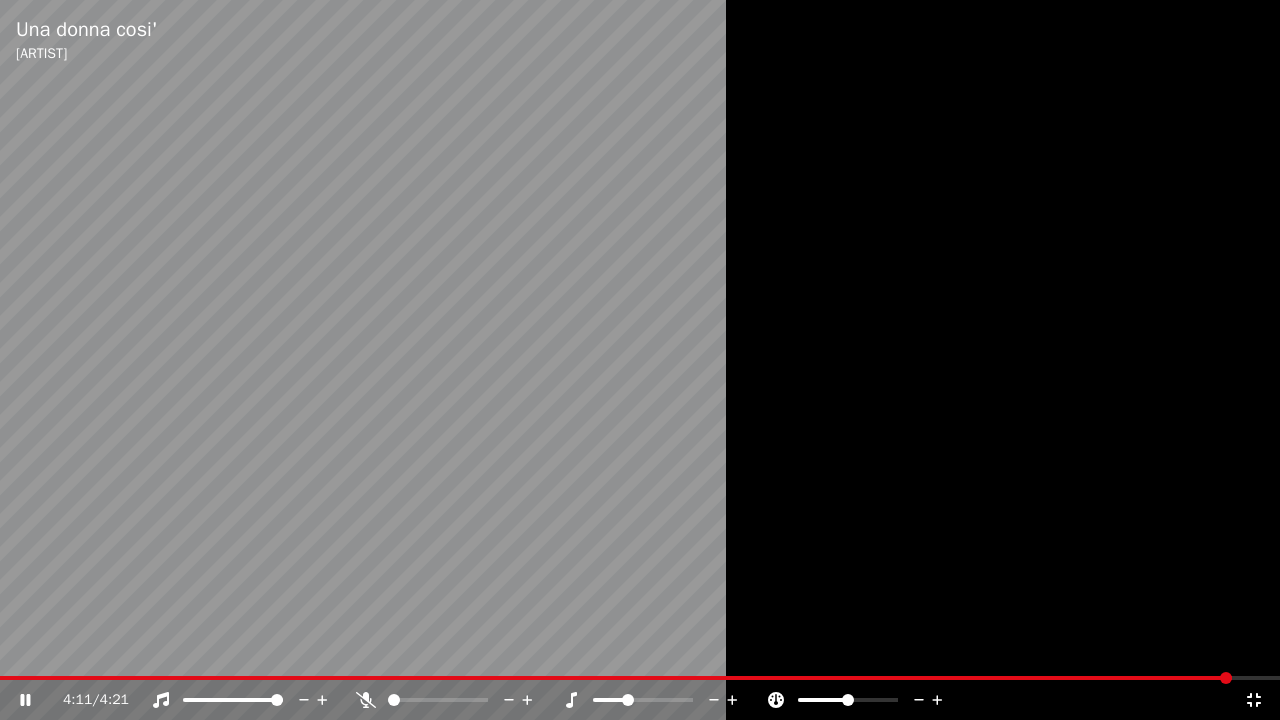 drag, startPoint x: 472, startPoint y: 701, endPoint x: 456, endPoint y: 679, distance: 27.202942 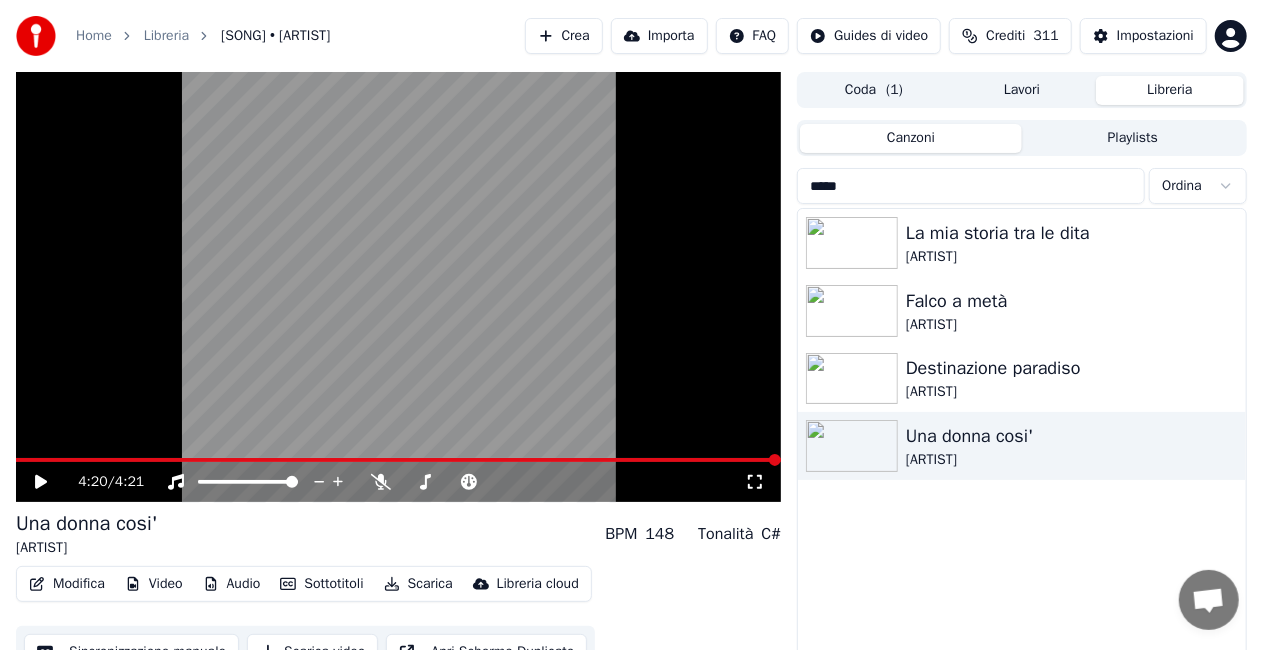 click on "Canzoni" at bounding box center [911, 138] 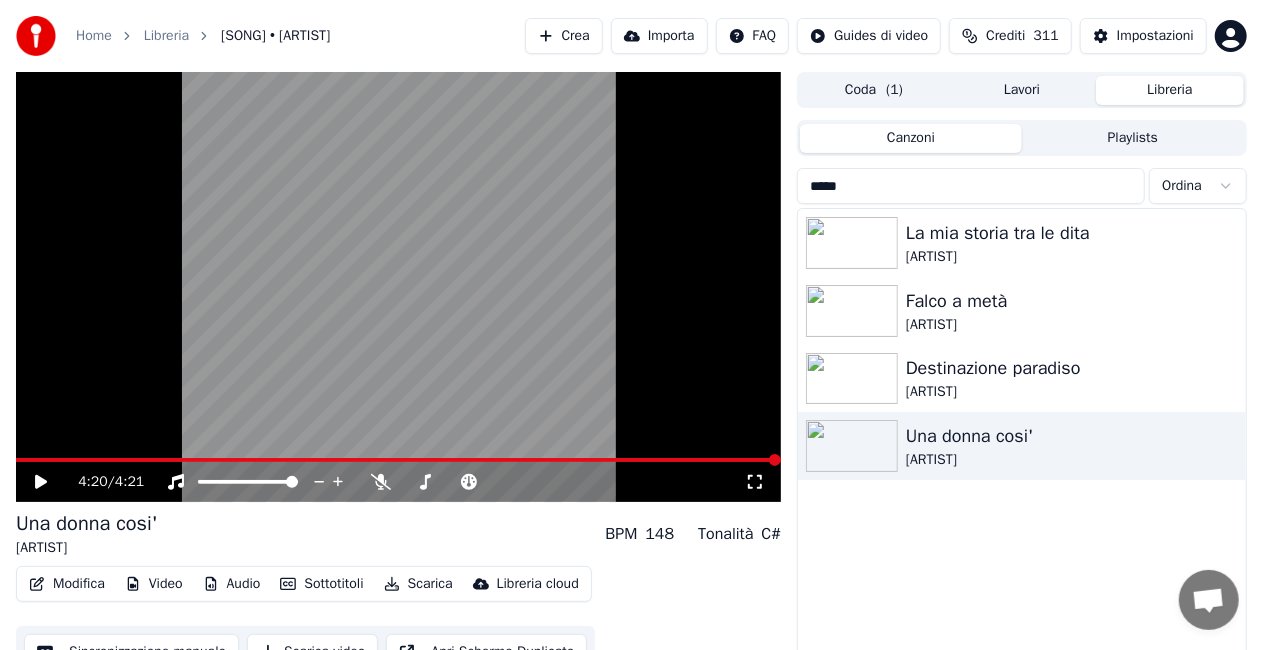 click on "*****" at bounding box center [971, 186] 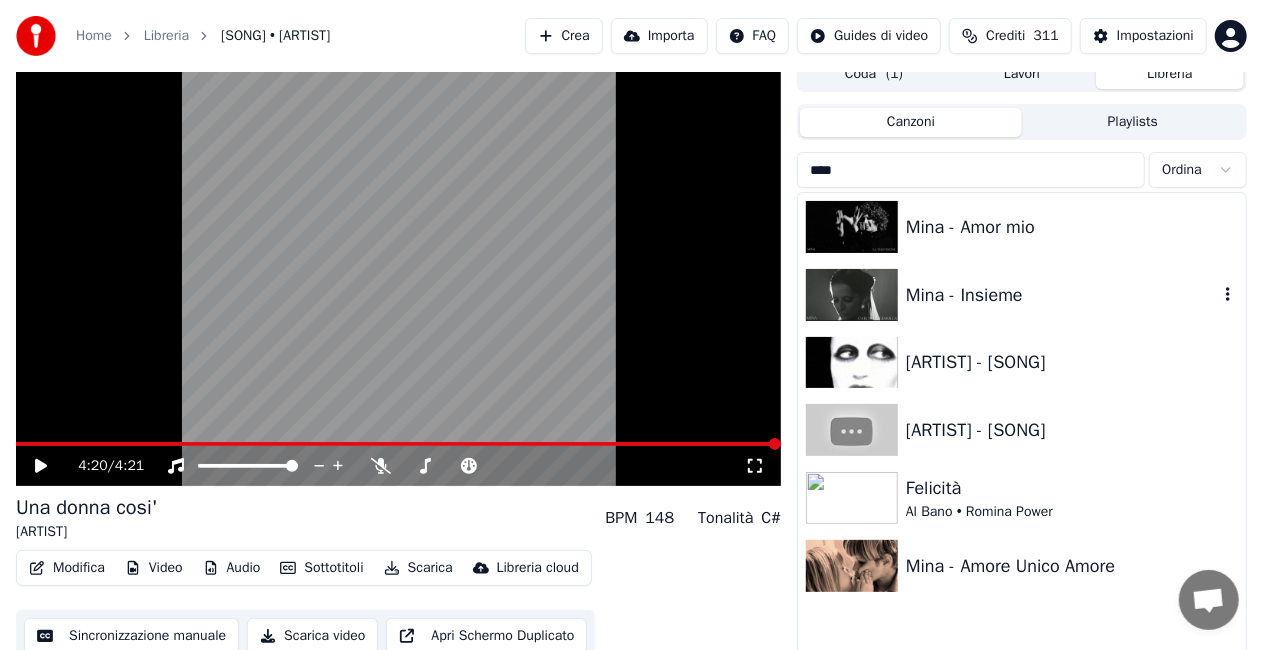 scroll, scrollTop: 0, scrollLeft: 0, axis: both 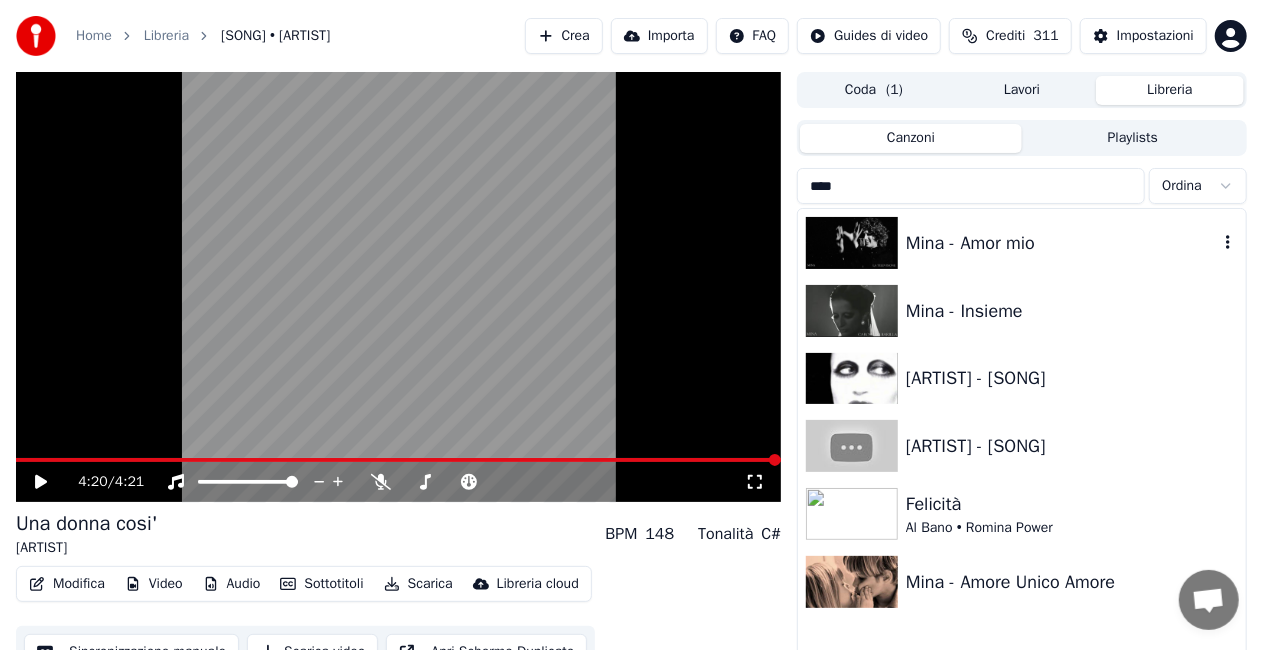 type on "****" 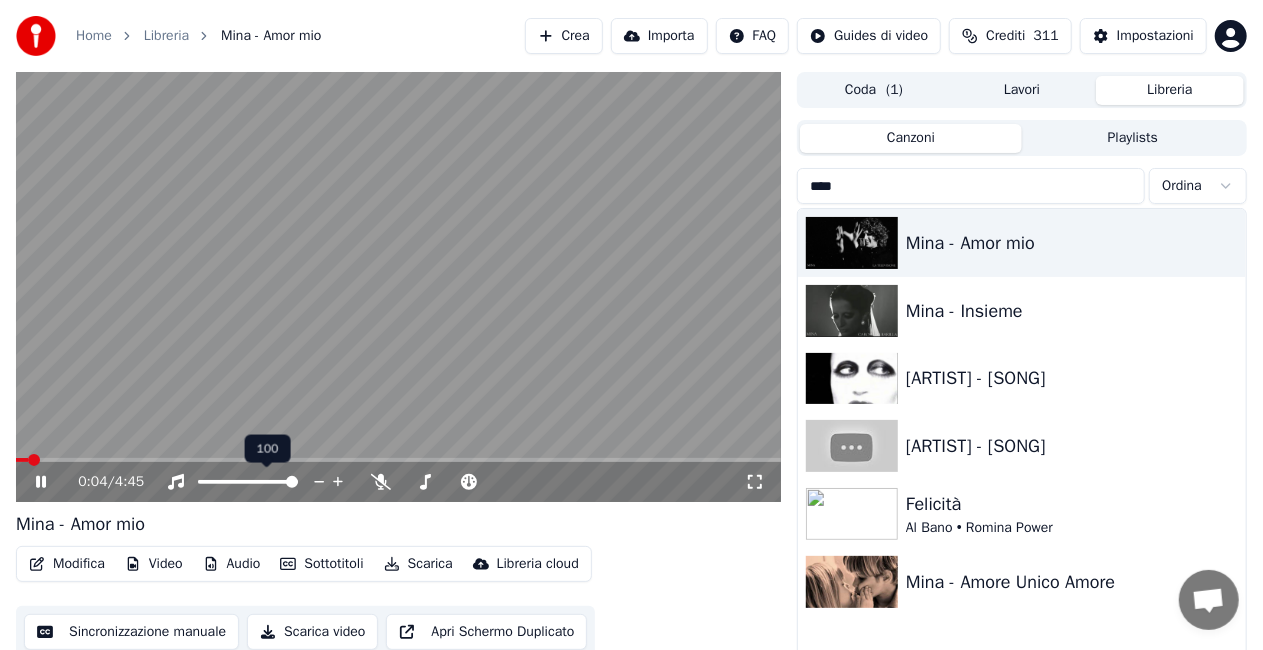 click 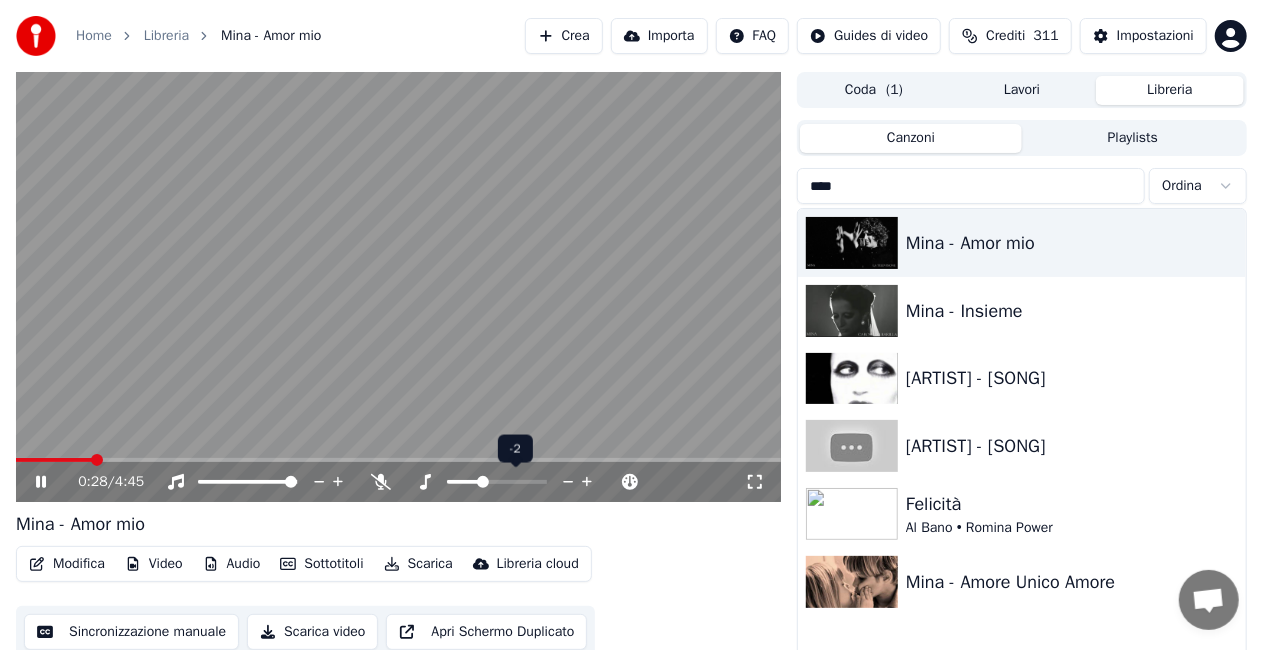 click 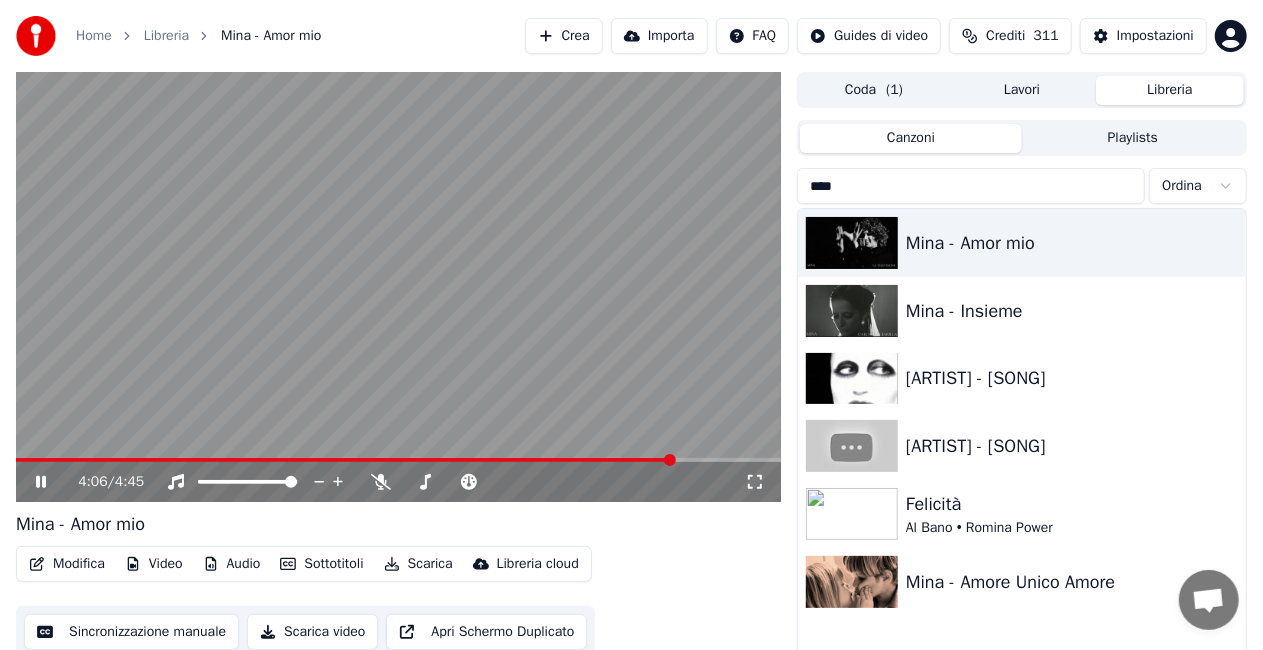click on "Modifica Video Audio Sottotitoli Scarica Libreria cloud Sincronizzazione manuale Scarica video Apri Schermo Duplicato" at bounding box center [398, 602] 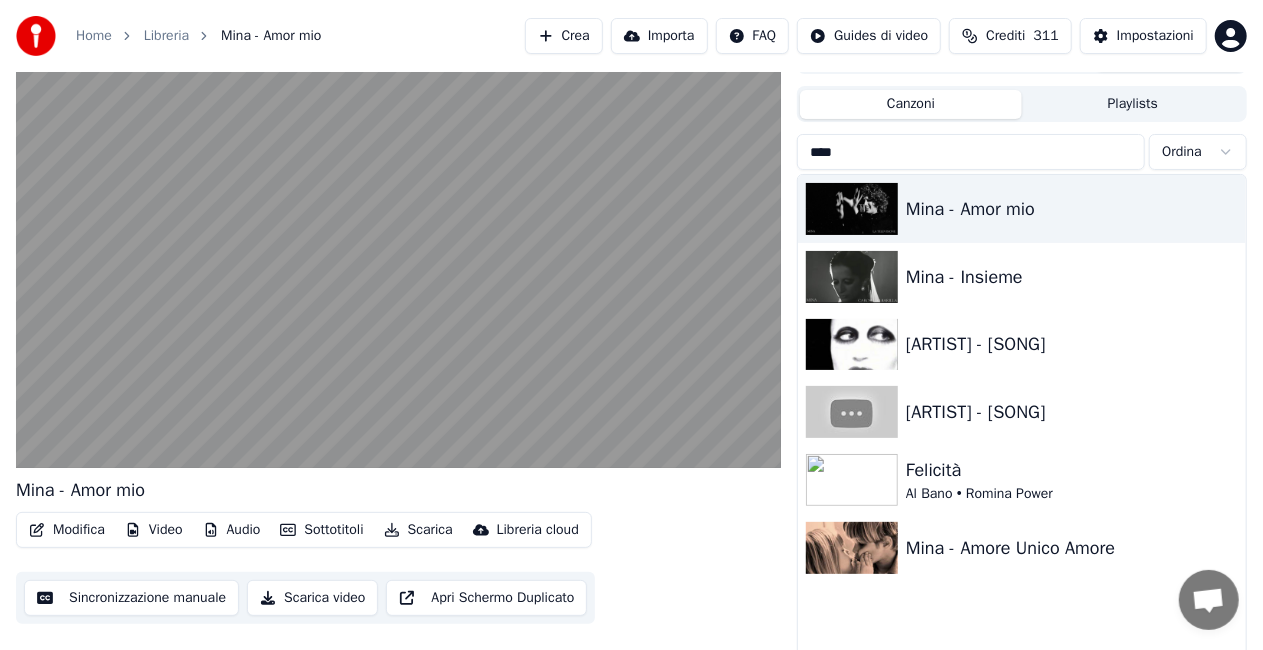 scroll, scrollTop: 45, scrollLeft: 0, axis: vertical 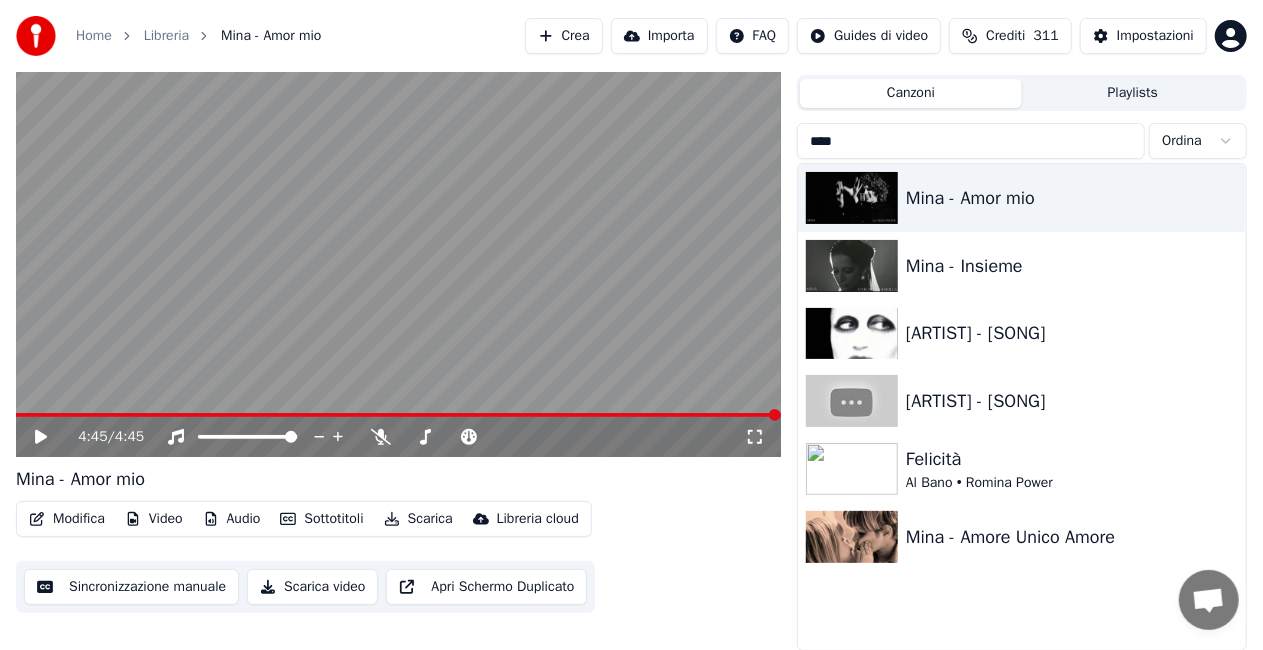 click on "****" at bounding box center (971, 141) 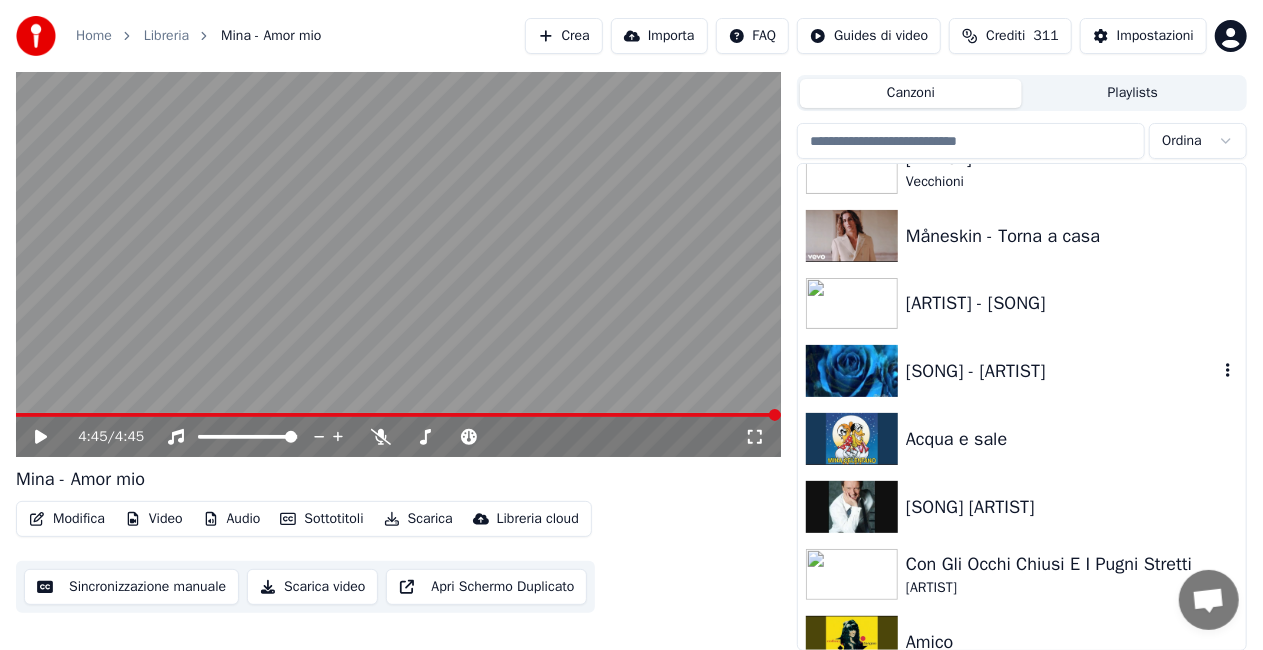 scroll, scrollTop: 0, scrollLeft: 0, axis: both 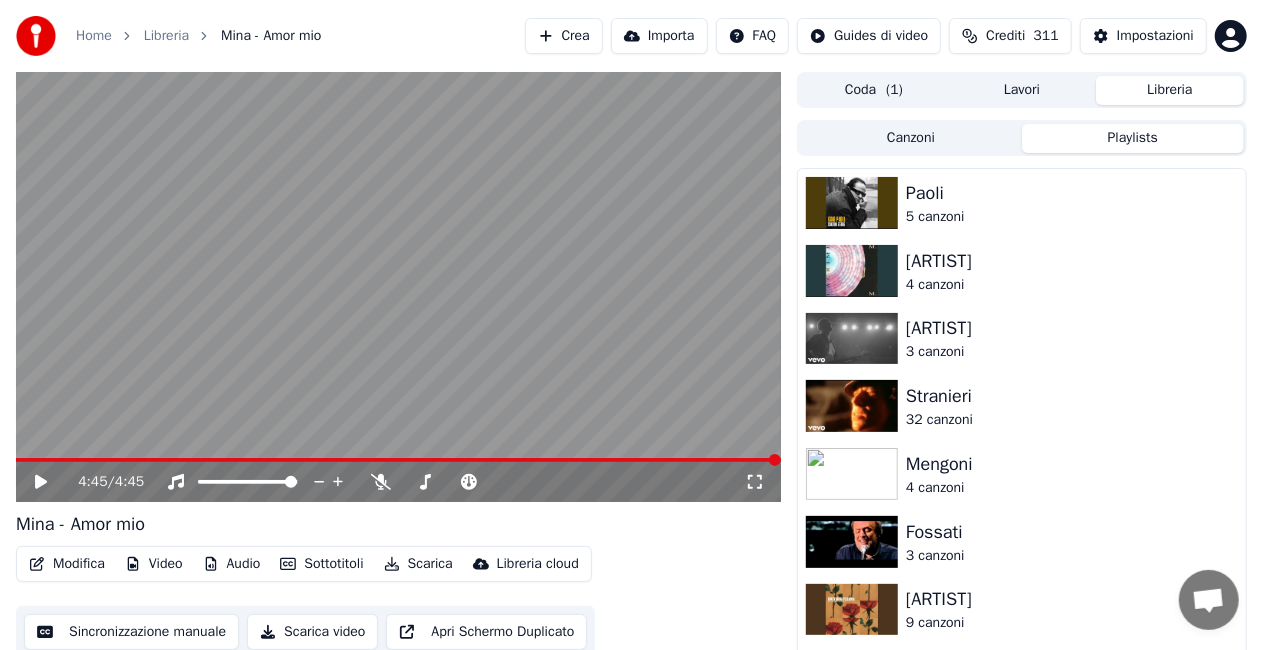 click on "Playlists" at bounding box center [1133, 138] 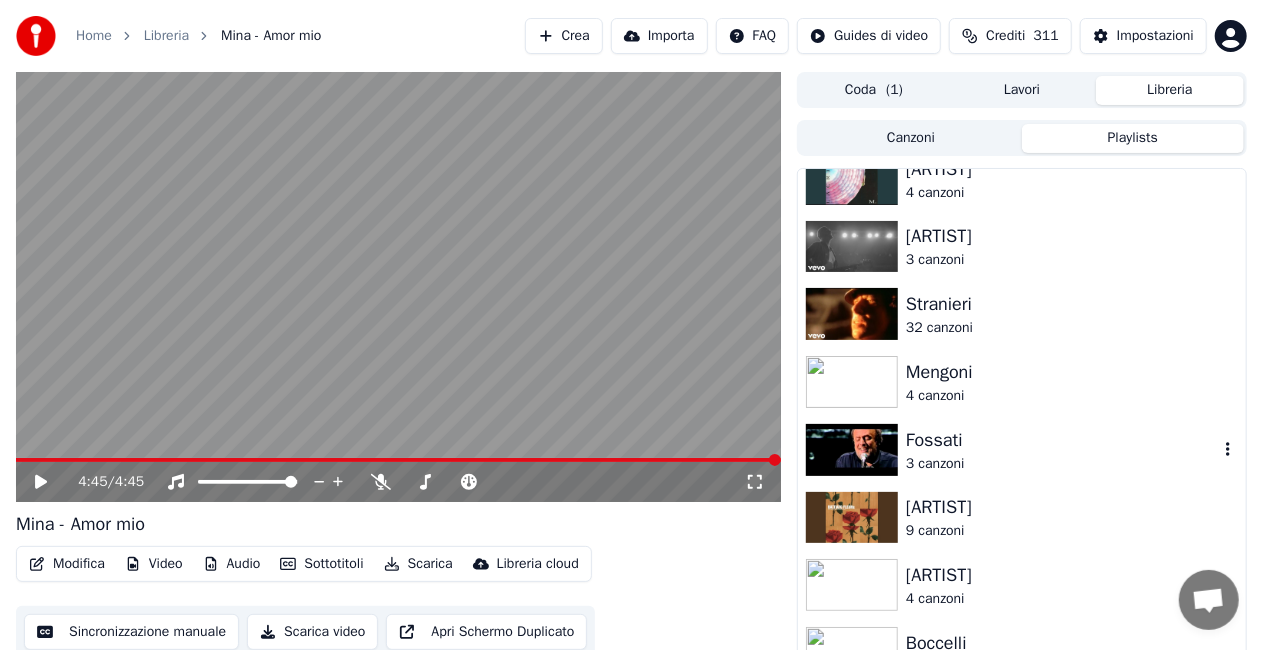 scroll, scrollTop: 0, scrollLeft: 0, axis: both 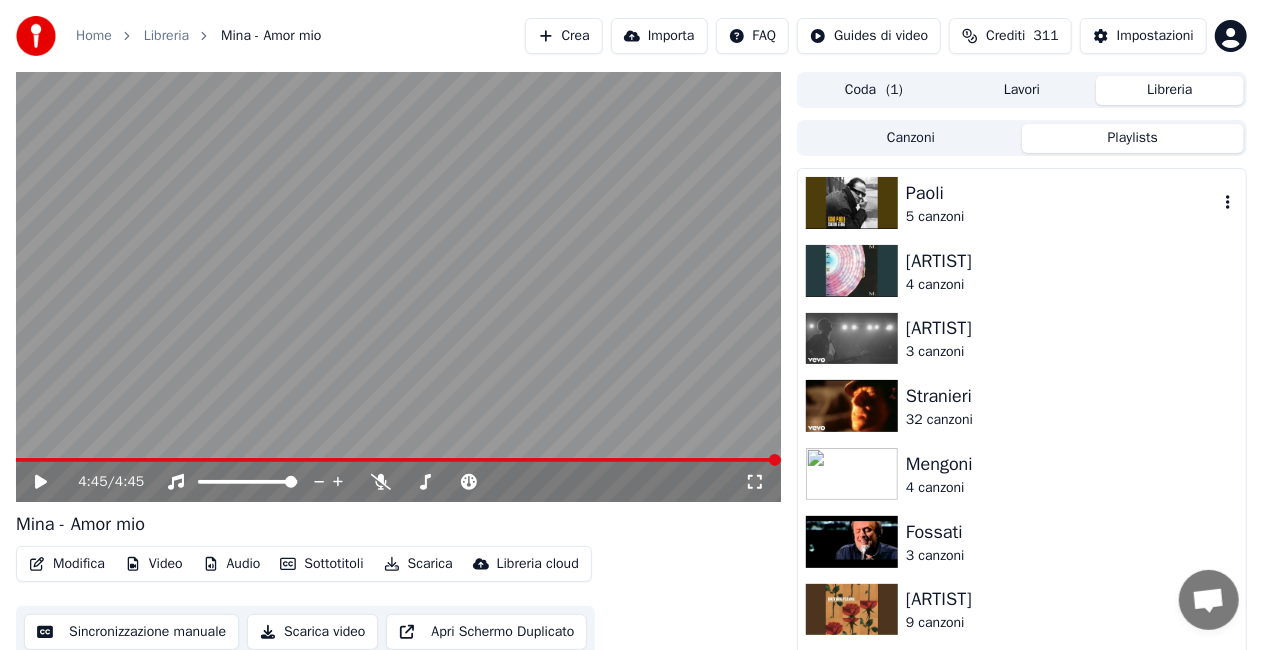 click on "5 canzoni" at bounding box center (1062, 217) 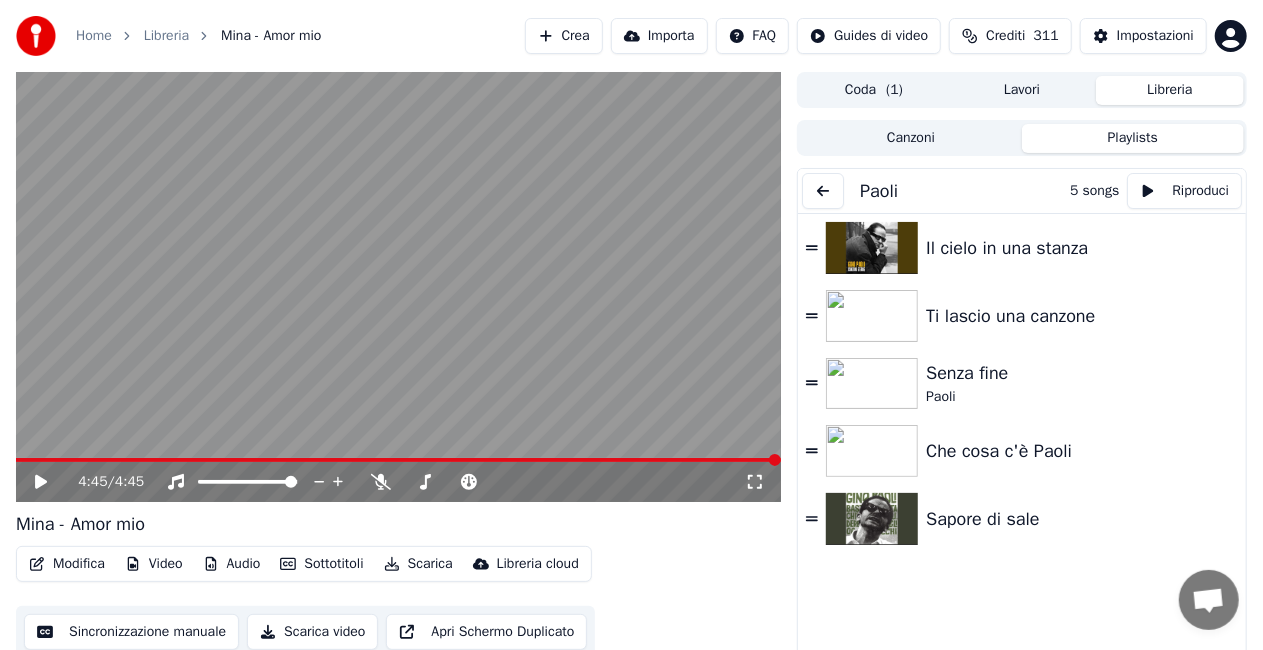 click at bounding box center (823, 191) 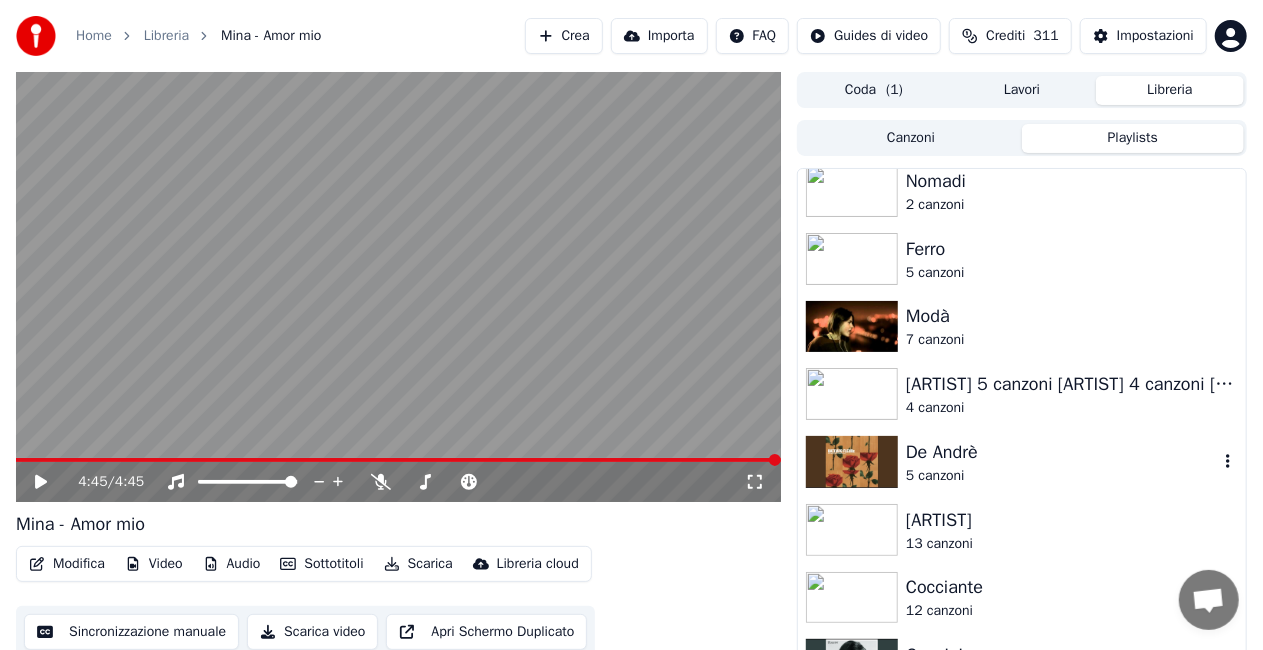 scroll, scrollTop: 2191, scrollLeft: 0, axis: vertical 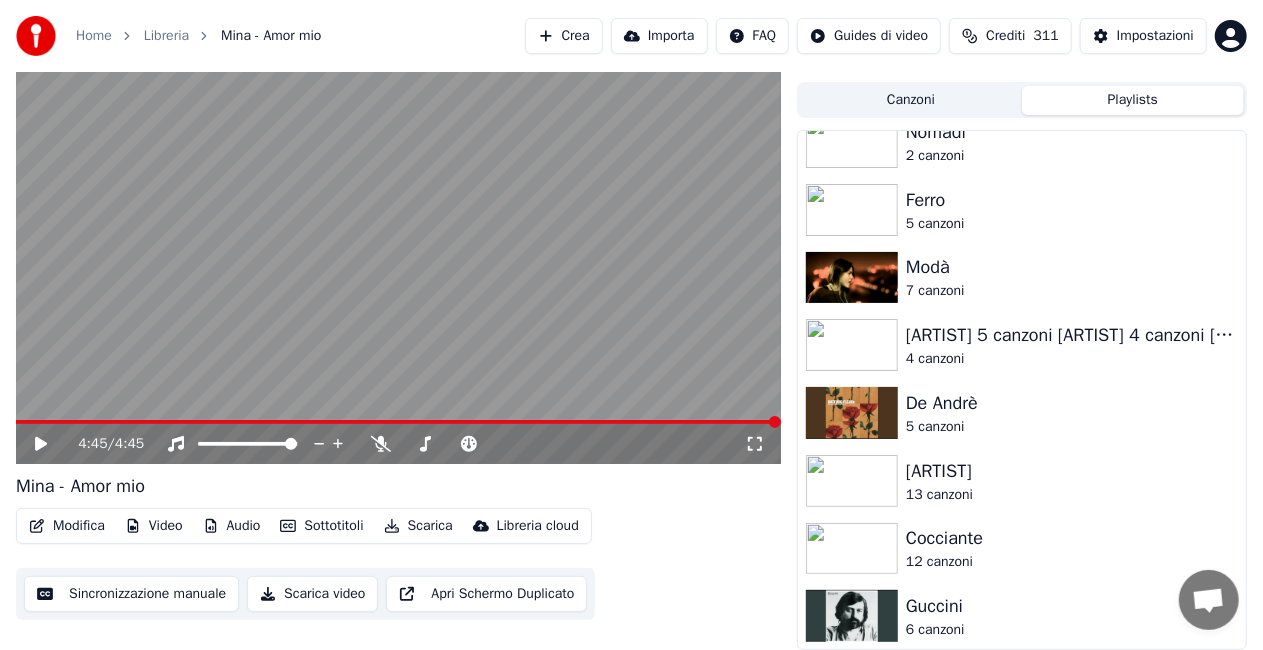 click on "Guccini" at bounding box center [1062, 606] 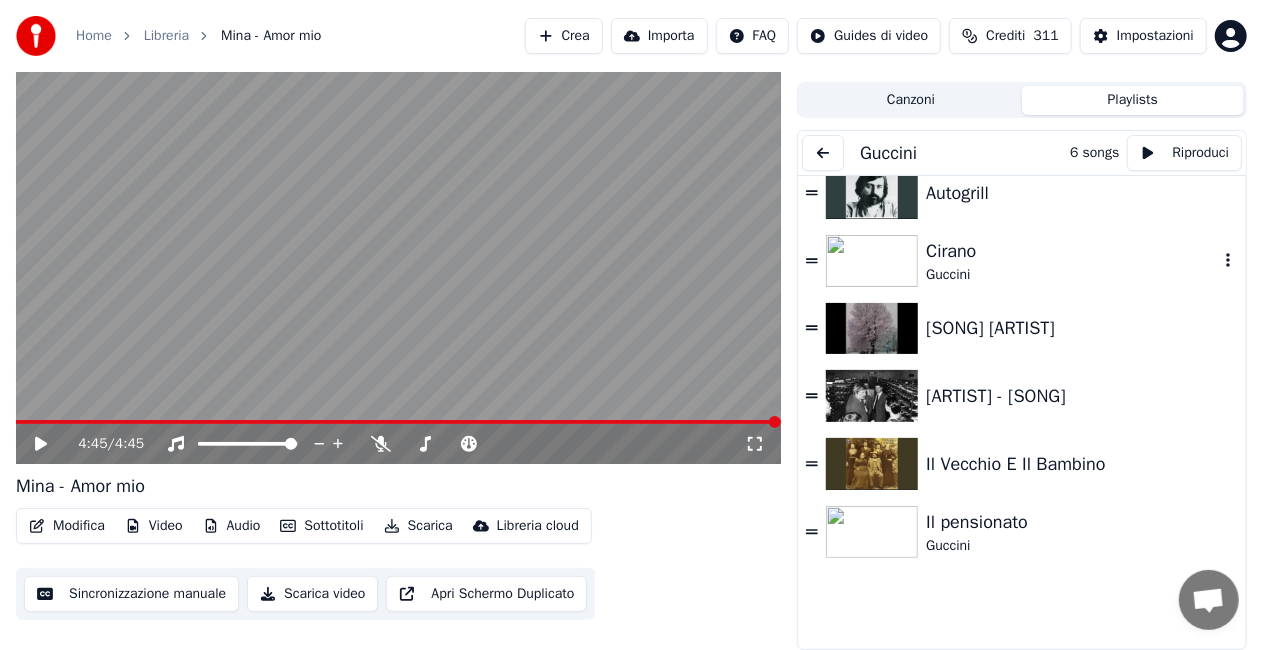 scroll, scrollTop: 0, scrollLeft: 0, axis: both 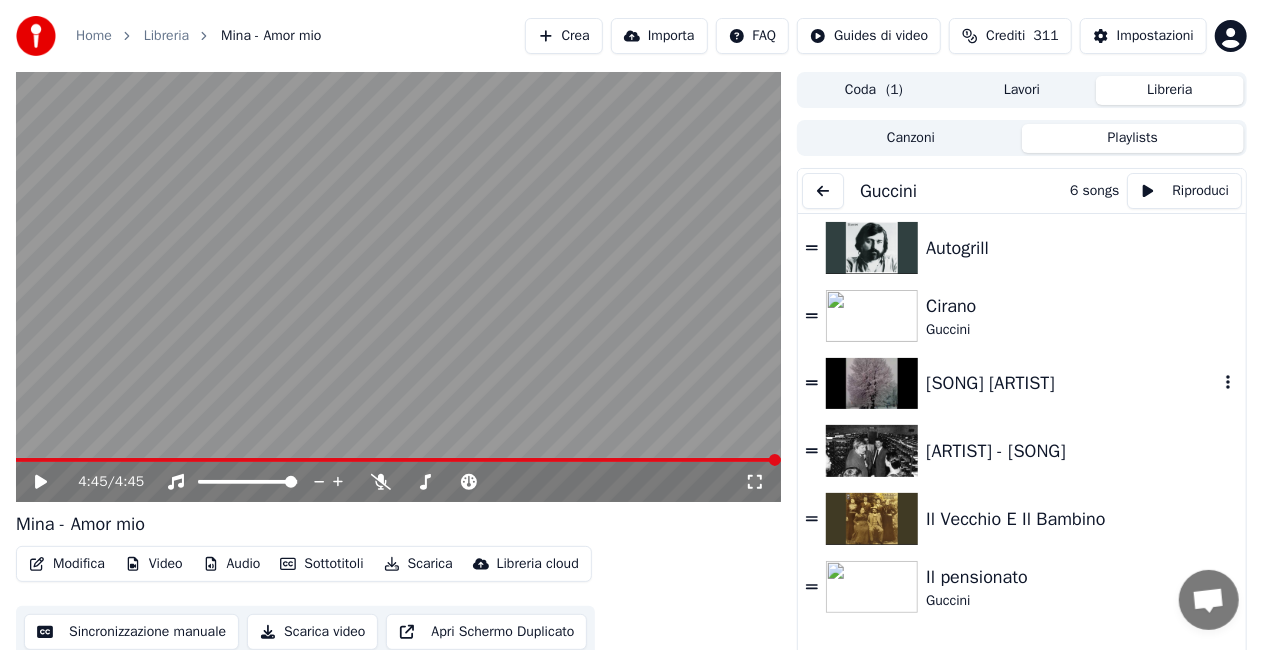 click on "[SONG] [ARTIST]" at bounding box center [1072, 383] 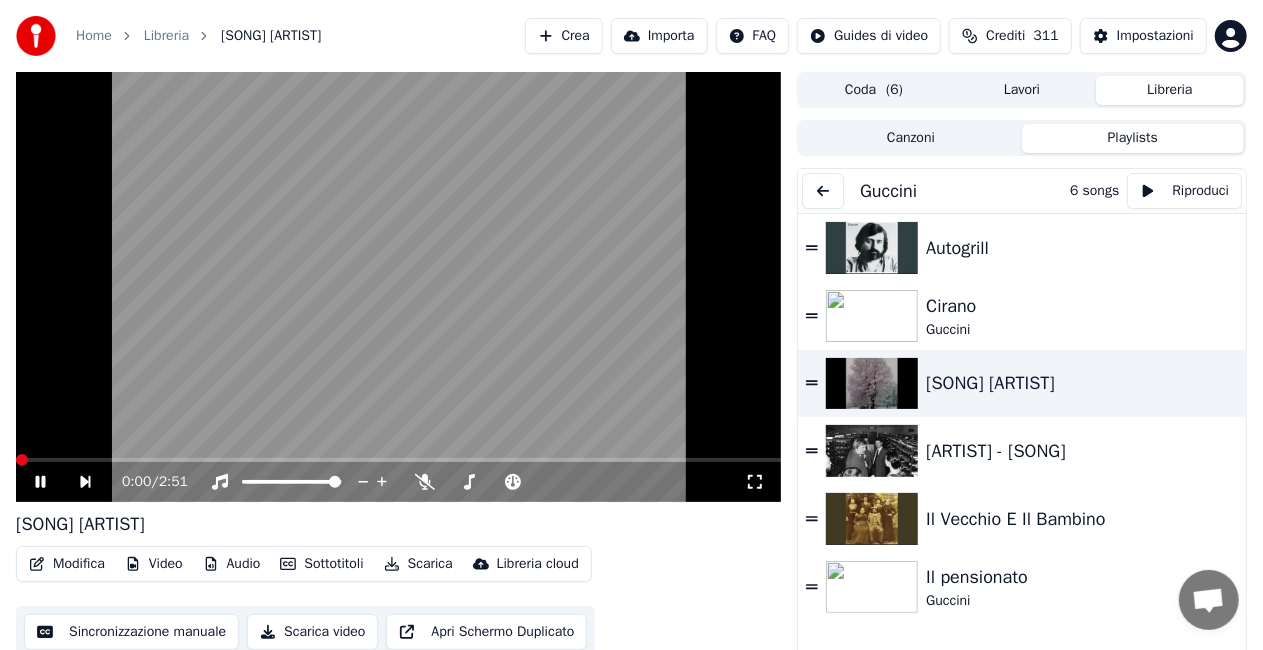 click 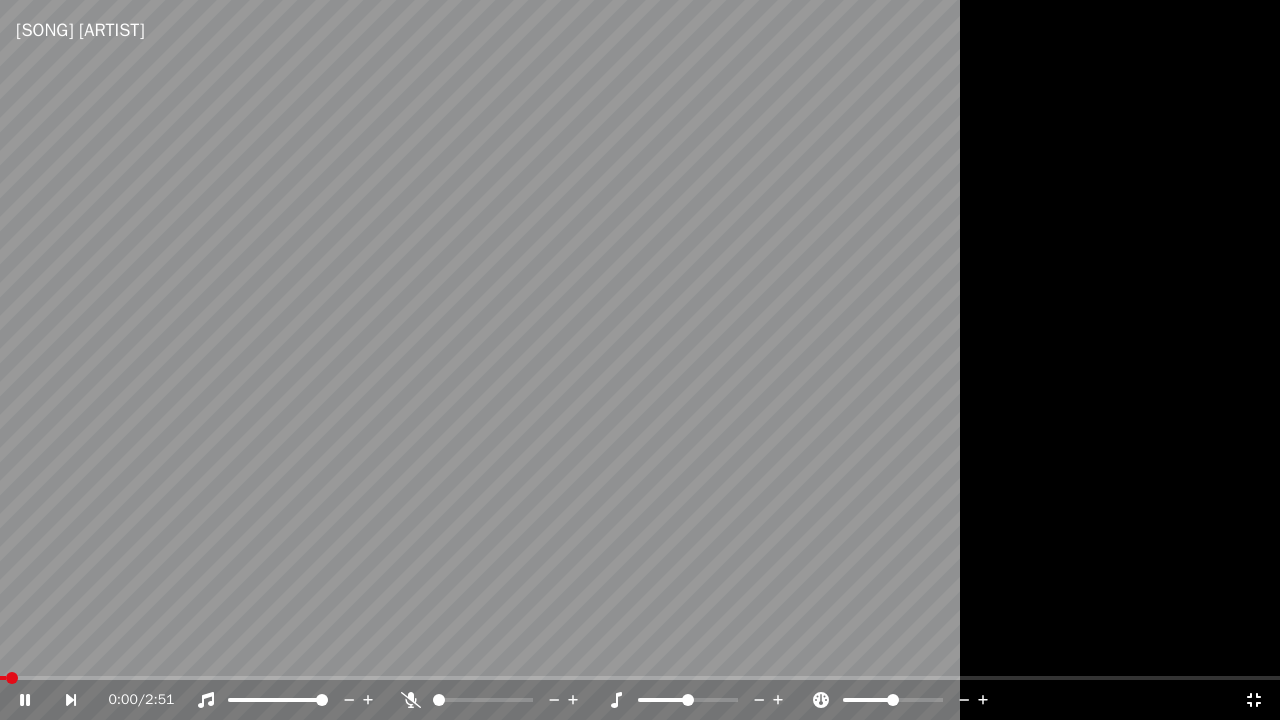 click at bounding box center (640, 360) 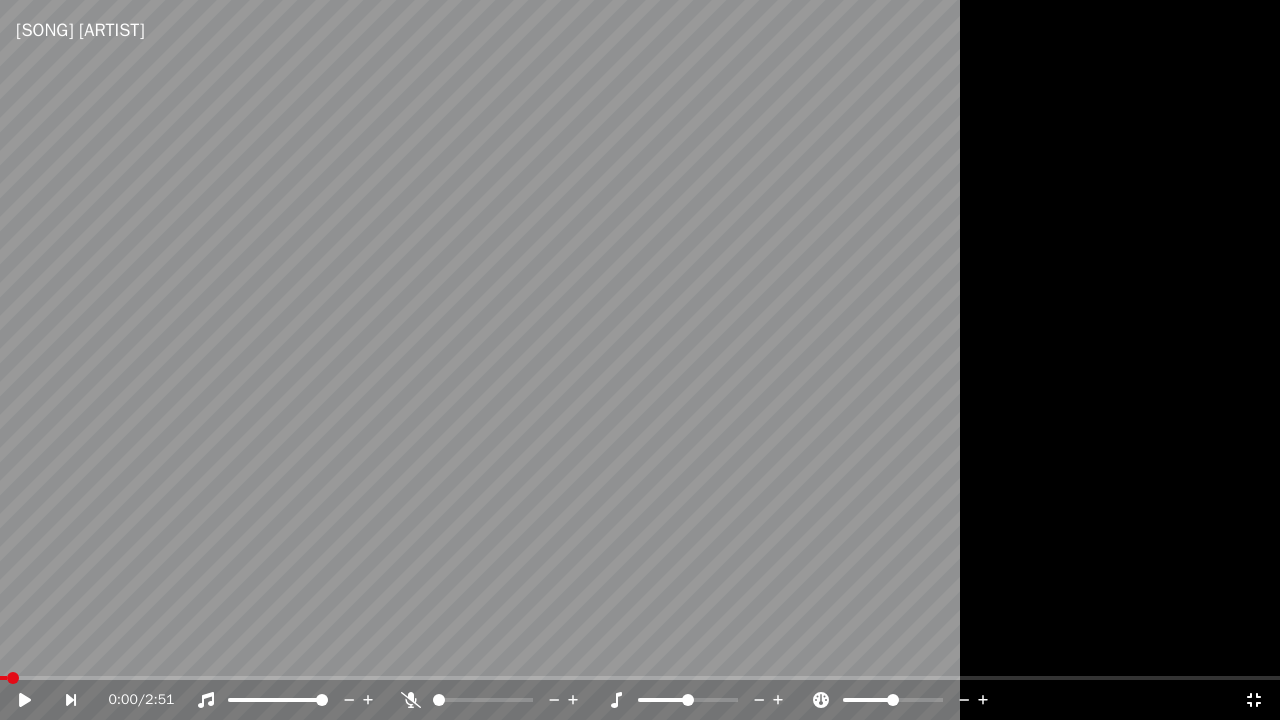 click on "0:00  /  2:51" at bounding box center (640, 700) 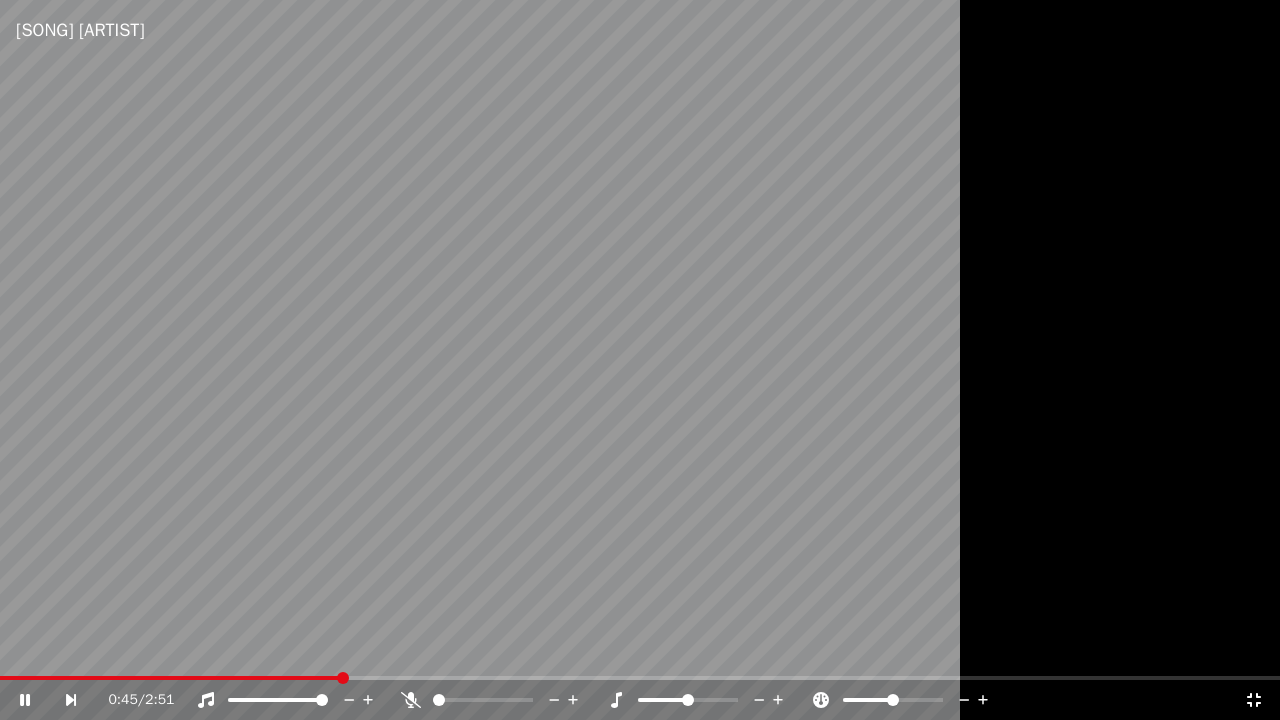 click at bounding box center [170, 678] 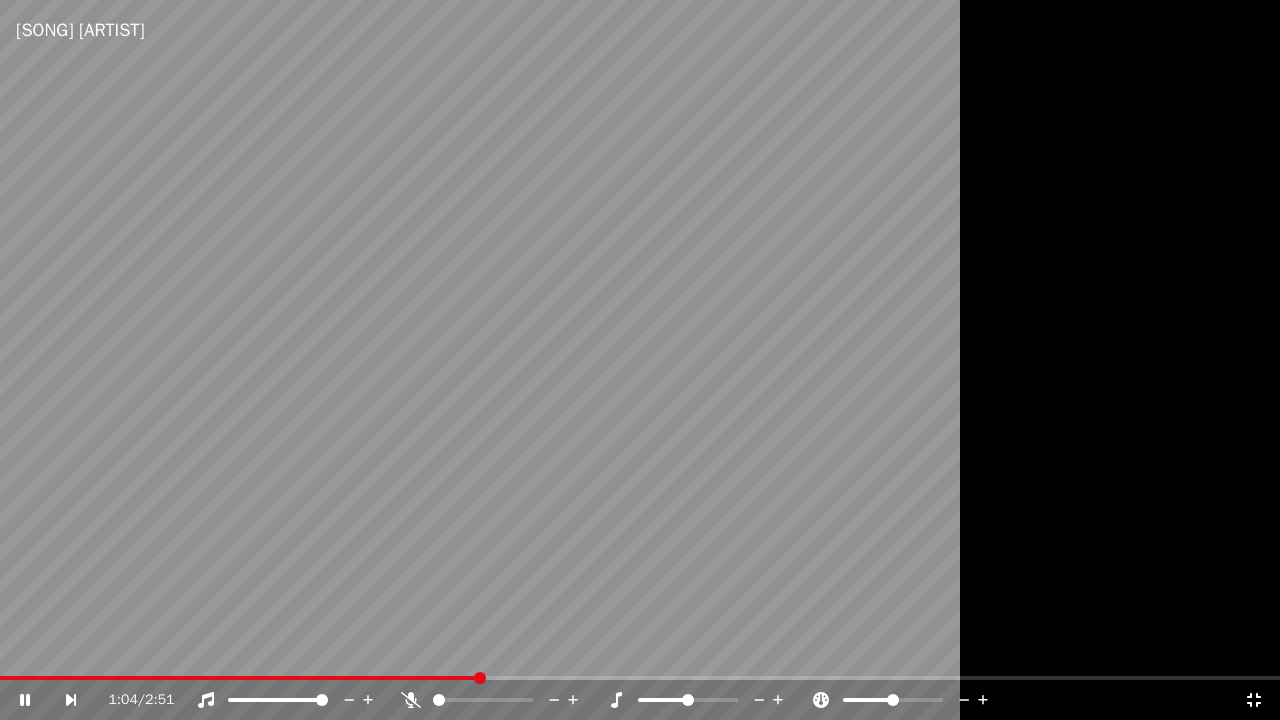 click on "1:04  /  2:51" at bounding box center [640, 700] 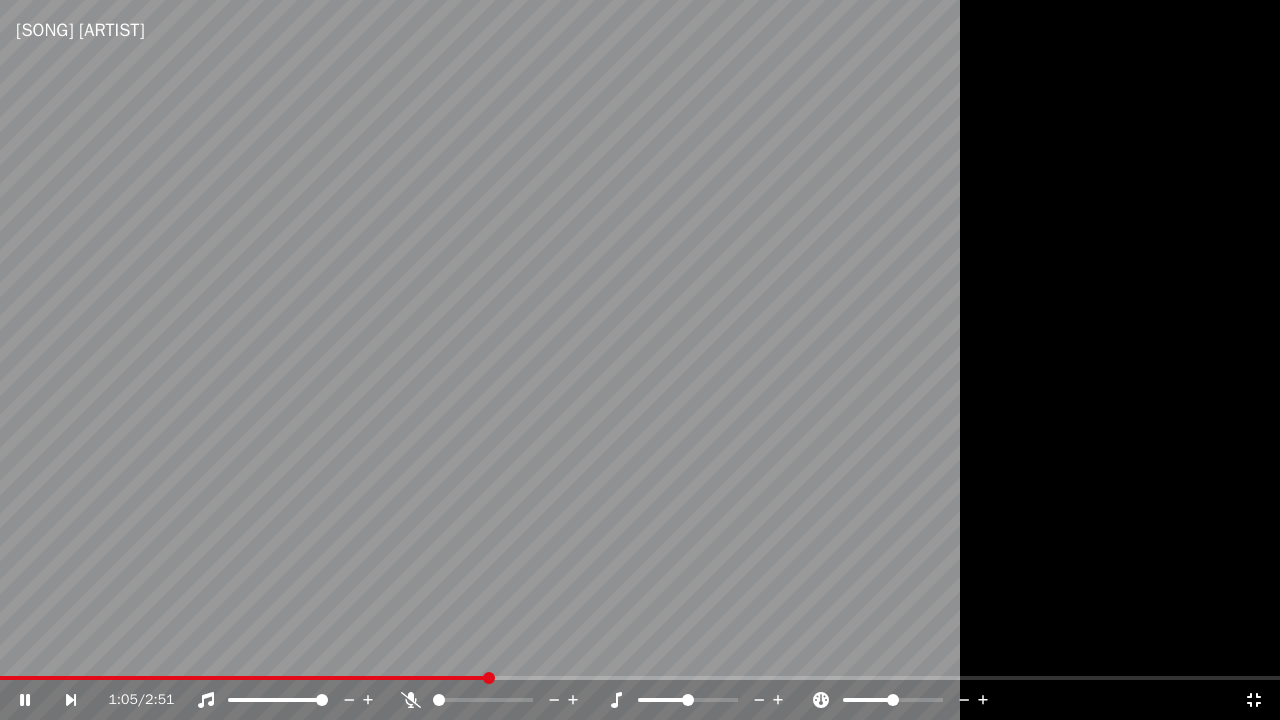 click 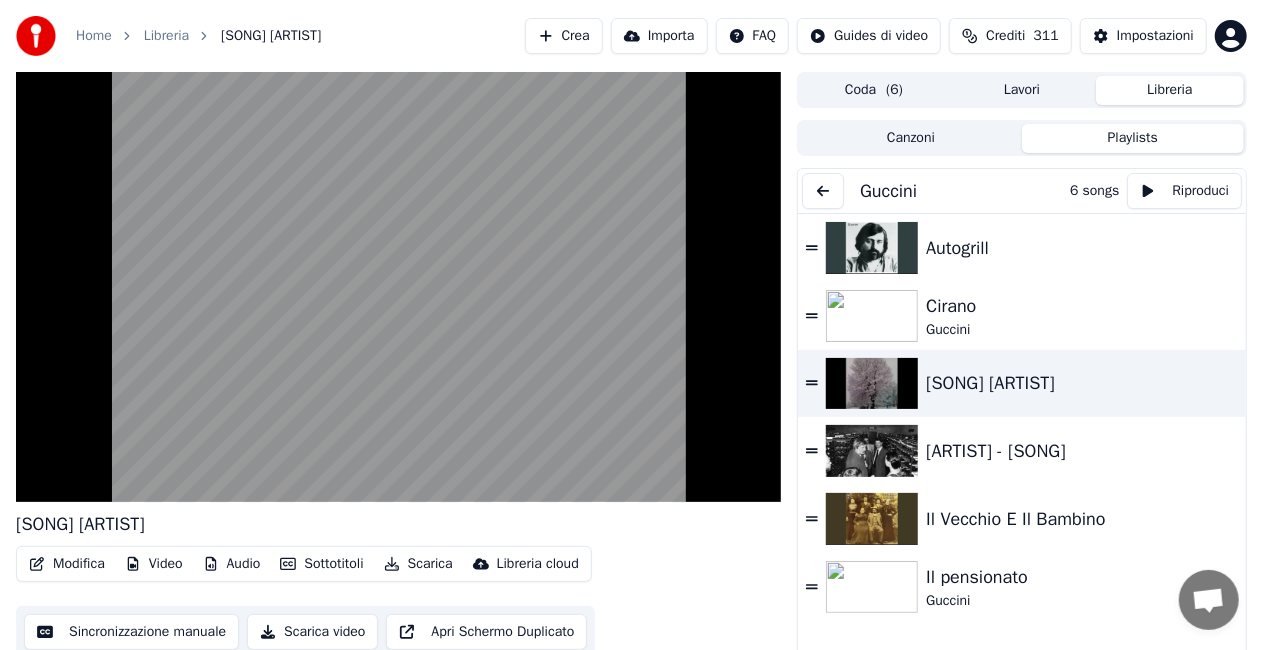 click at bounding box center (823, 191) 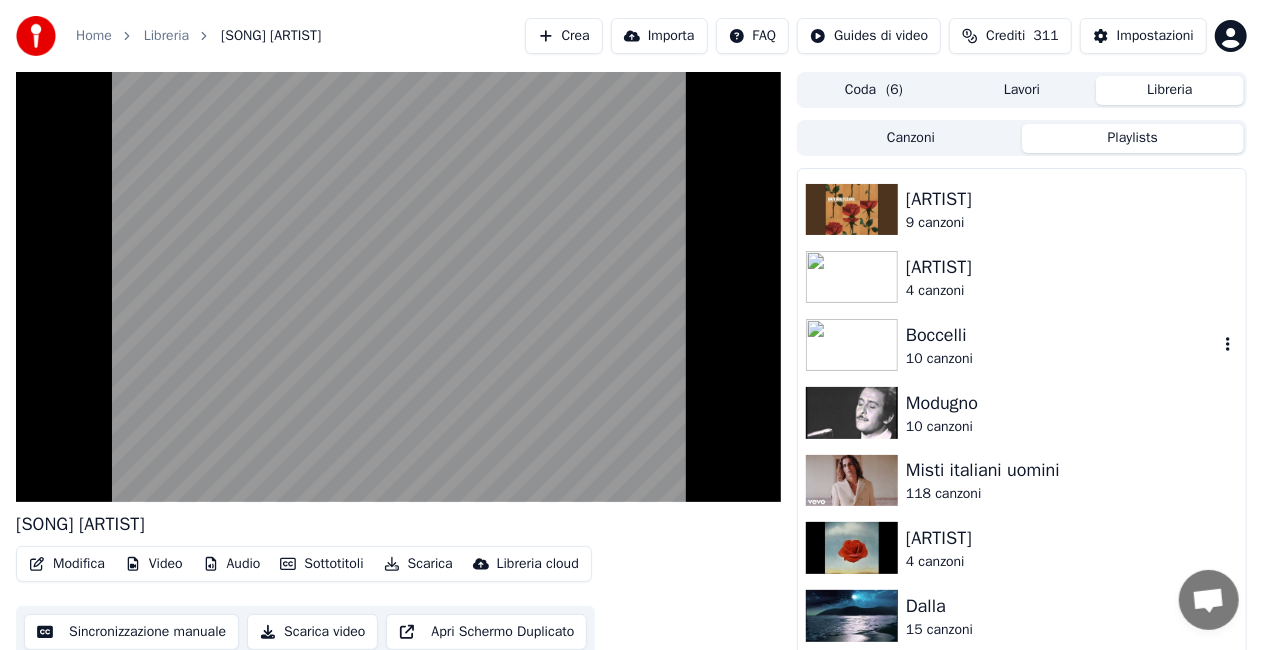 scroll, scrollTop: 500, scrollLeft: 0, axis: vertical 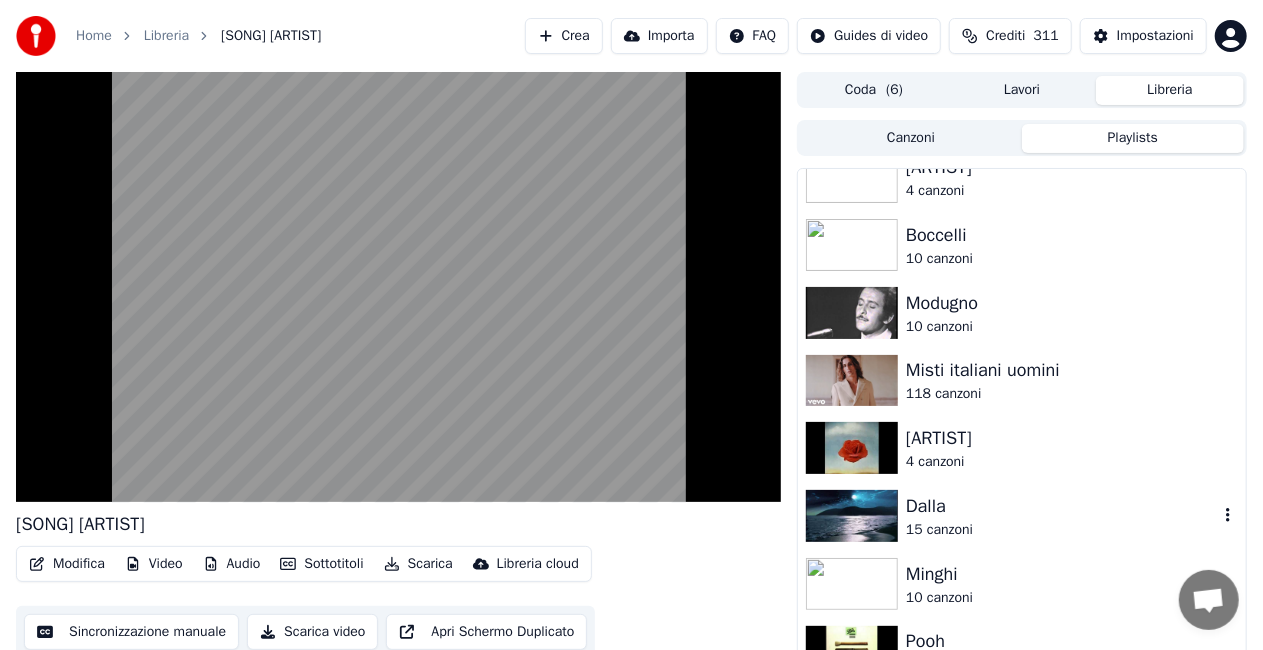 click on "Dalla" at bounding box center [1062, 506] 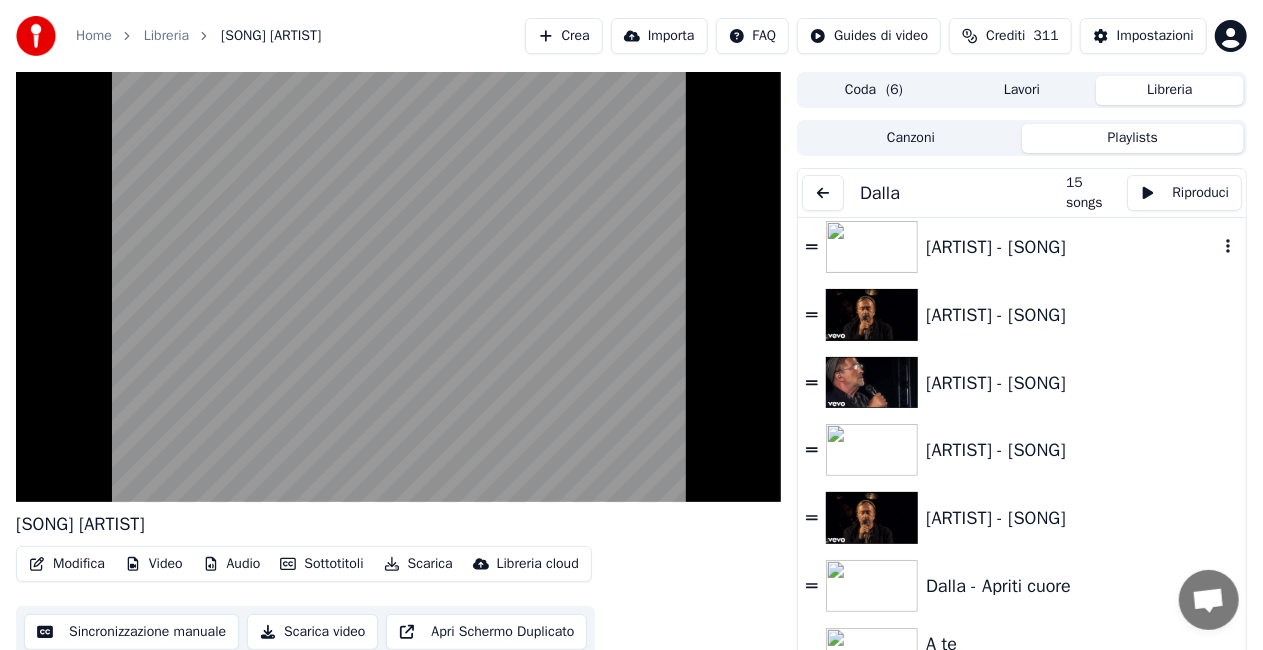 scroll, scrollTop: 0, scrollLeft: 0, axis: both 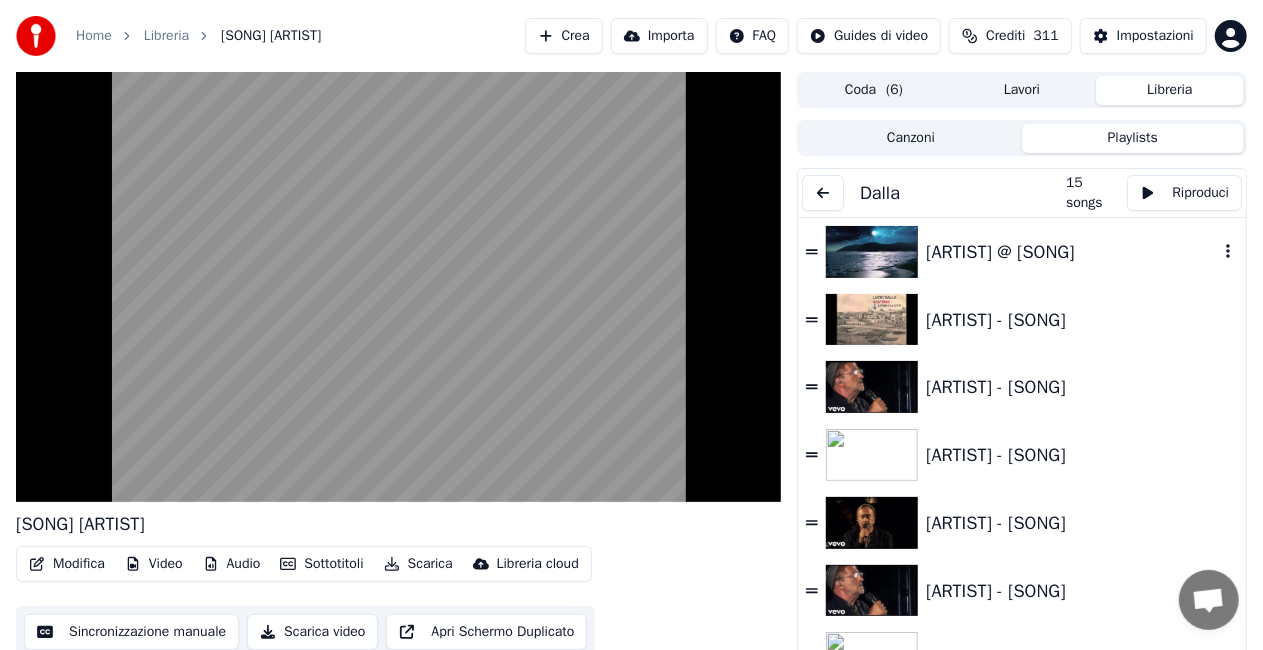 click on "[ARTIST] @ [SONG]" at bounding box center [1072, 252] 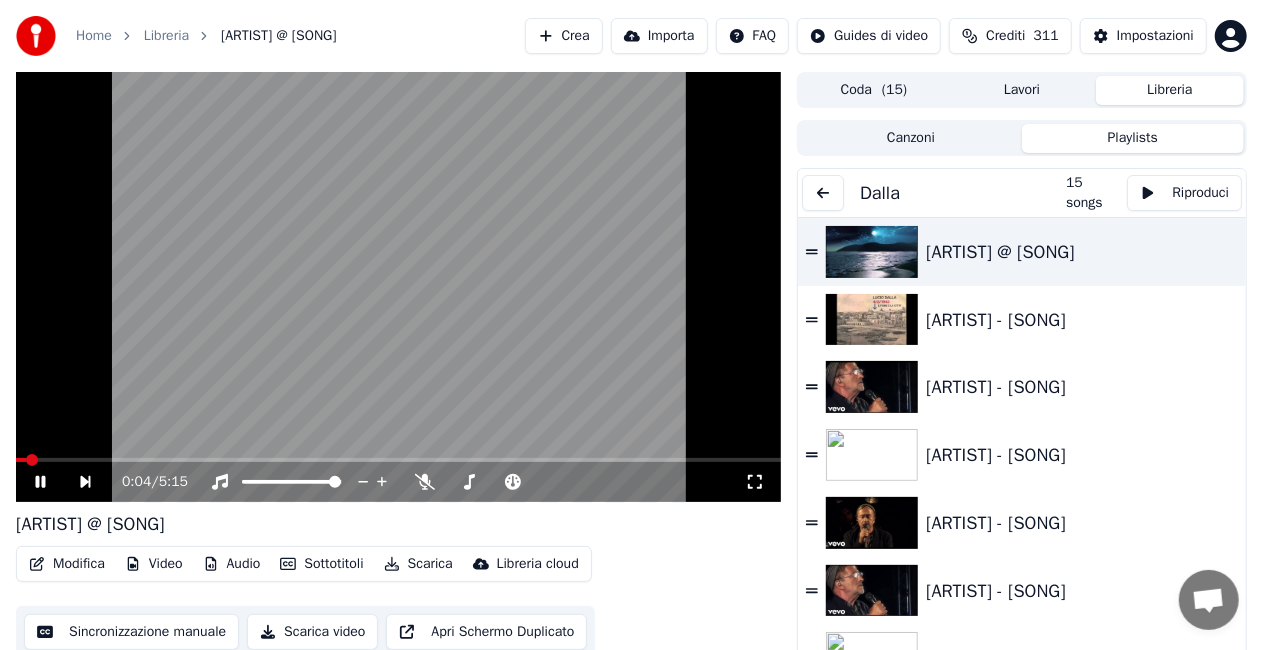 click on "0:04  /  5:15" at bounding box center [398, 482] 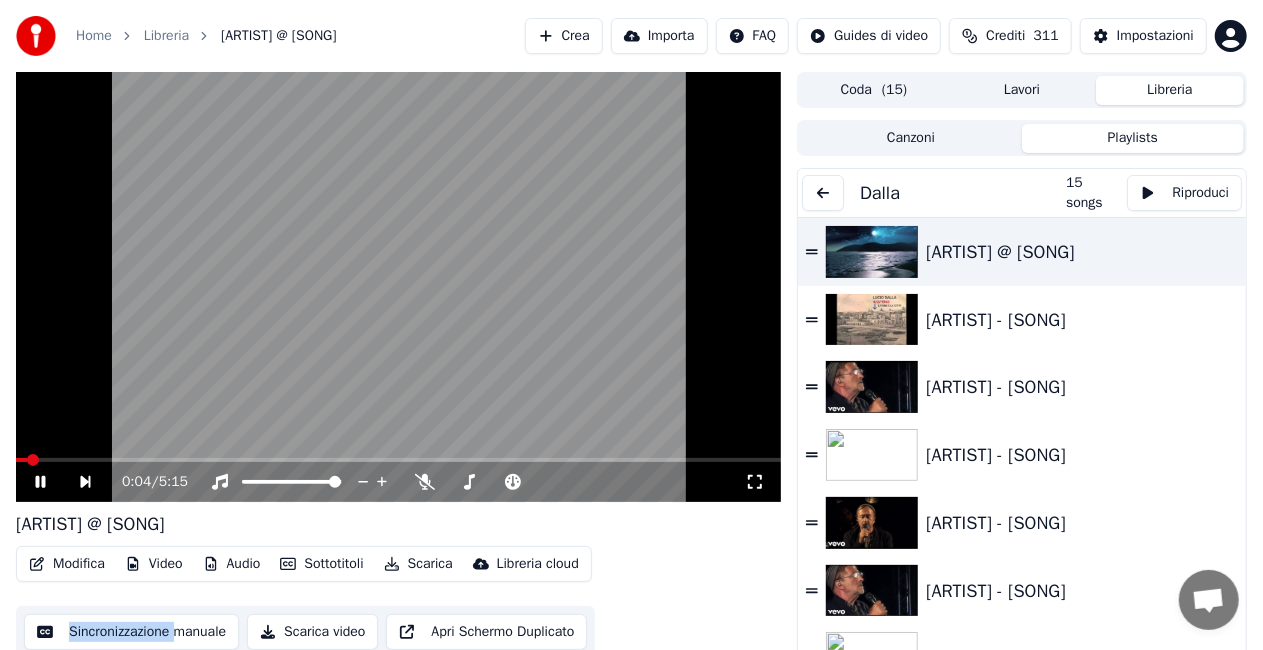 click 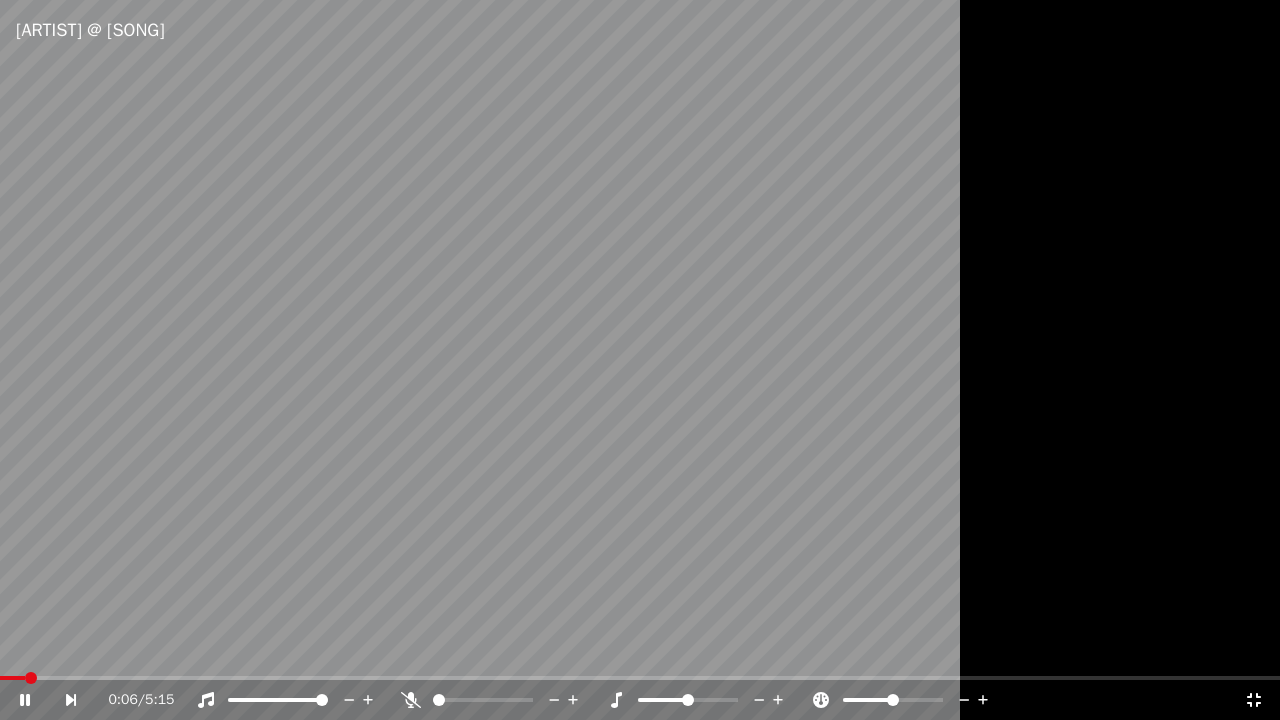 click 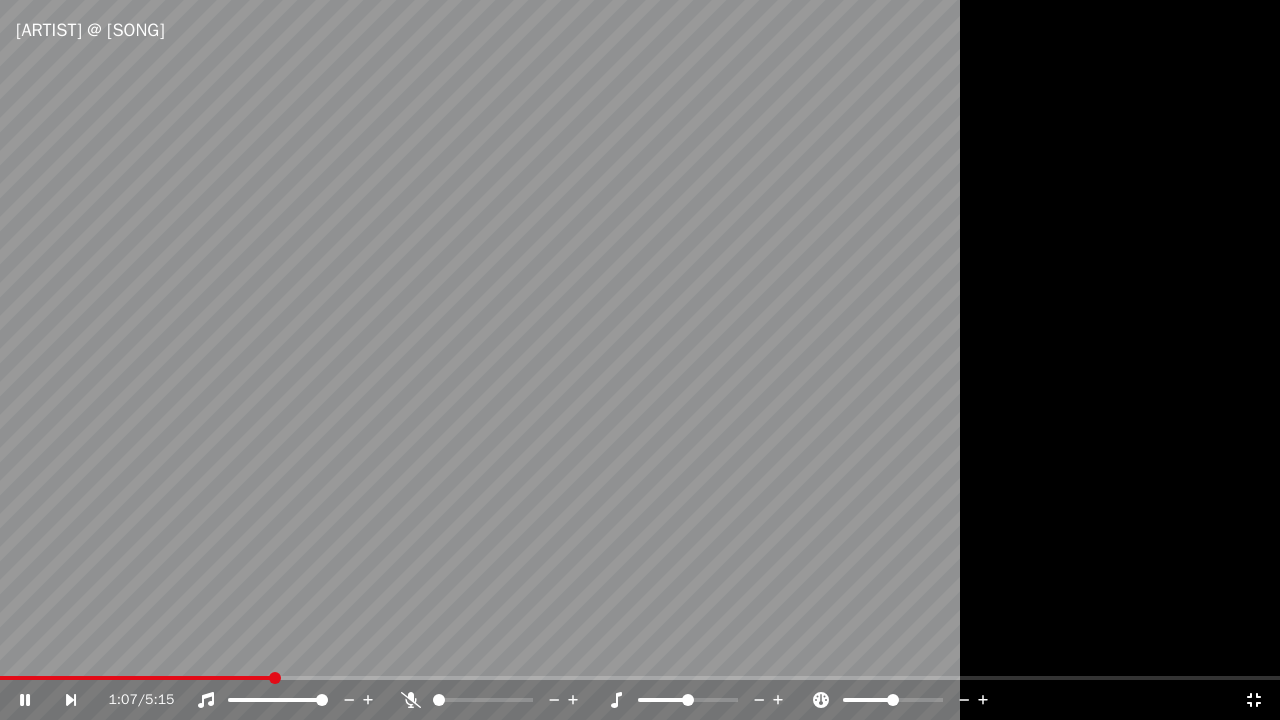 click 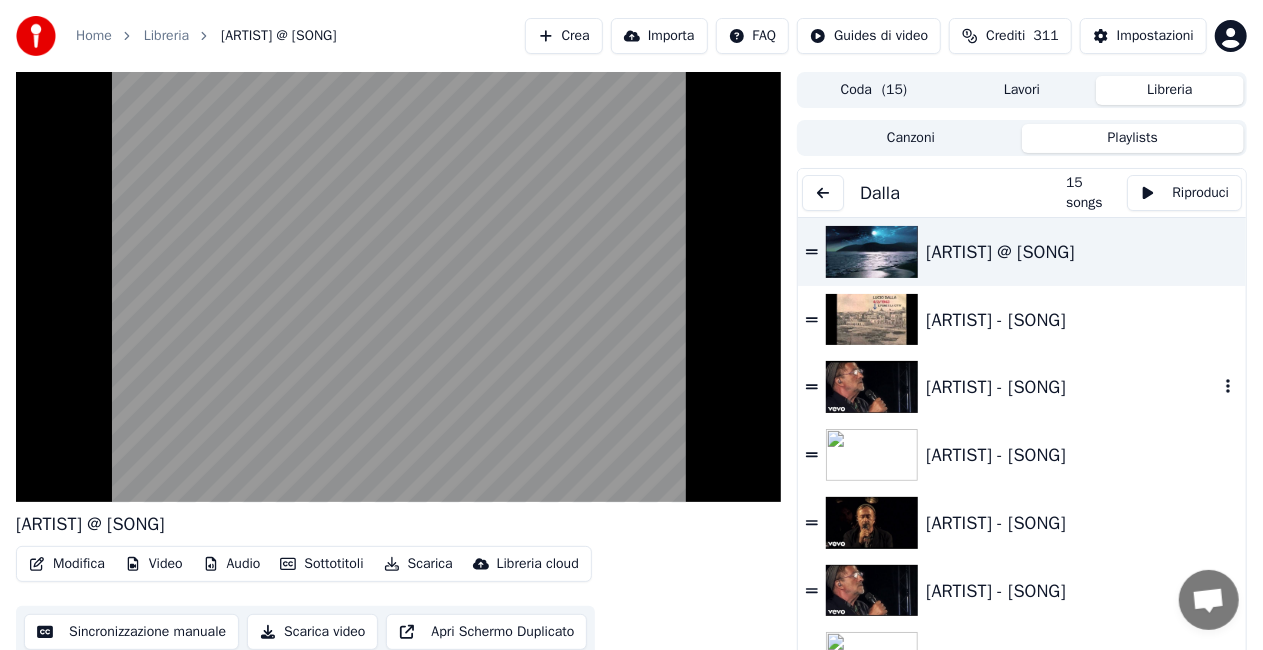 click on "[ARTIST] - [SONG]" at bounding box center [1072, 387] 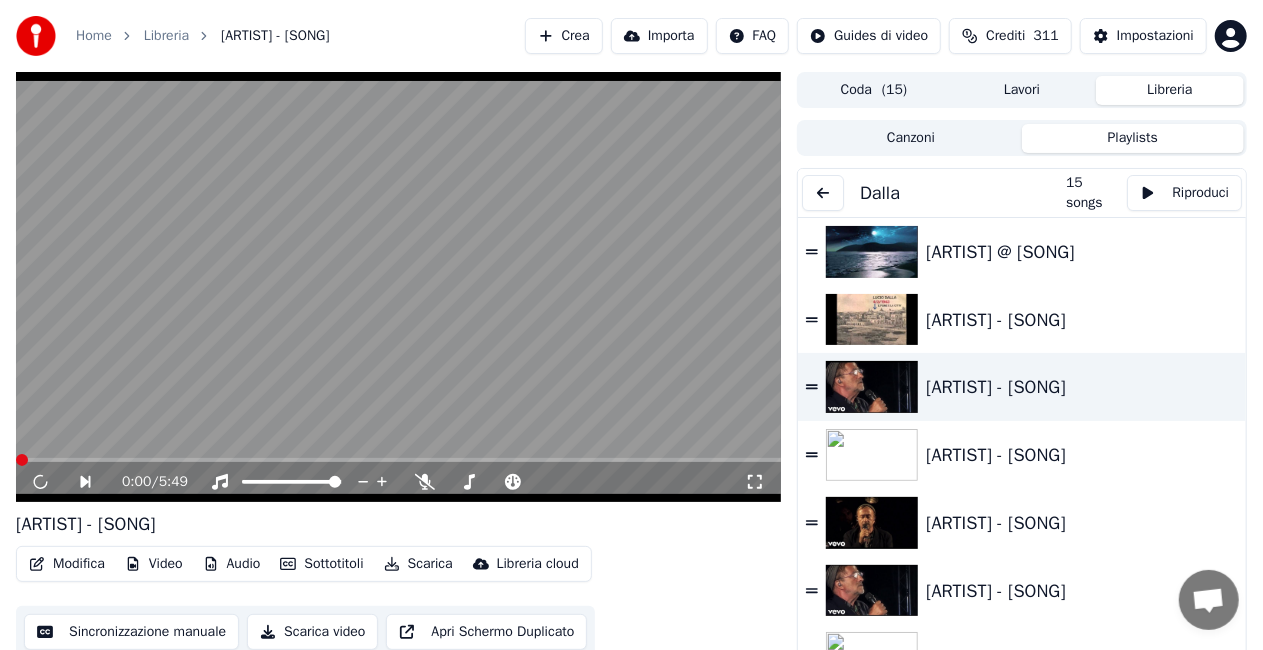 click 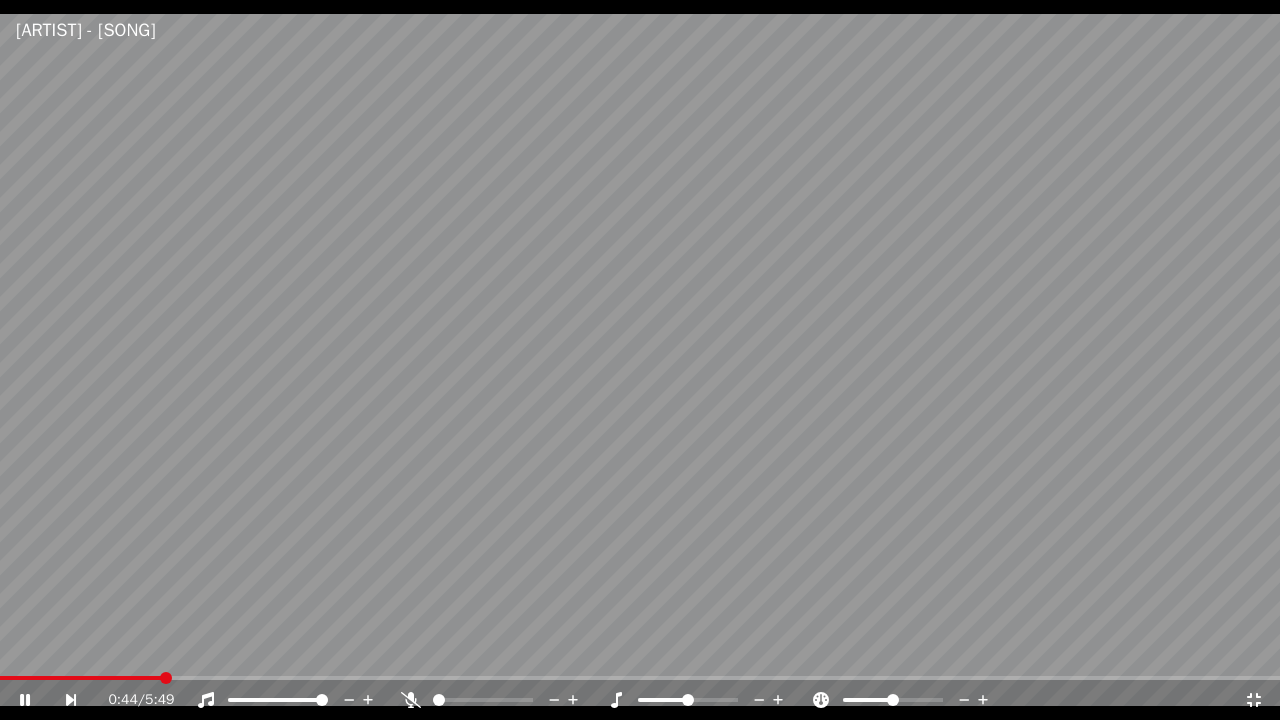 click at bounding box center (640, 678) 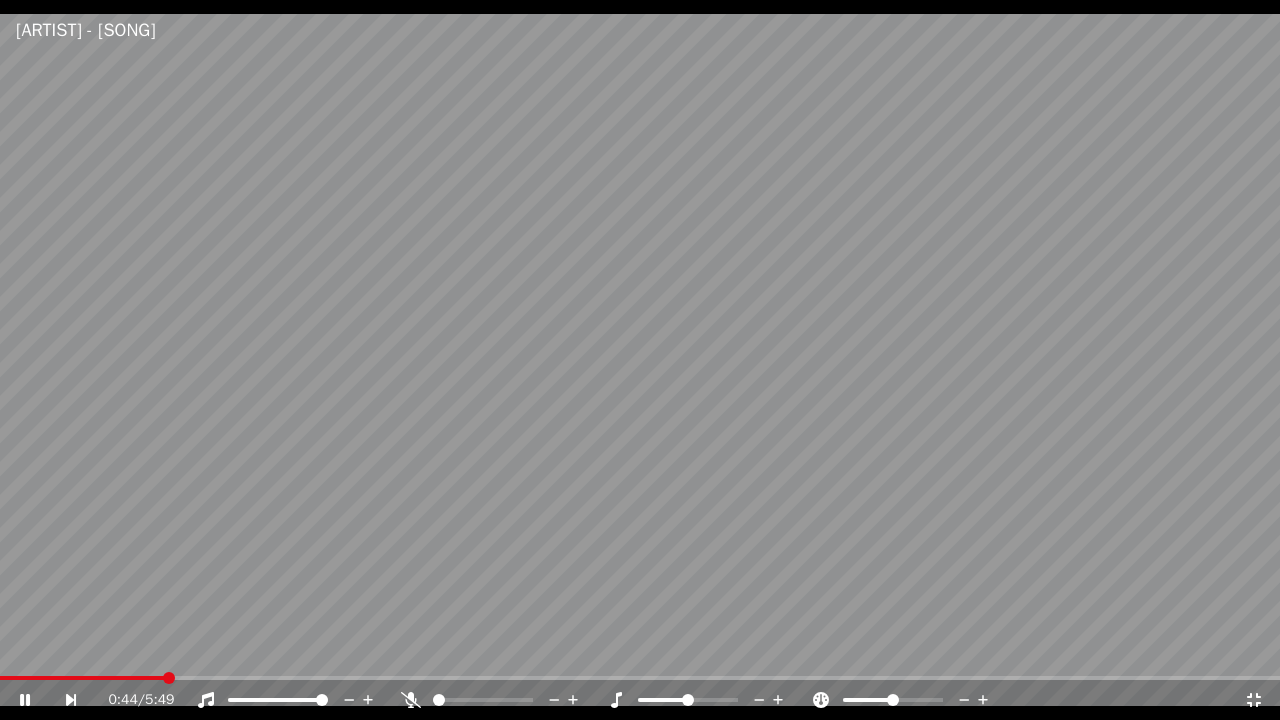 click at bounding box center [640, 360] 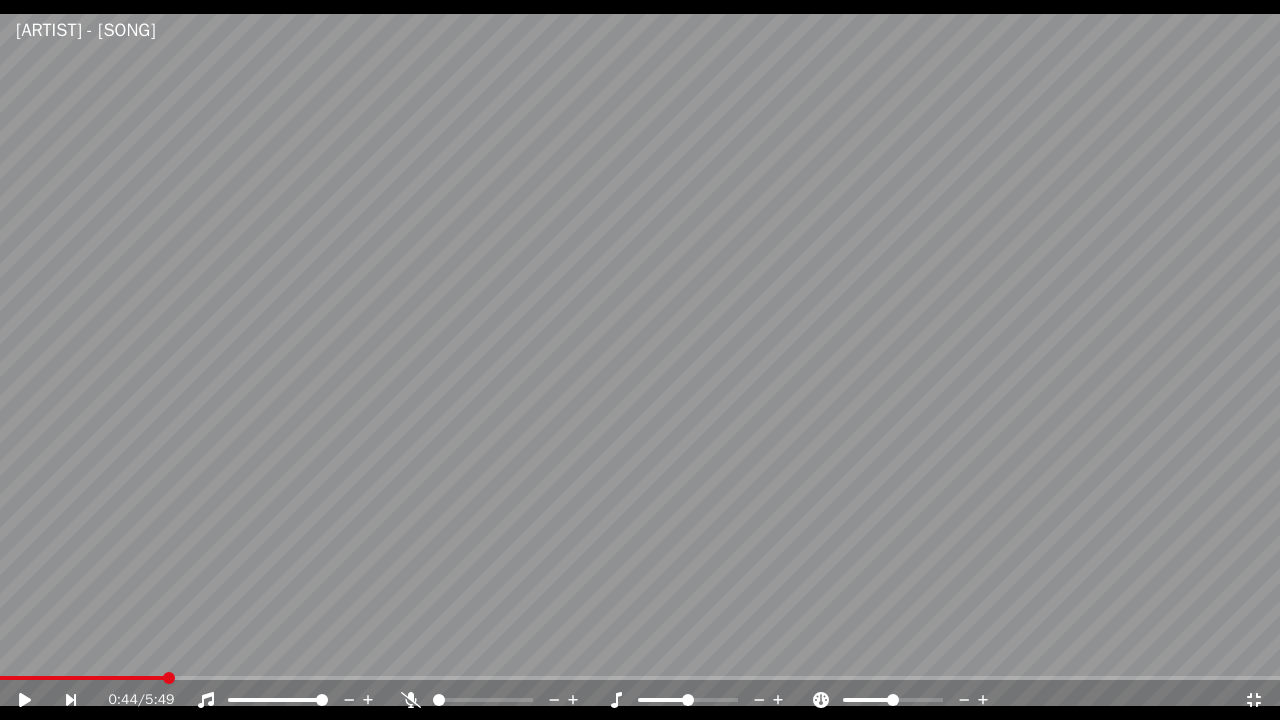 click at bounding box center (640, 360) 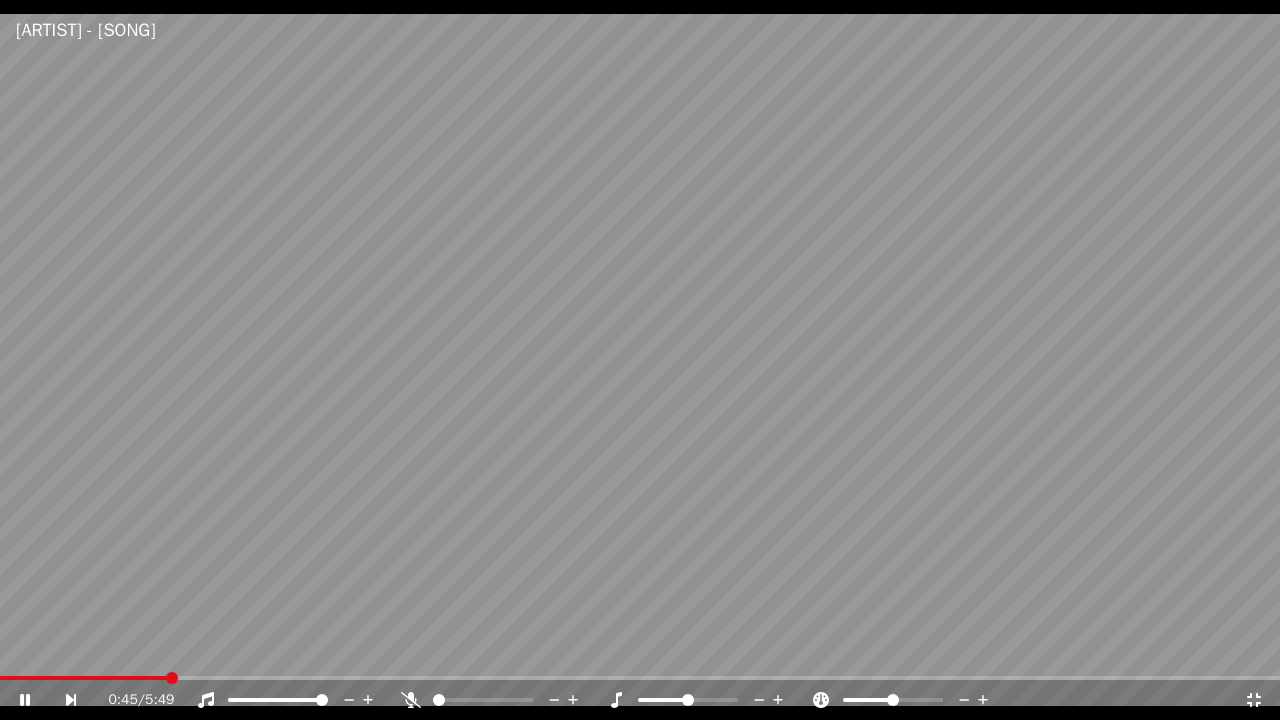 click at bounding box center [84, 678] 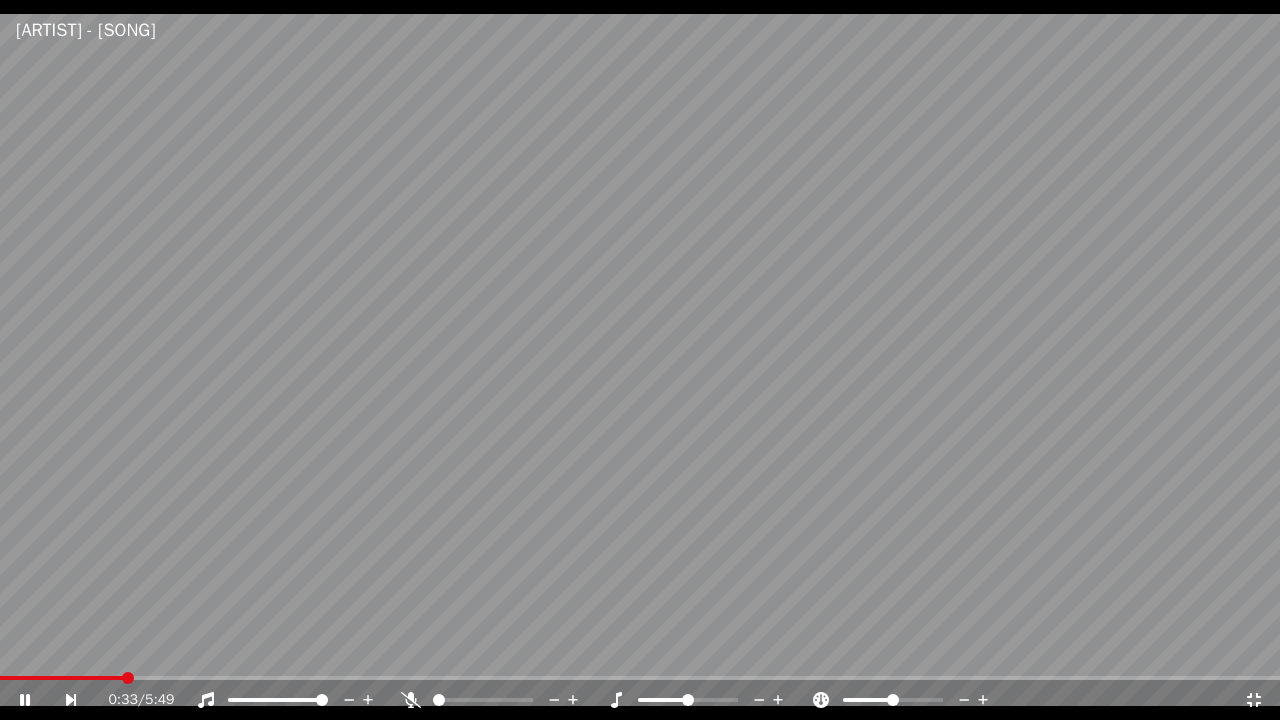 click at bounding box center [62, 678] 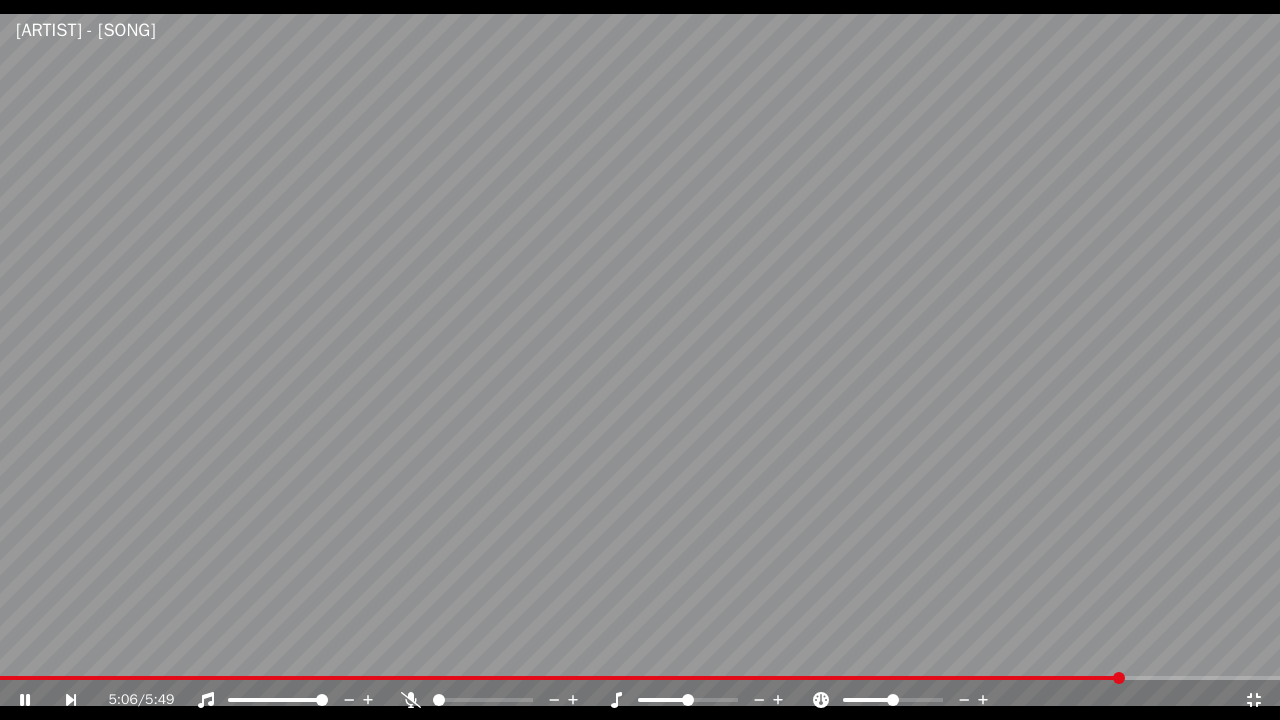 click at bounding box center [640, 360] 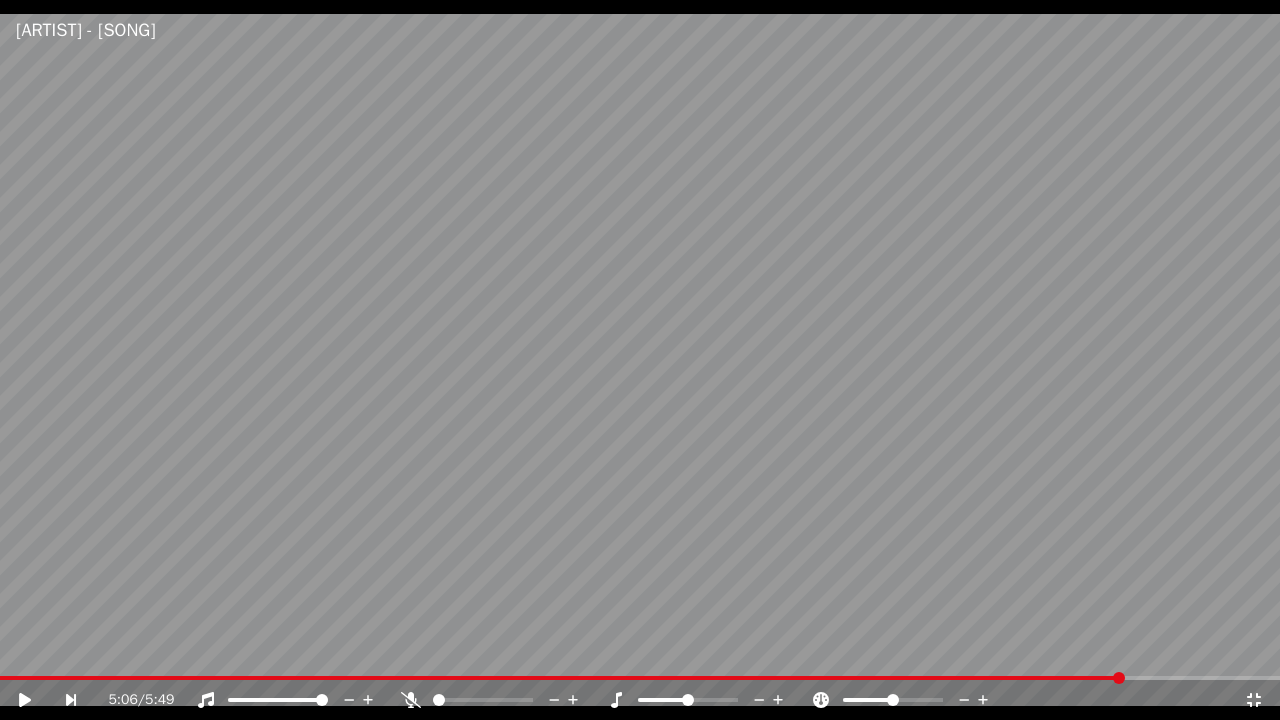 click 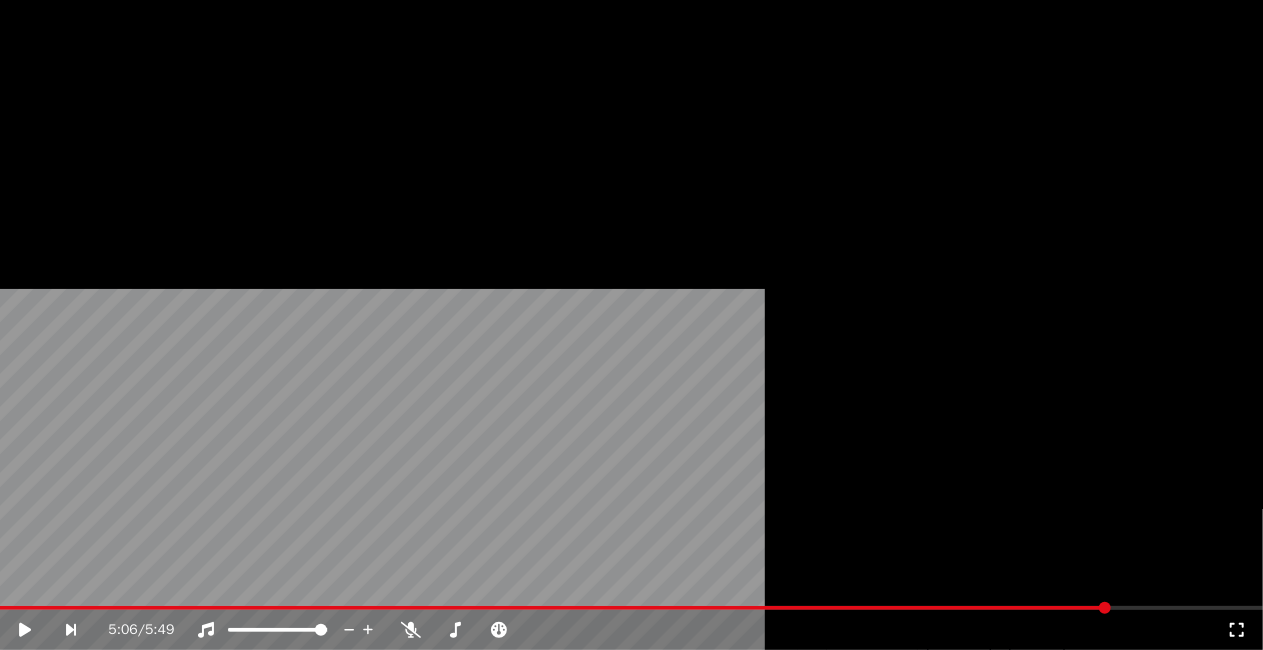scroll, scrollTop: 0, scrollLeft: 0, axis: both 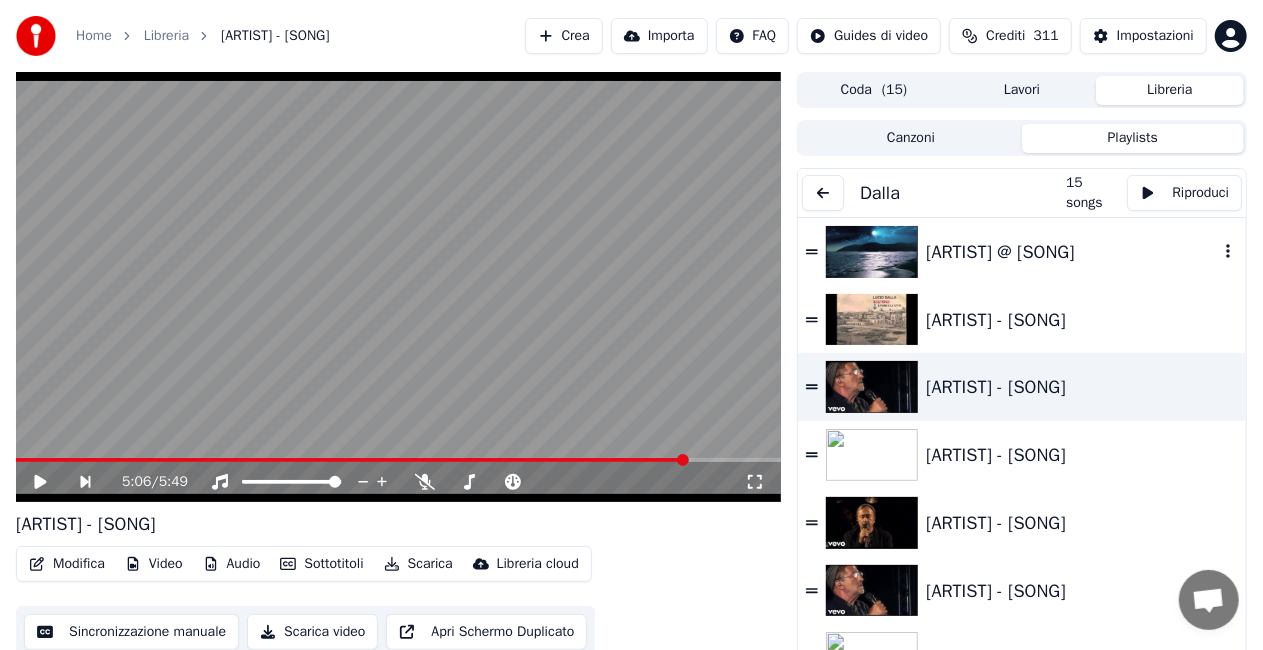 click on "[ARTIST] @ [SONG]" at bounding box center (1072, 252) 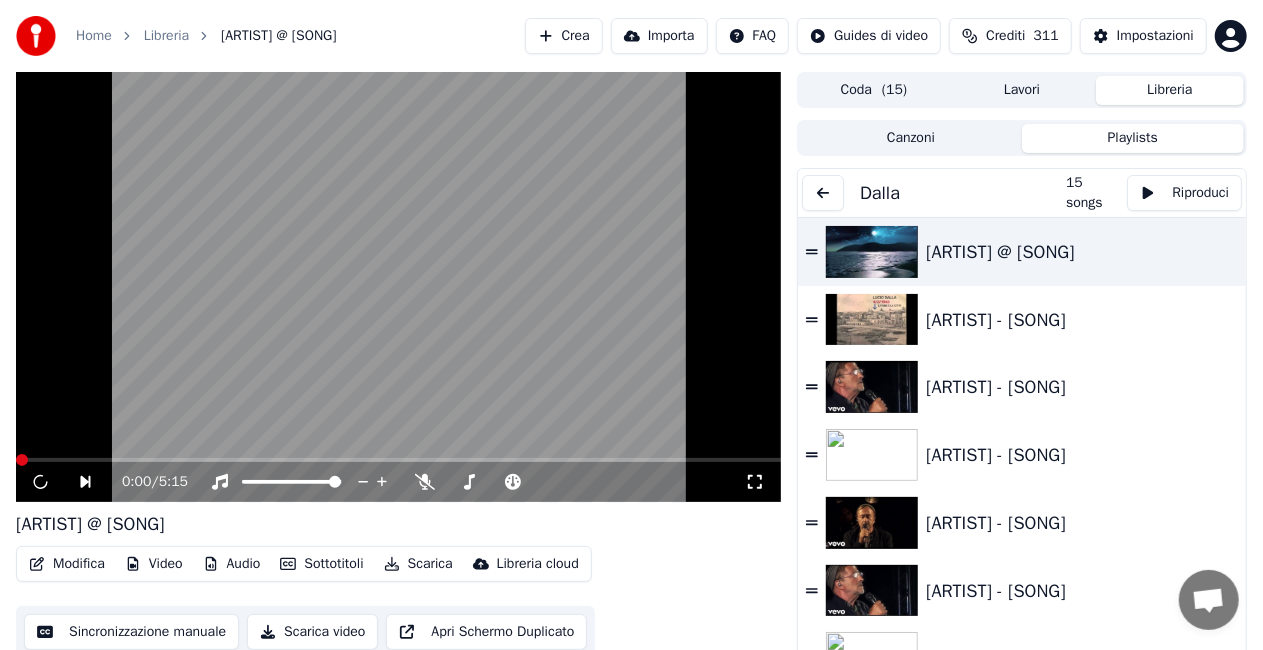 click 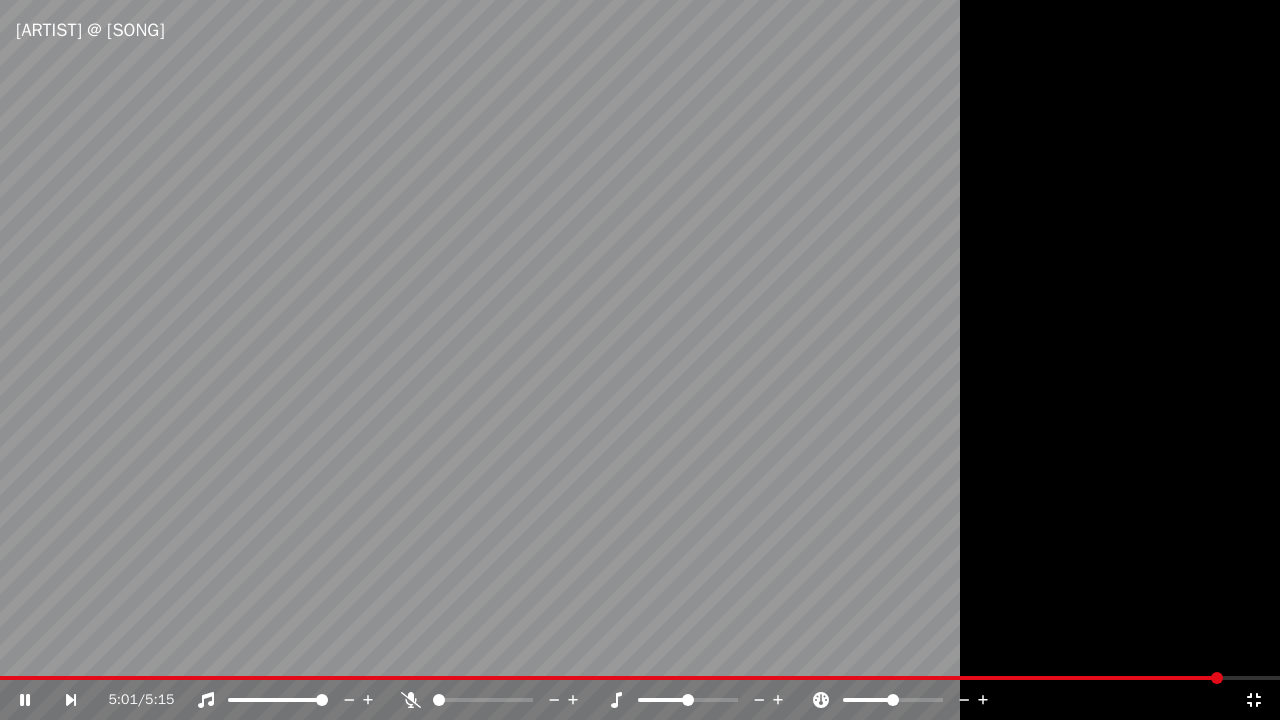 click 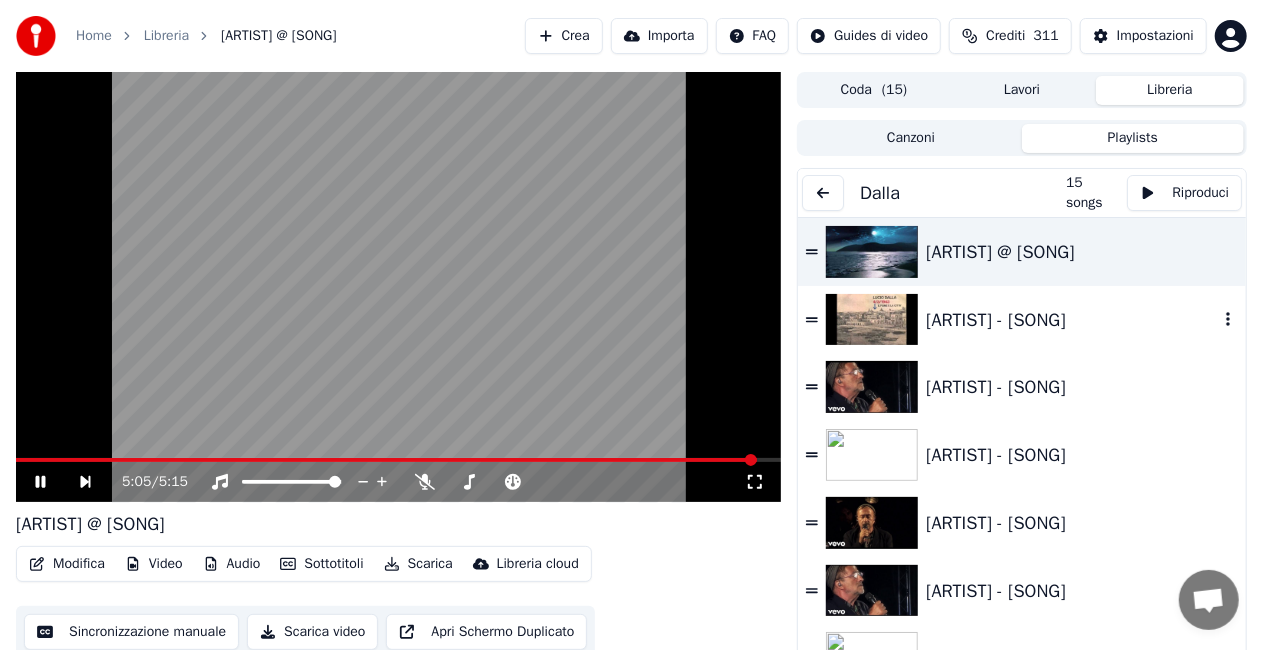 click on "[ARTIST] - [SONG]" at bounding box center [1072, 320] 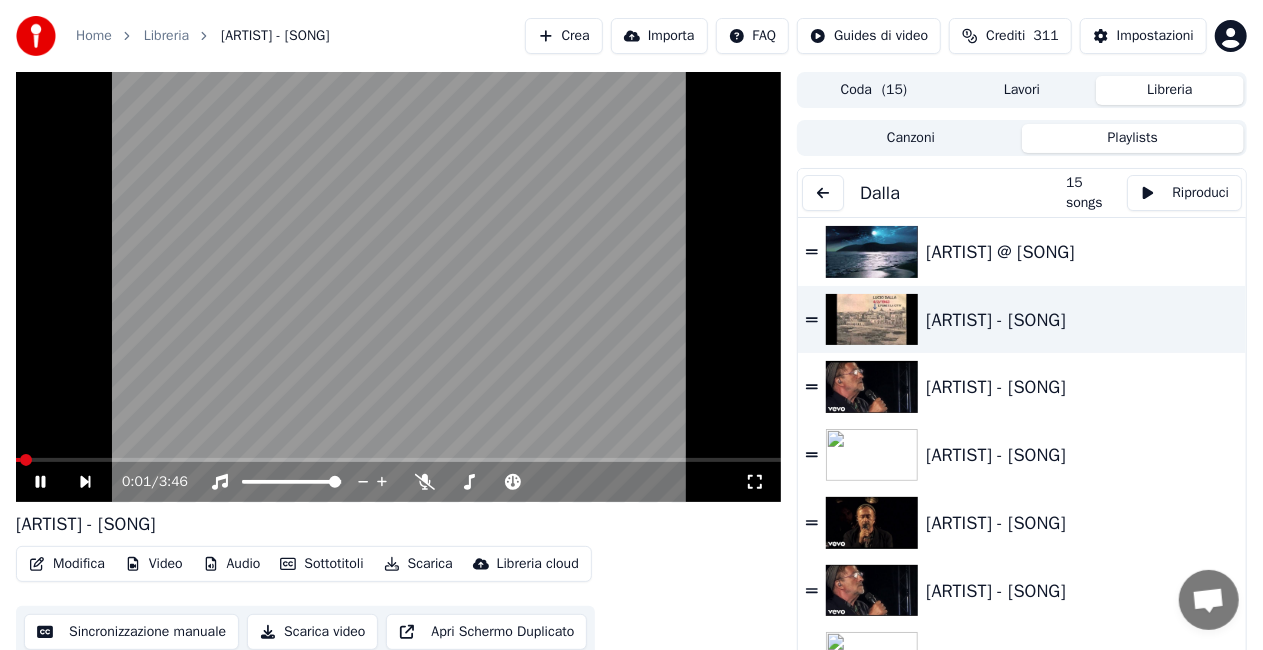 click 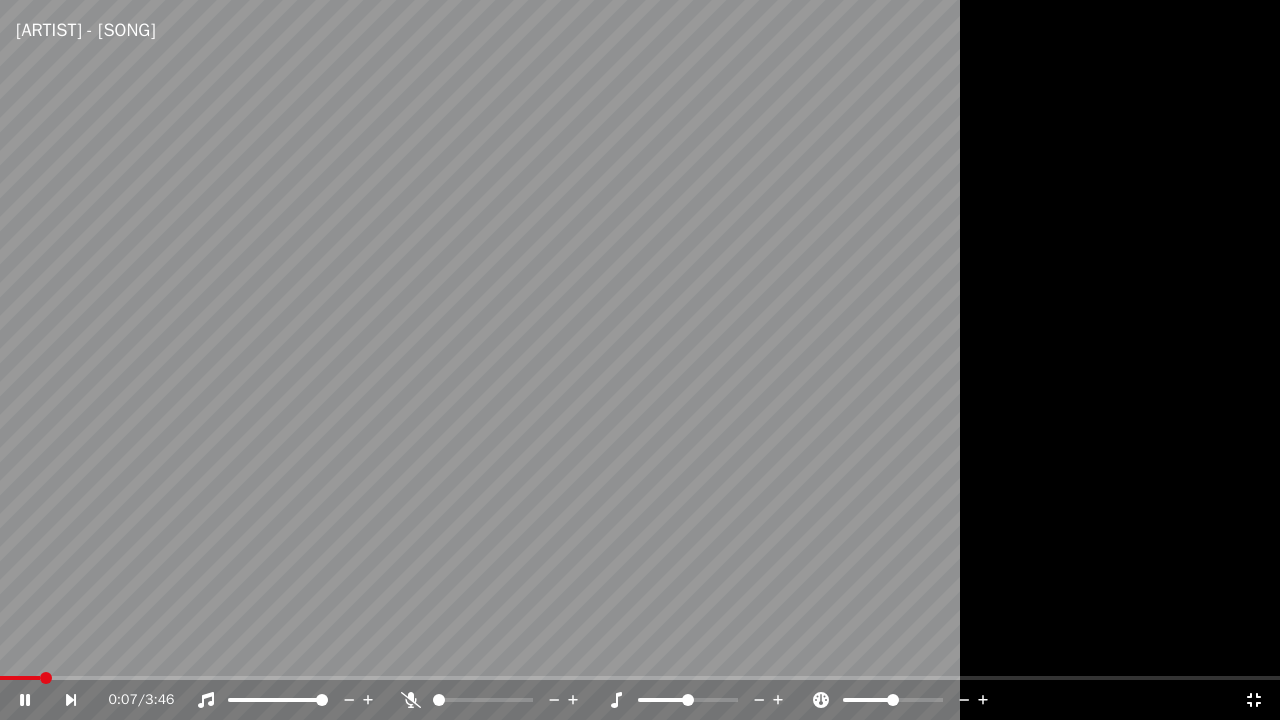 click 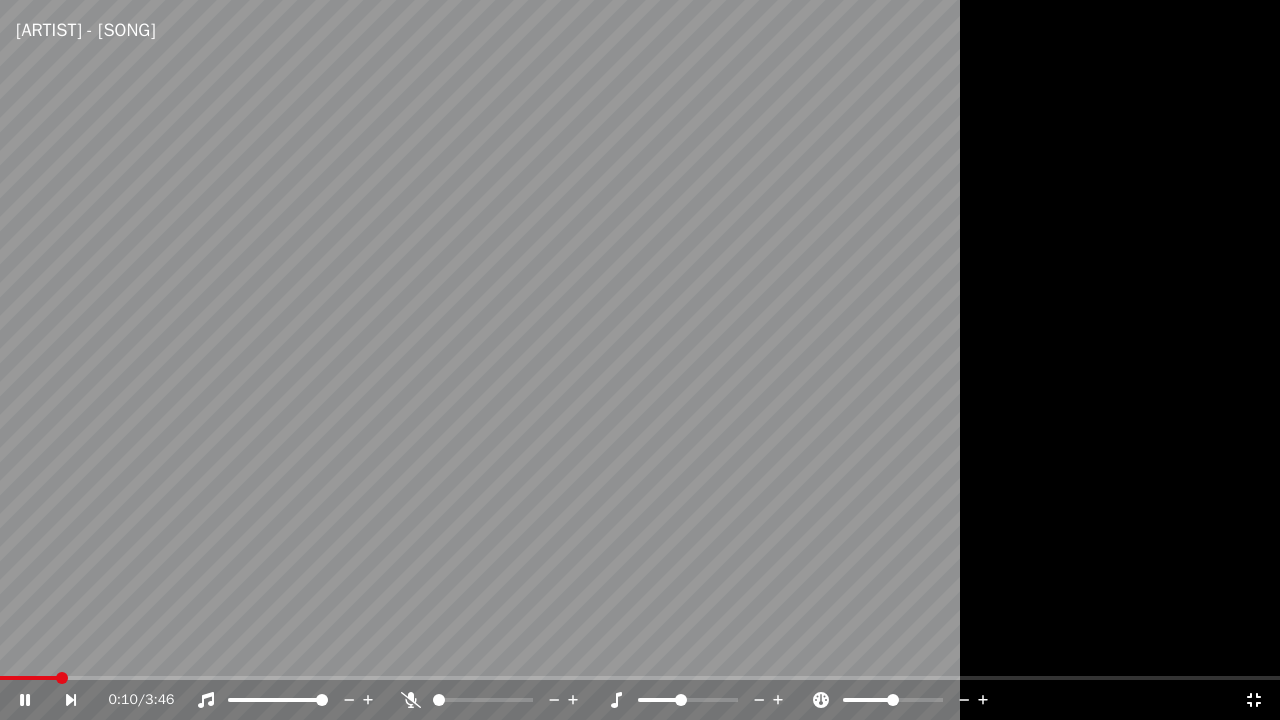 click 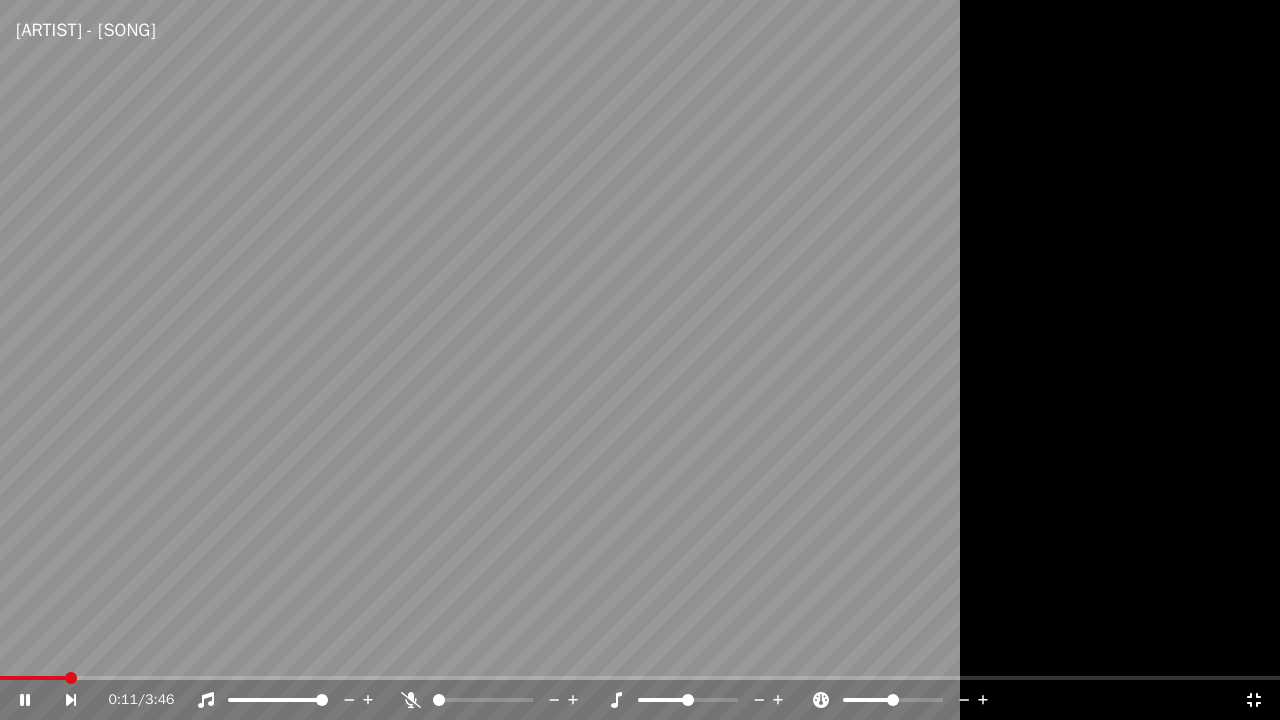click 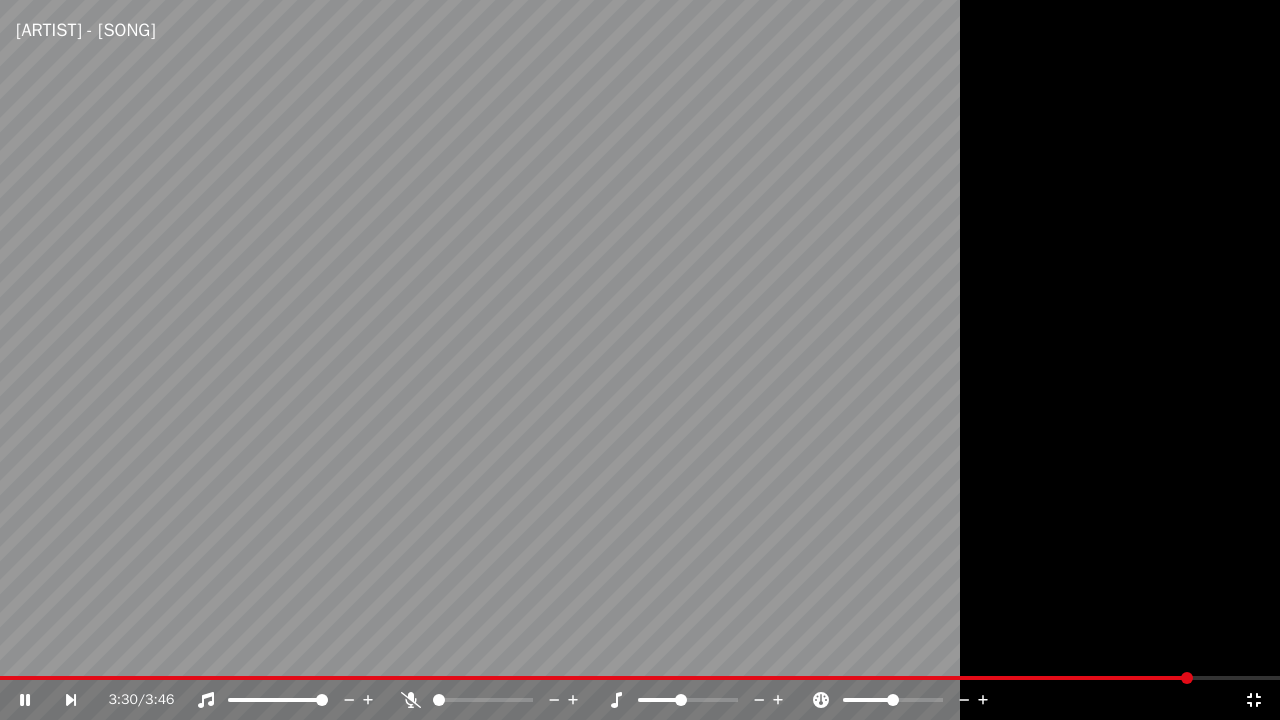 click on "3:30  /  3:46" at bounding box center (640, 700) 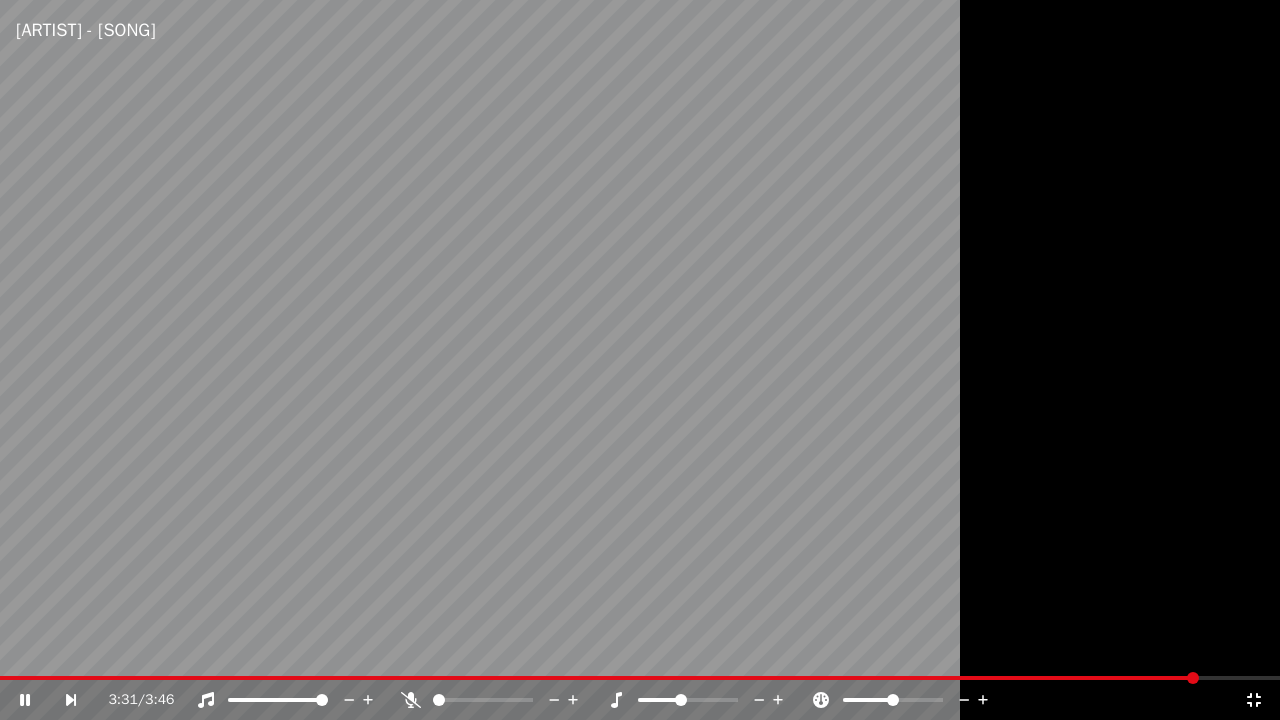 click at bounding box center [640, 360] 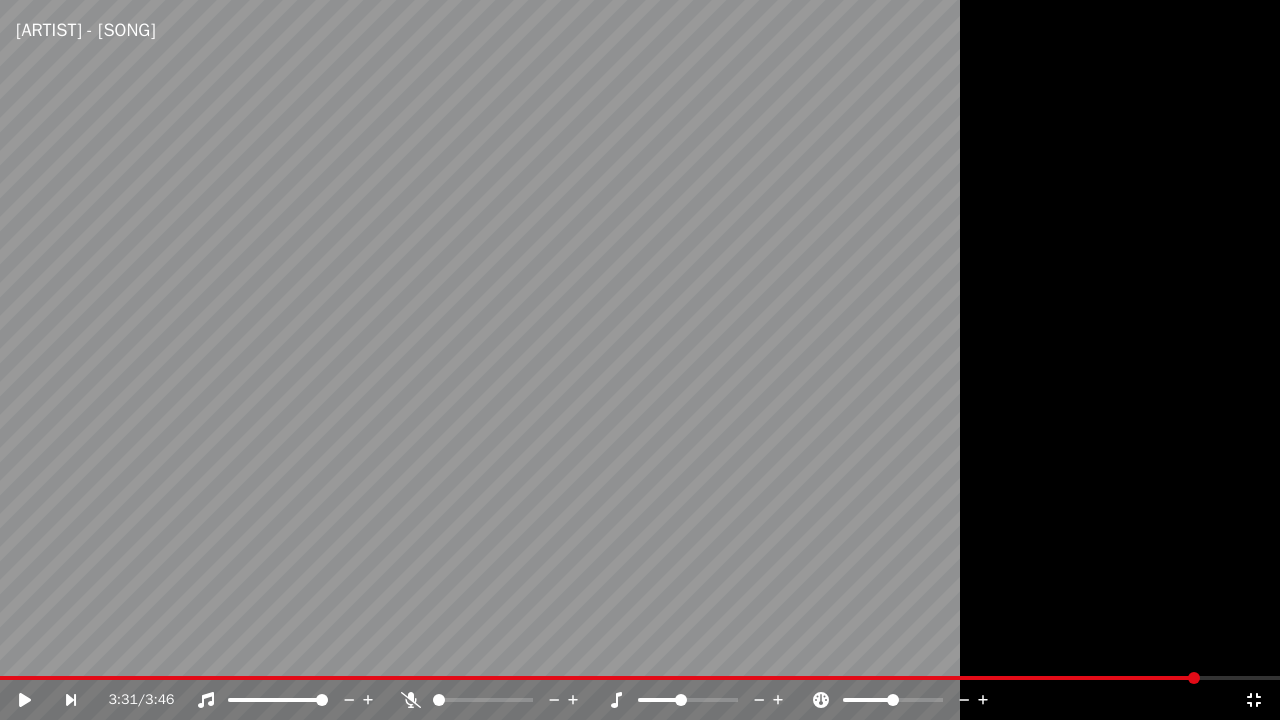 click at bounding box center (640, 360) 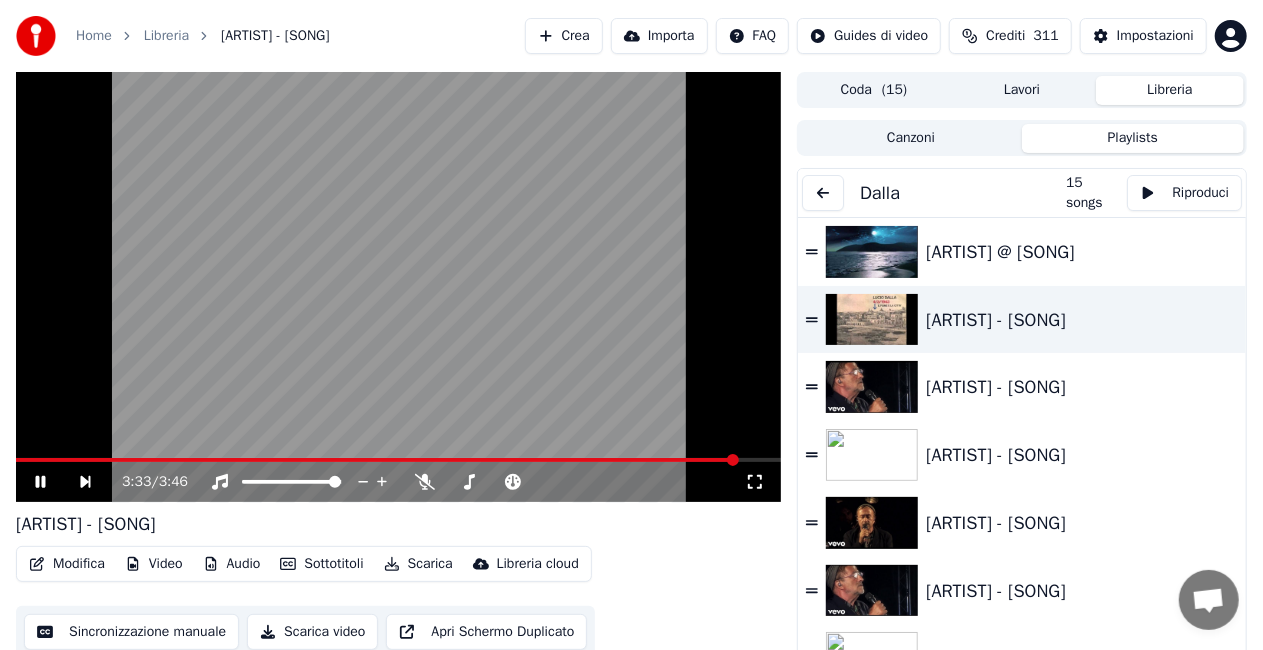 click at bounding box center (398, 287) 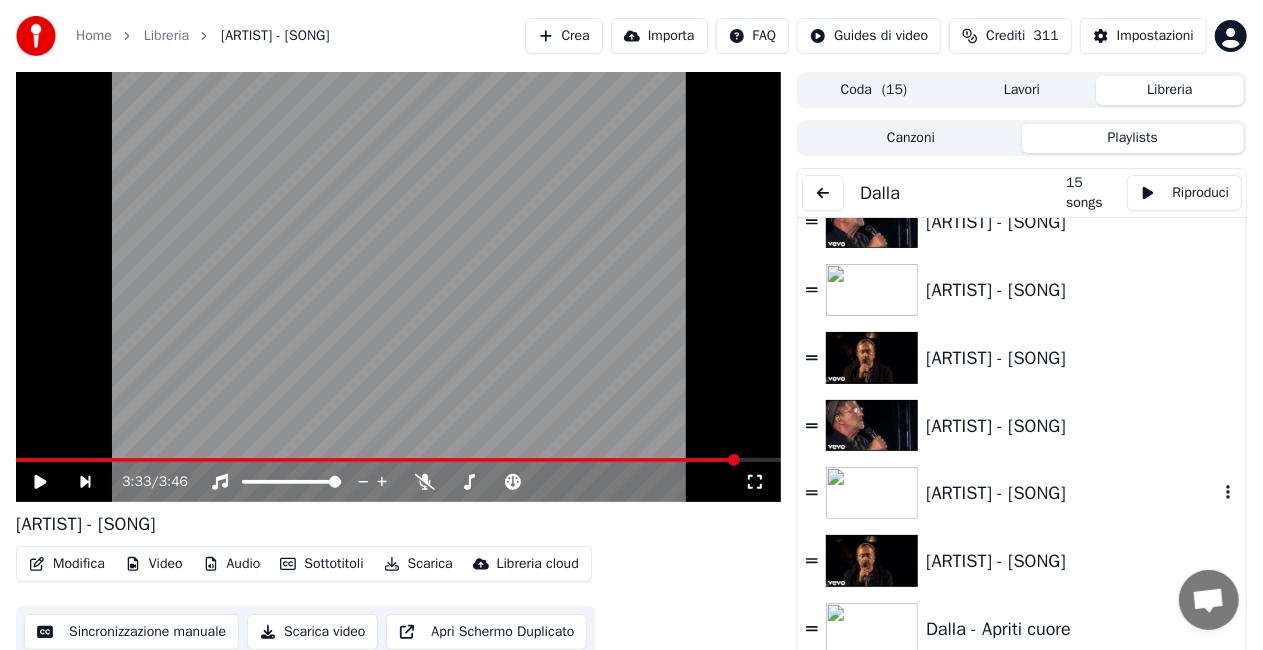 scroll, scrollTop: 200, scrollLeft: 0, axis: vertical 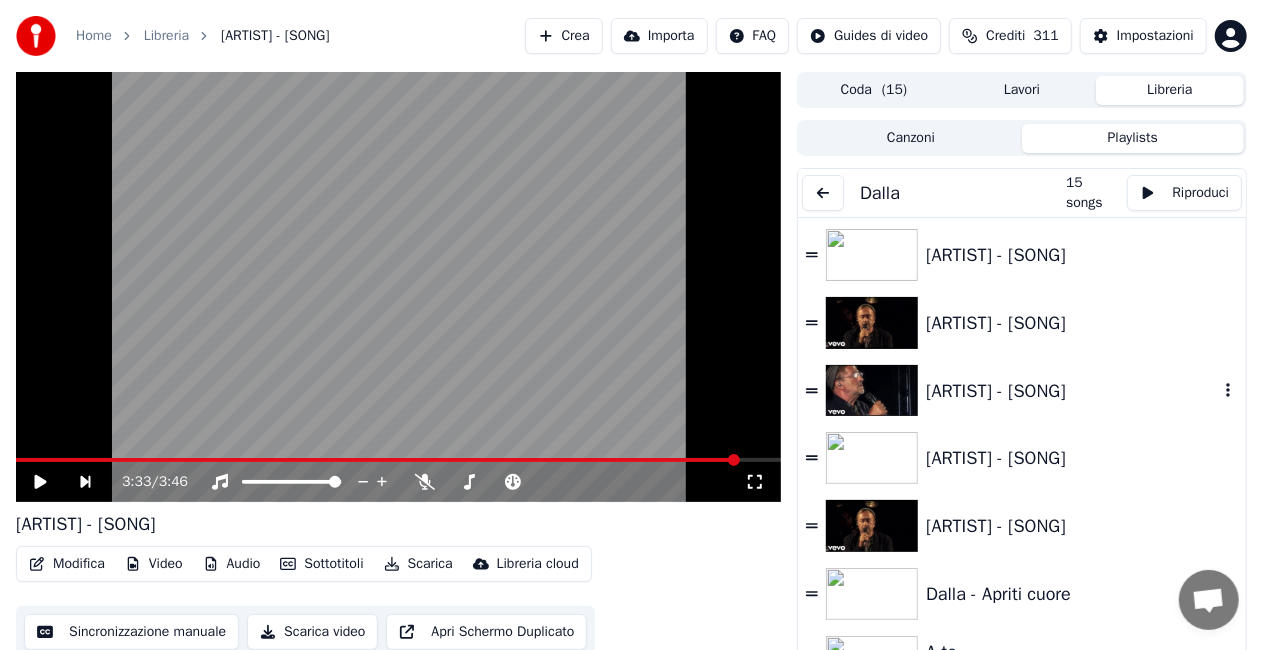 click 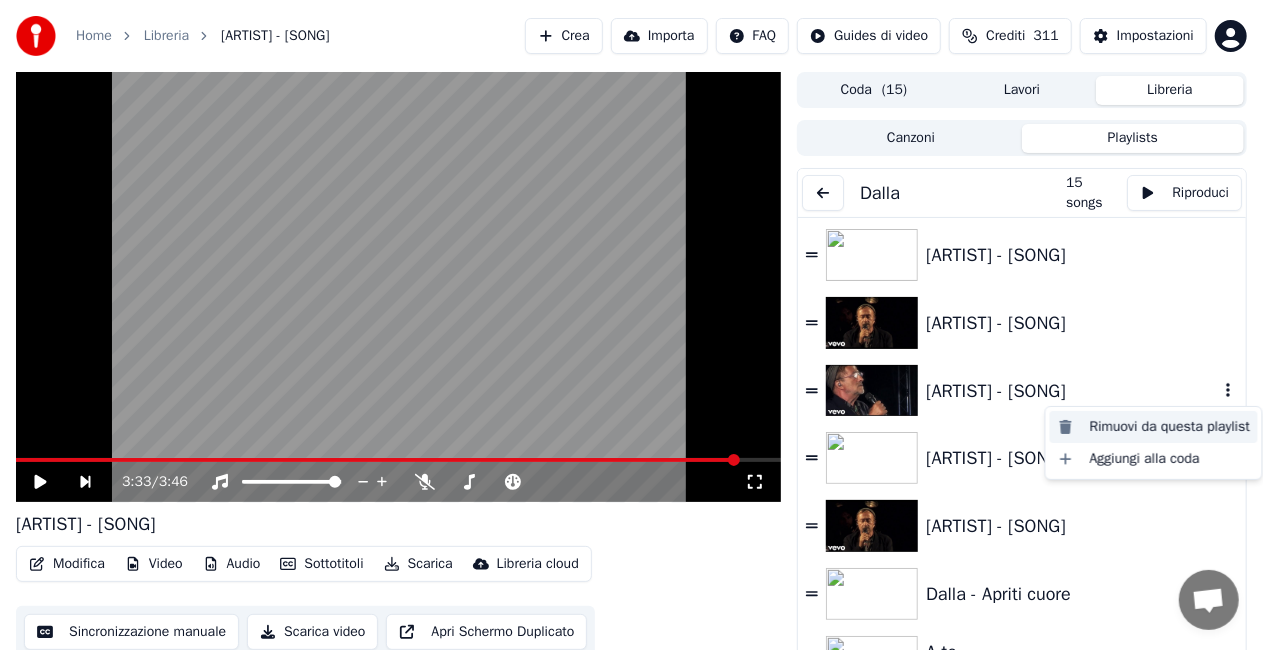 click on "Rimuovi da questa playlist" at bounding box center [1154, 427] 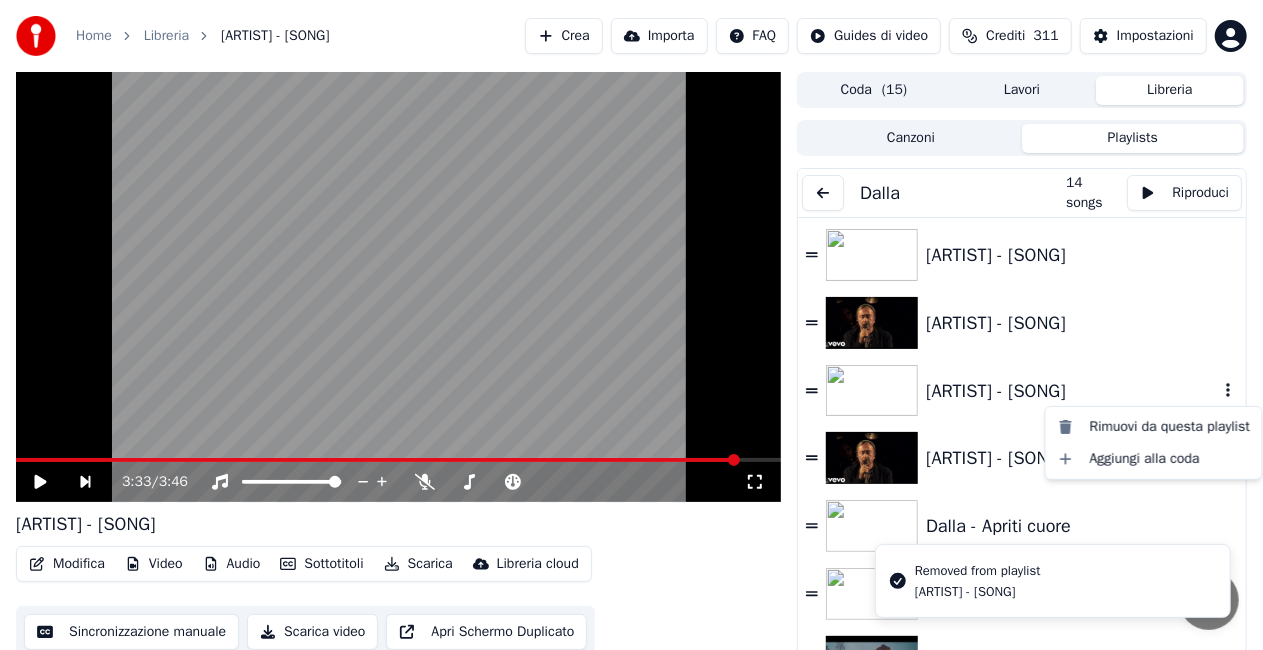 click 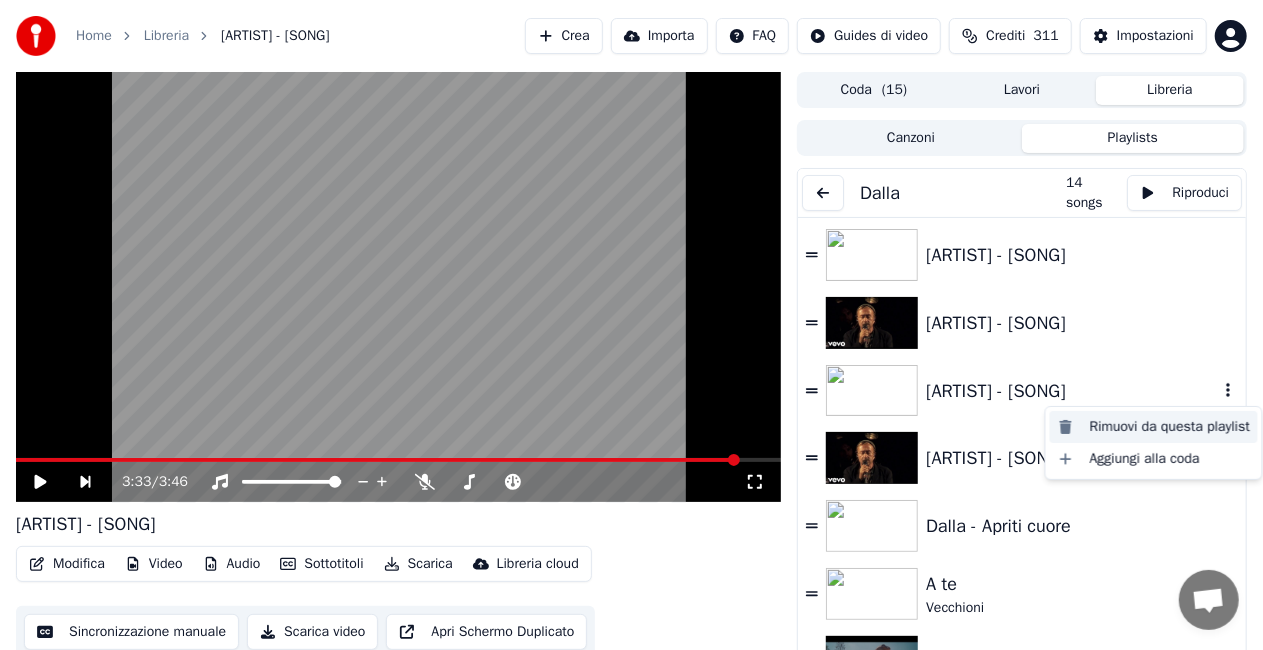 click on "Rimuovi da questa playlist" at bounding box center [1154, 427] 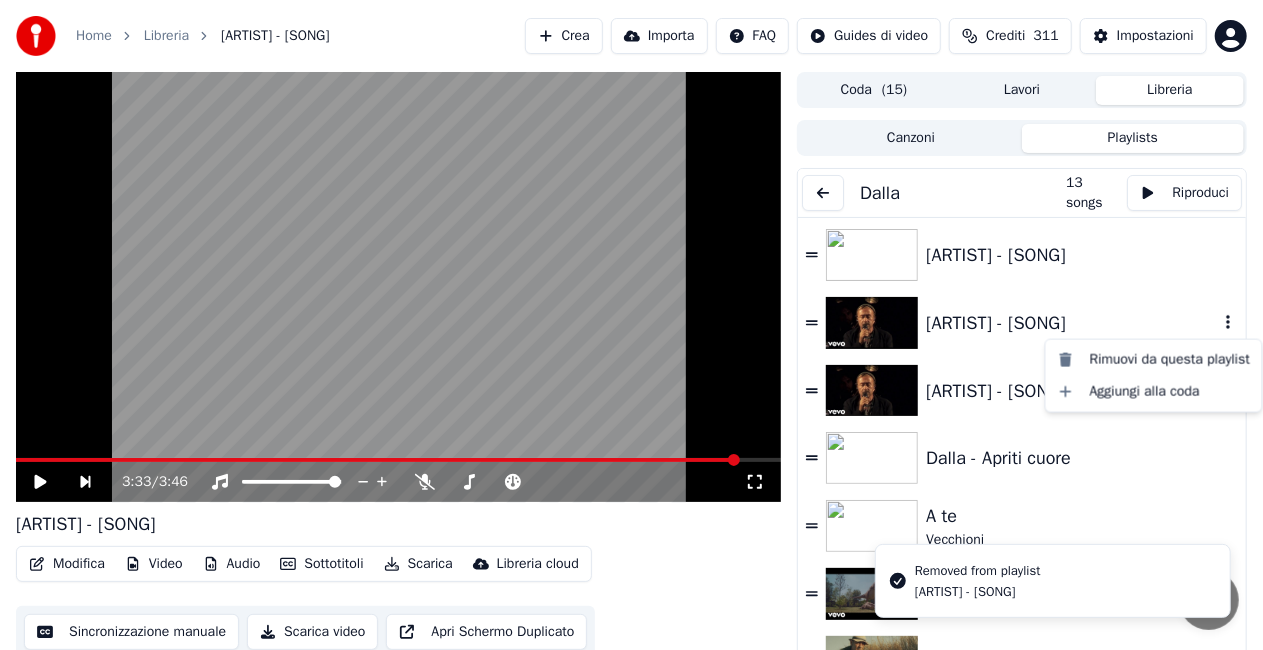 click 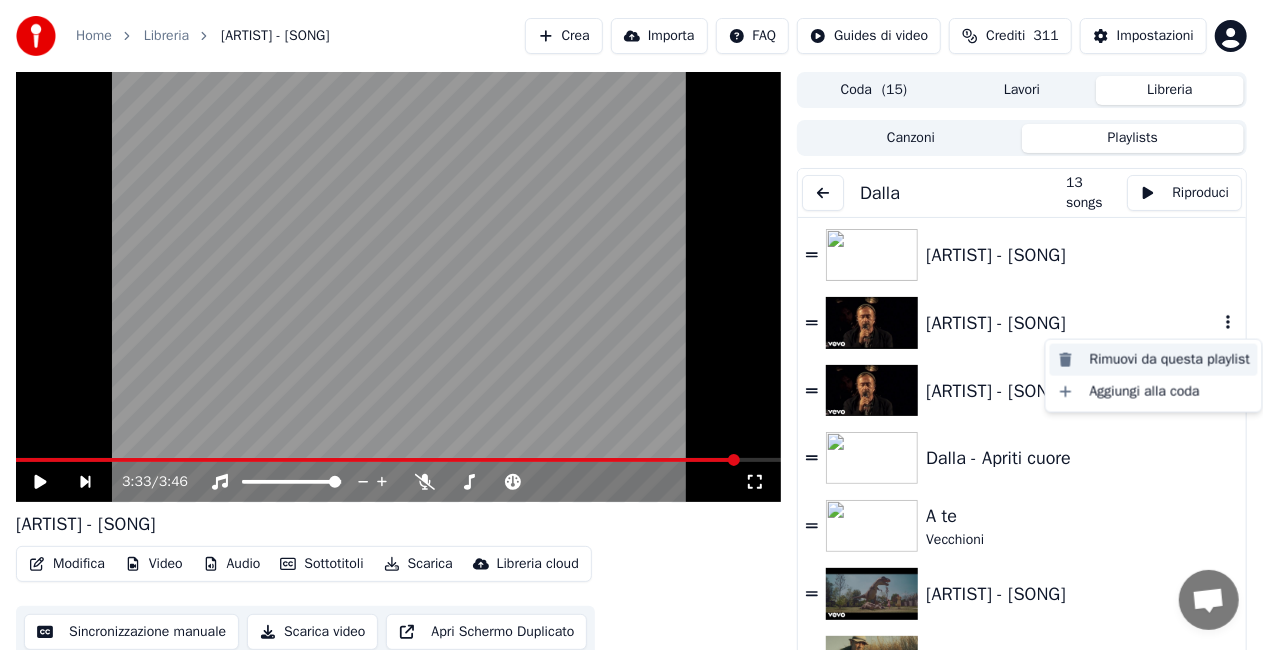 click on "Rimuovi da questa playlist" at bounding box center (1154, 360) 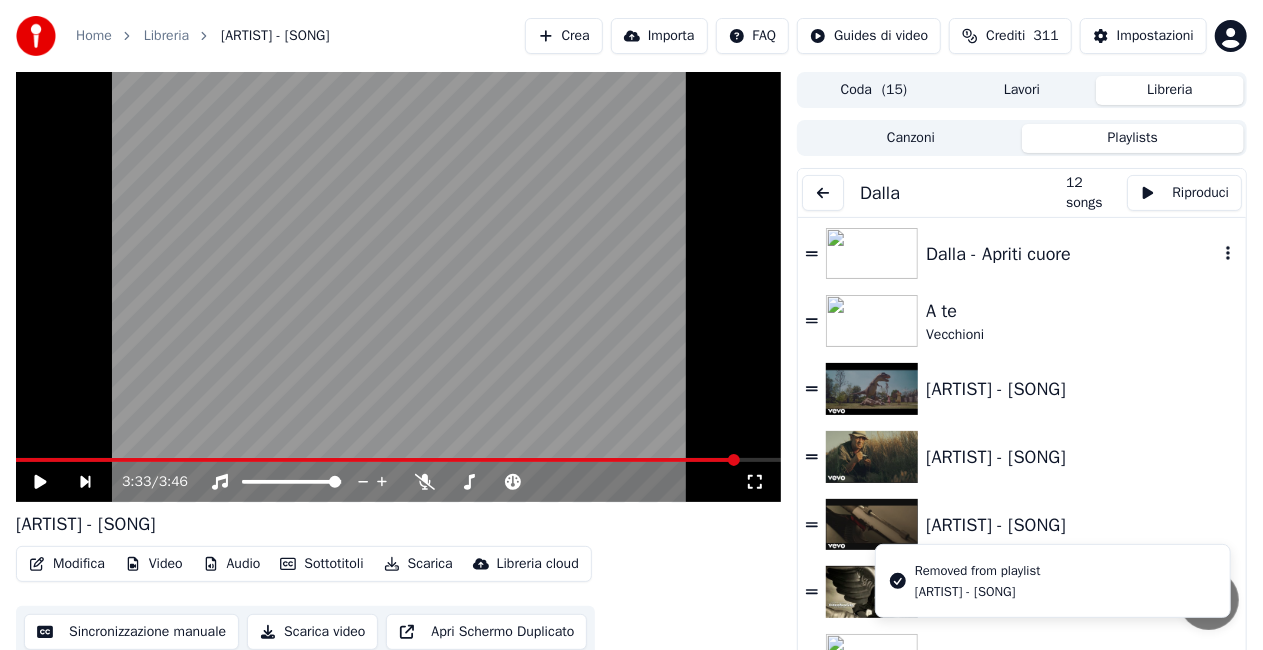 scroll, scrollTop: 343, scrollLeft: 0, axis: vertical 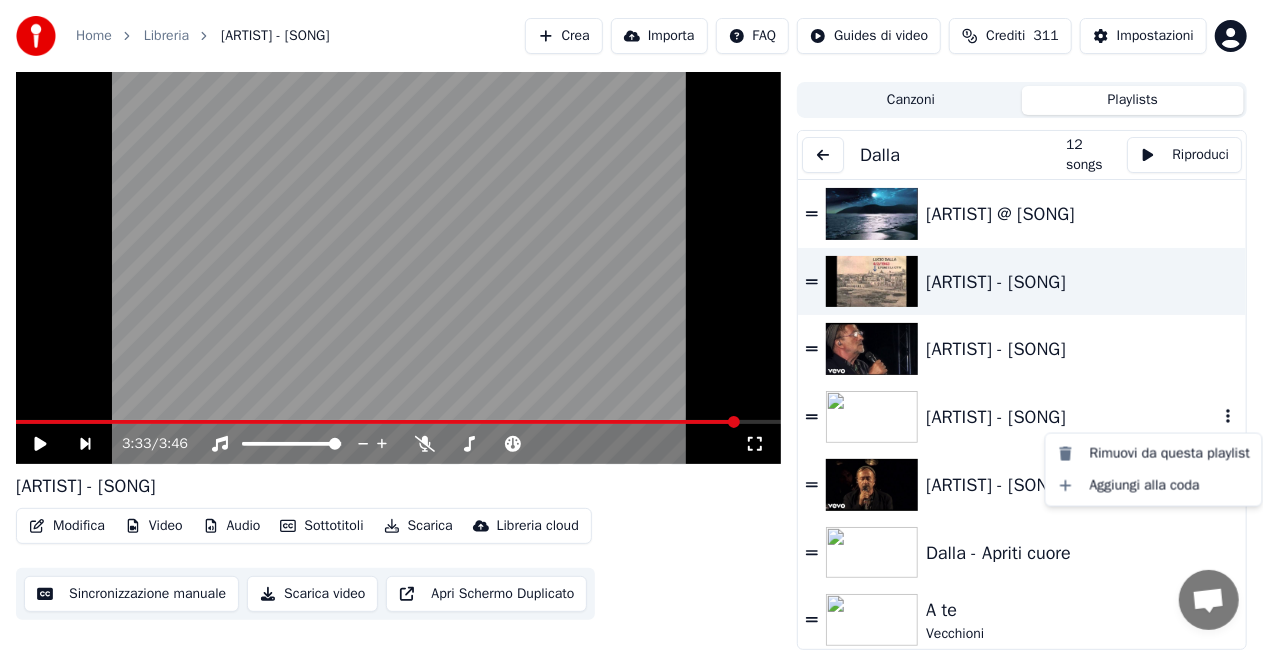 click 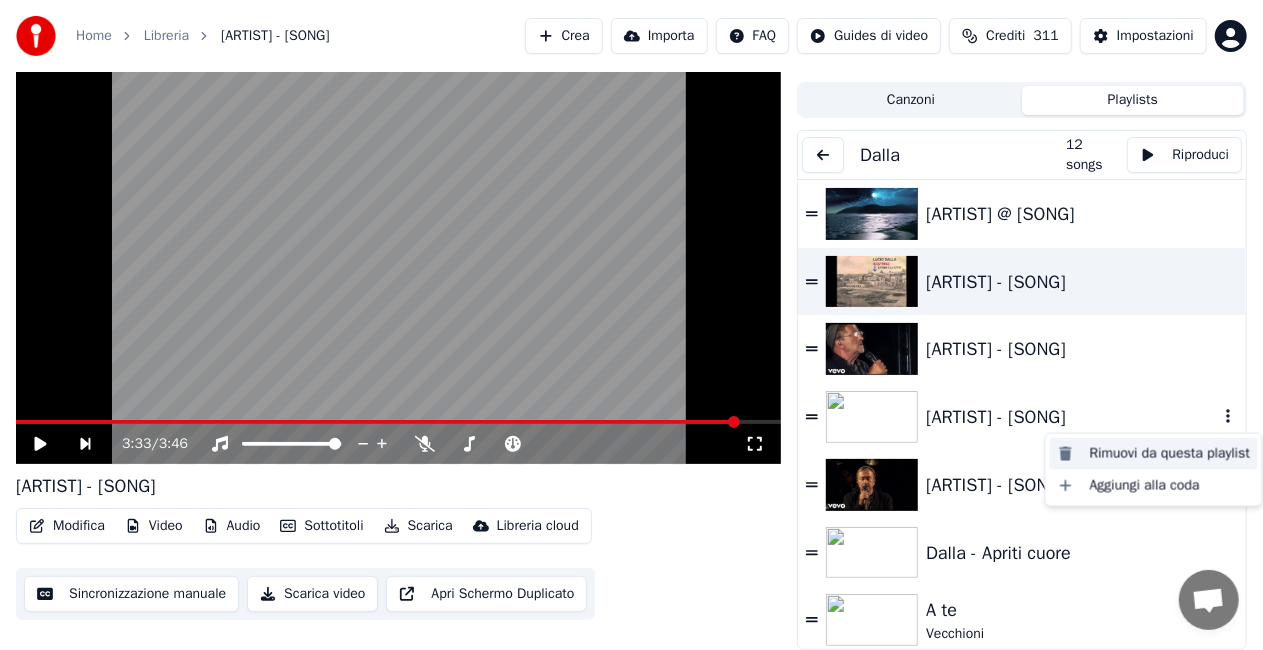 click on "Rimuovi da questa playlist" at bounding box center [1154, 454] 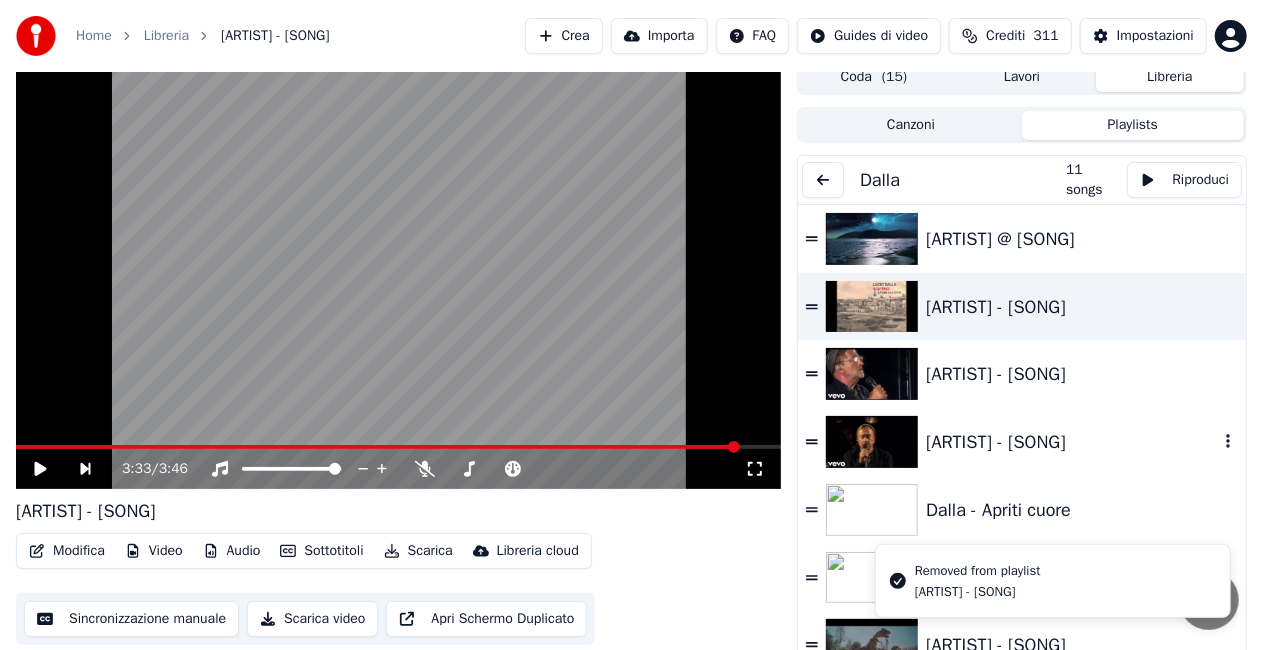 scroll, scrollTop: 0, scrollLeft: 0, axis: both 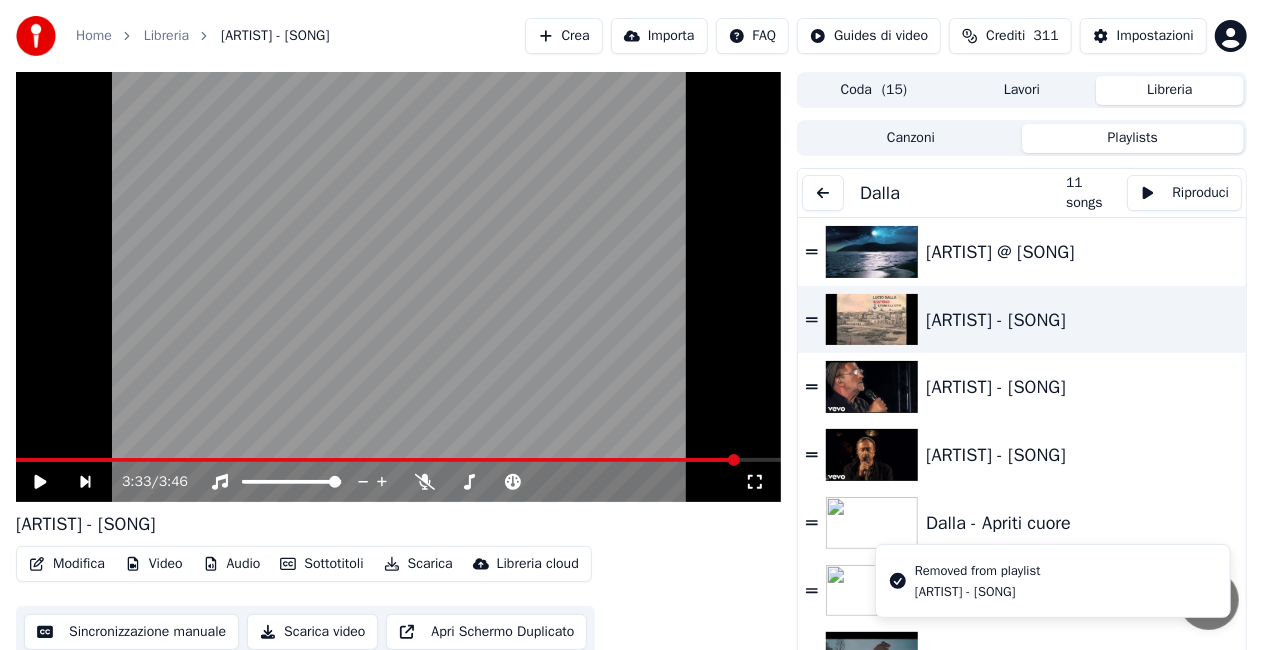 click at bounding box center [823, 193] 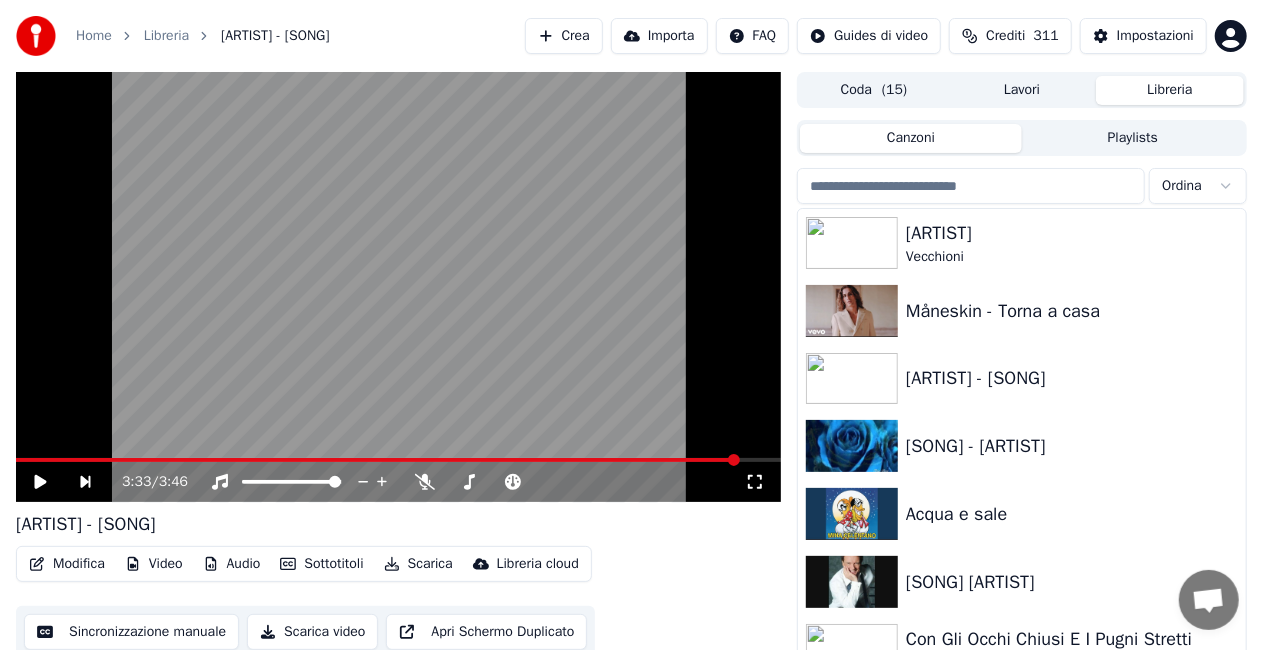 click on "Canzoni" at bounding box center [911, 138] 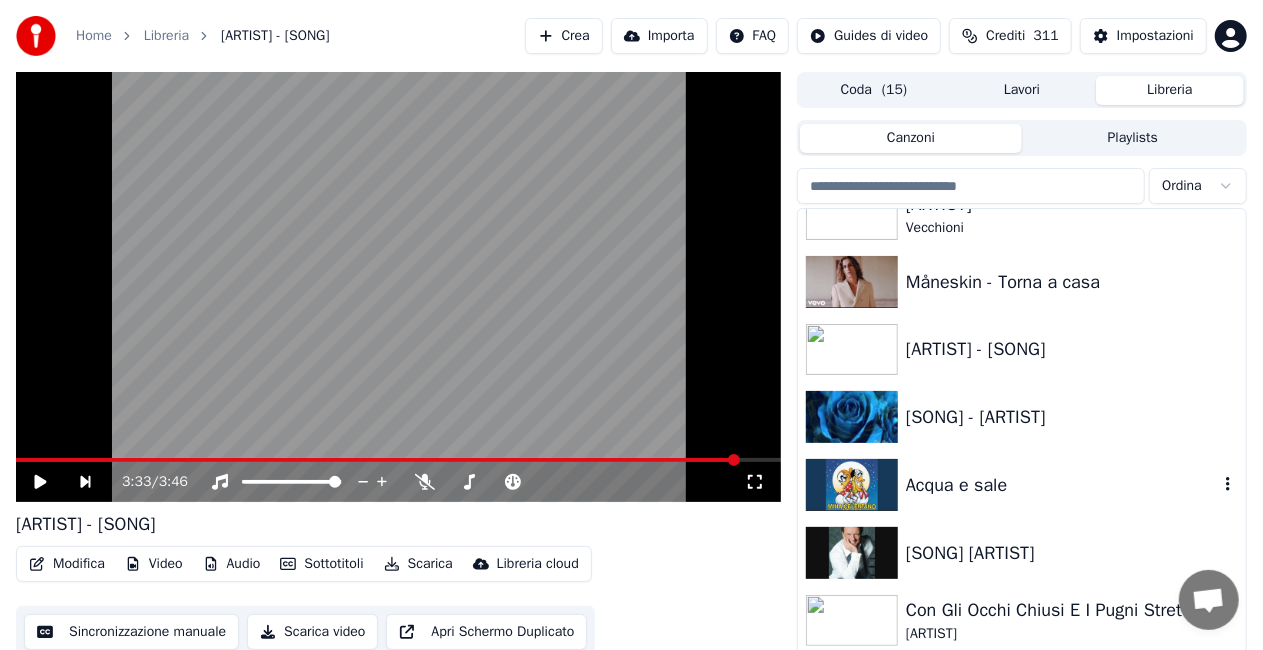 scroll, scrollTop: 0, scrollLeft: 0, axis: both 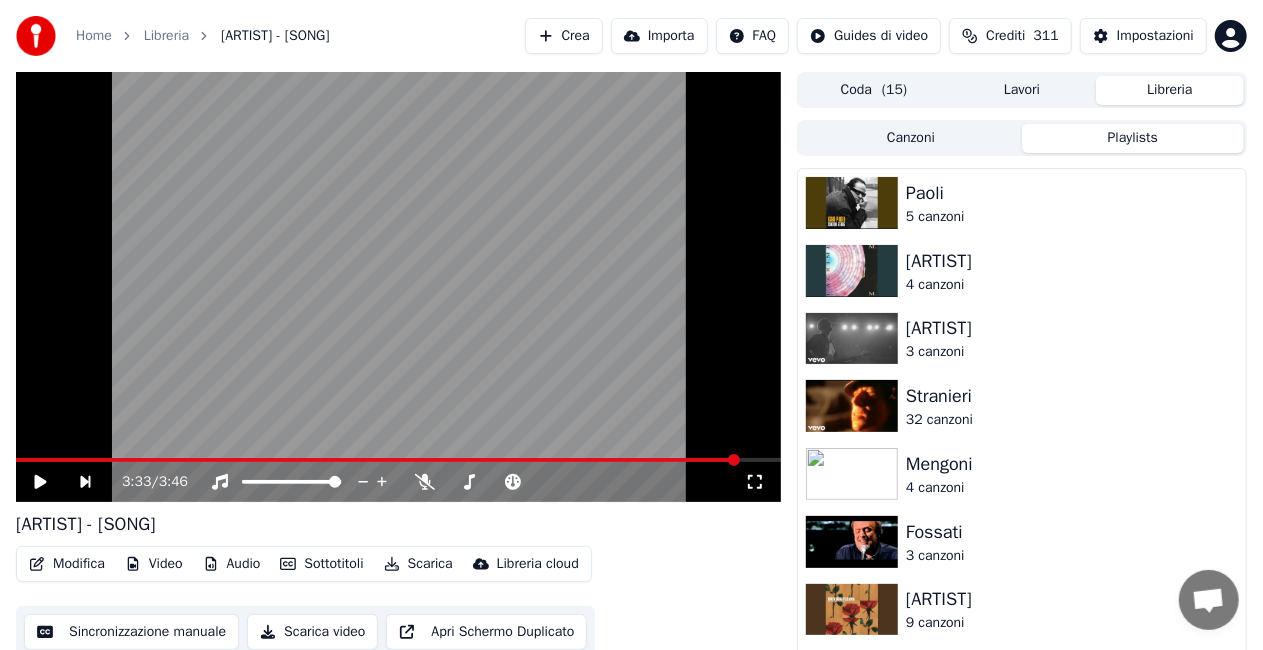 click on "Playlists" at bounding box center (1133, 138) 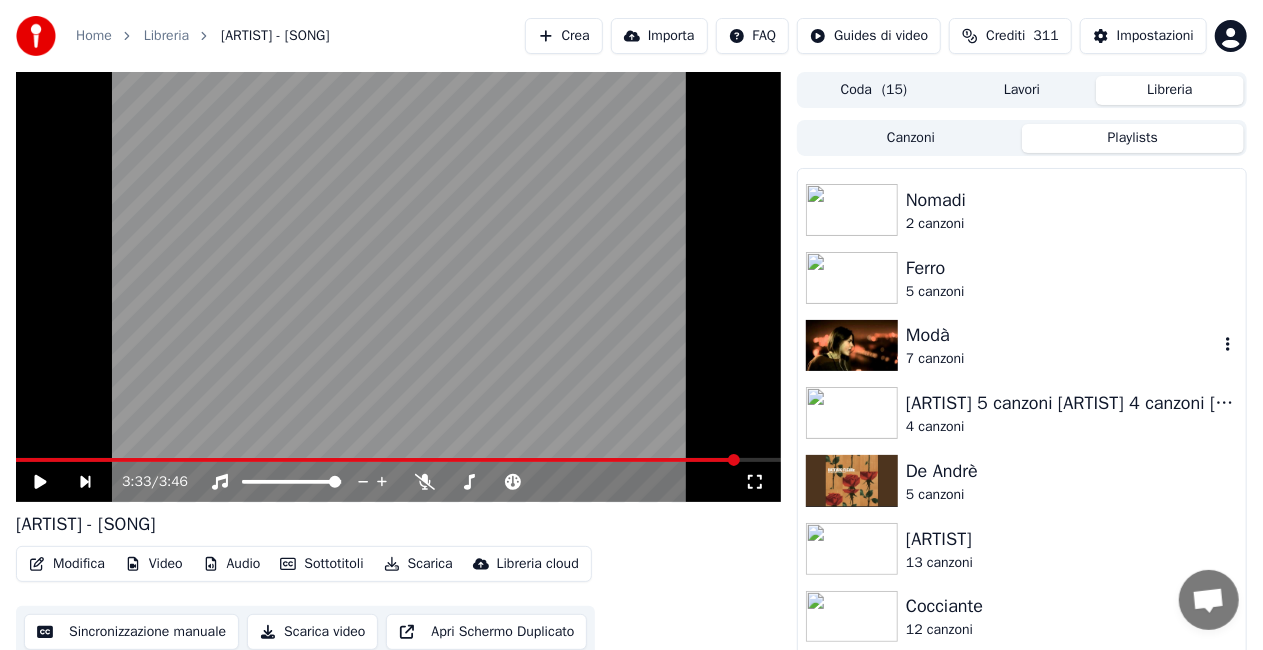 scroll, scrollTop: 2191, scrollLeft: 0, axis: vertical 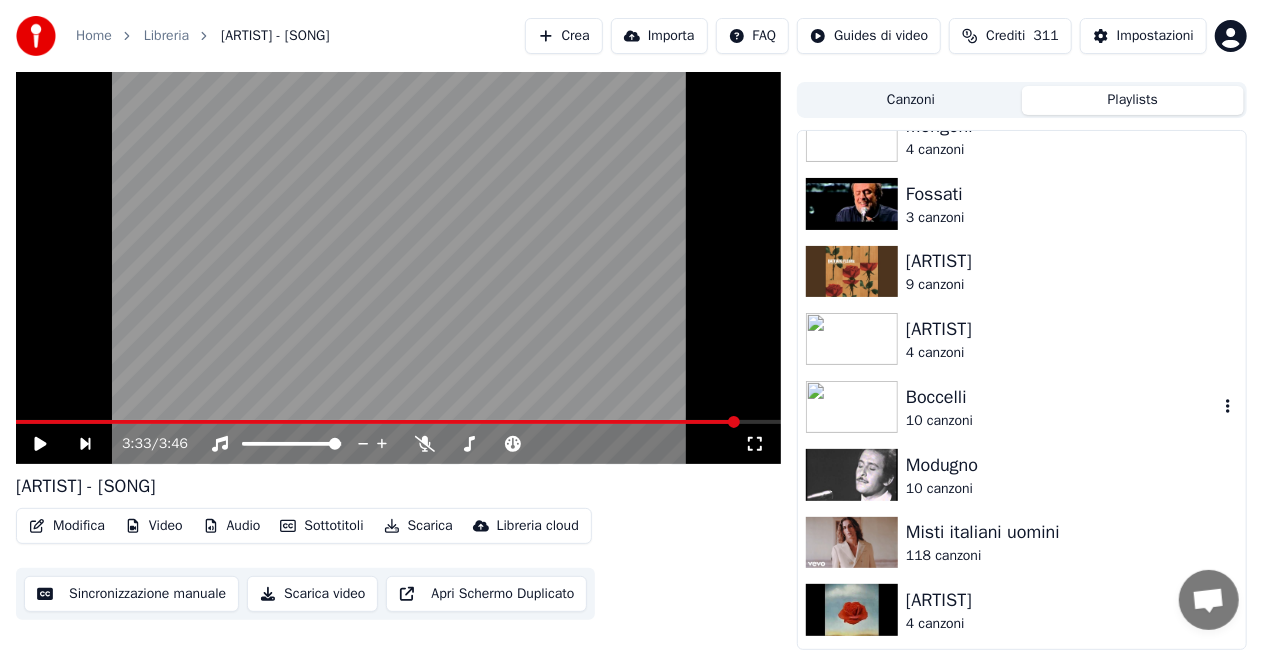 click on "Boccelli" at bounding box center (1062, 397) 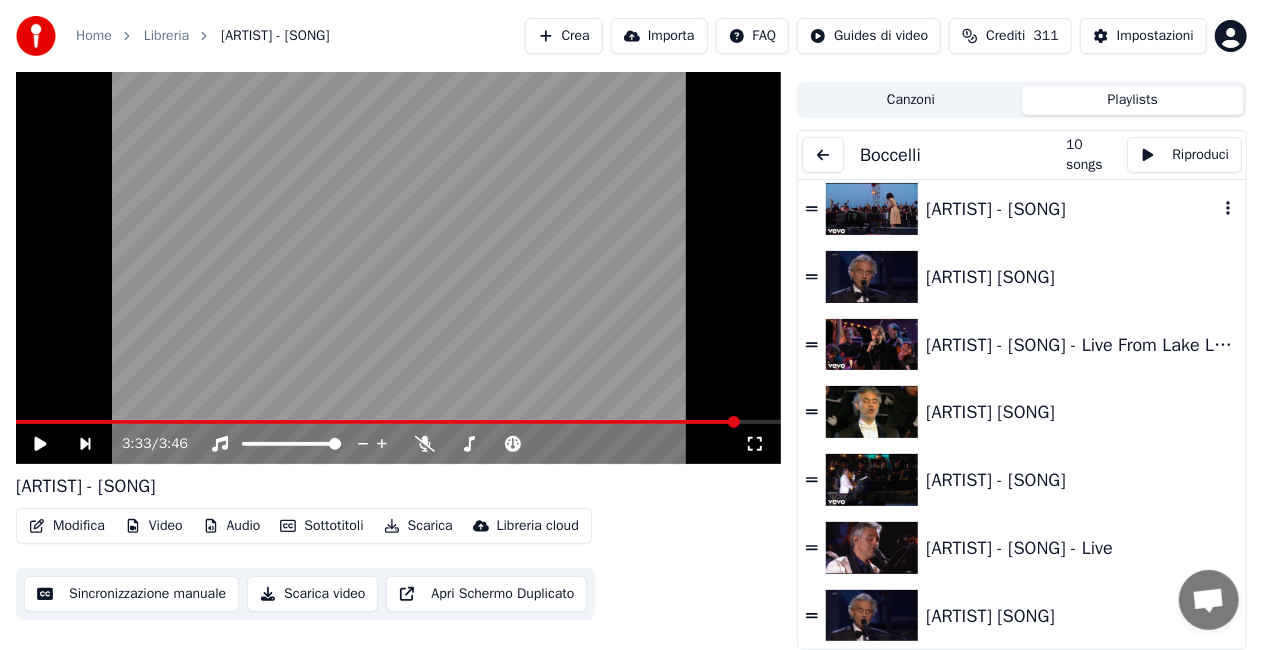 click on "[ARTIST] - [SONG]" at bounding box center (1072, 209) 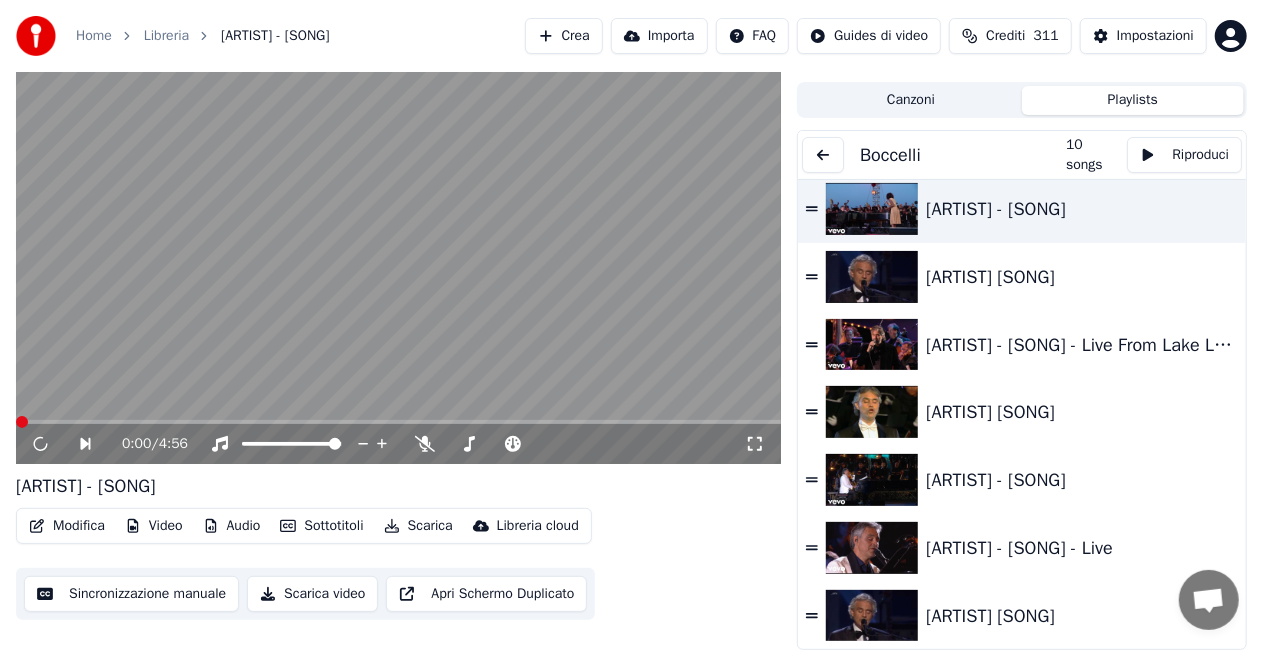 click 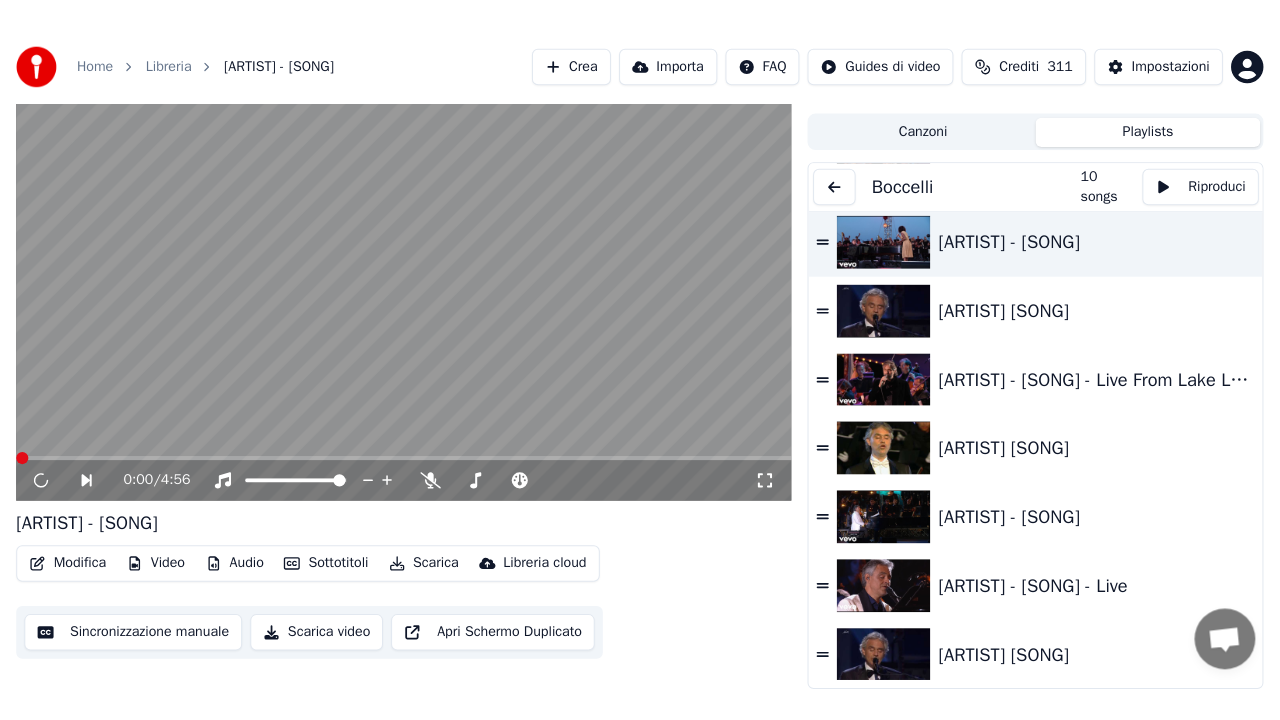 scroll, scrollTop: 24, scrollLeft: 0, axis: vertical 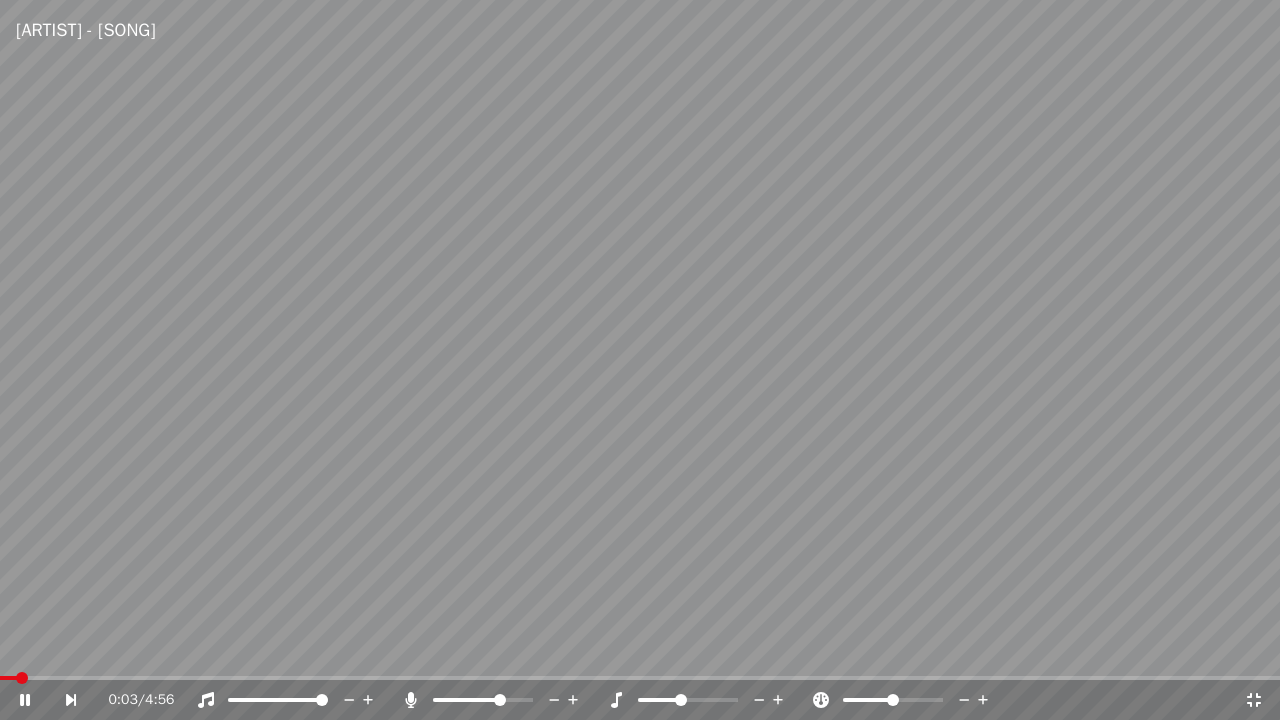 click at bounding box center (500, 700) 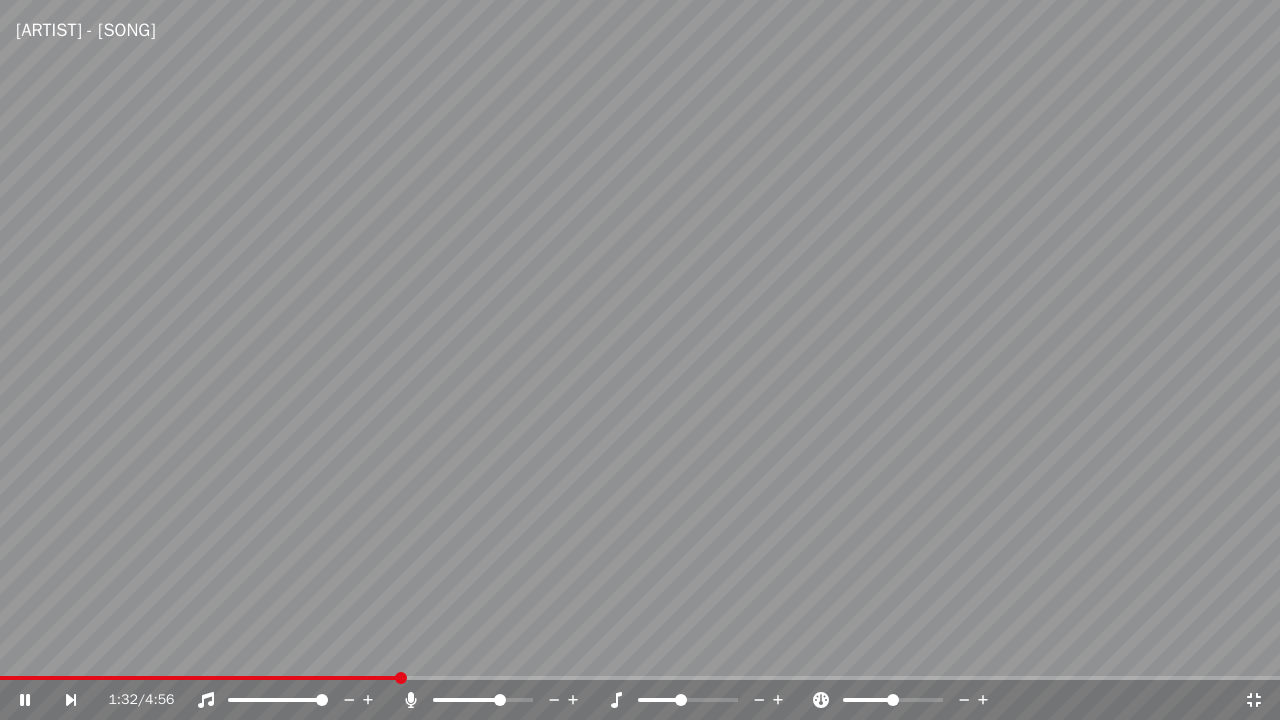 drag, startPoint x: 346, startPoint y: 513, endPoint x: 346, endPoint y: 501, distance: 12 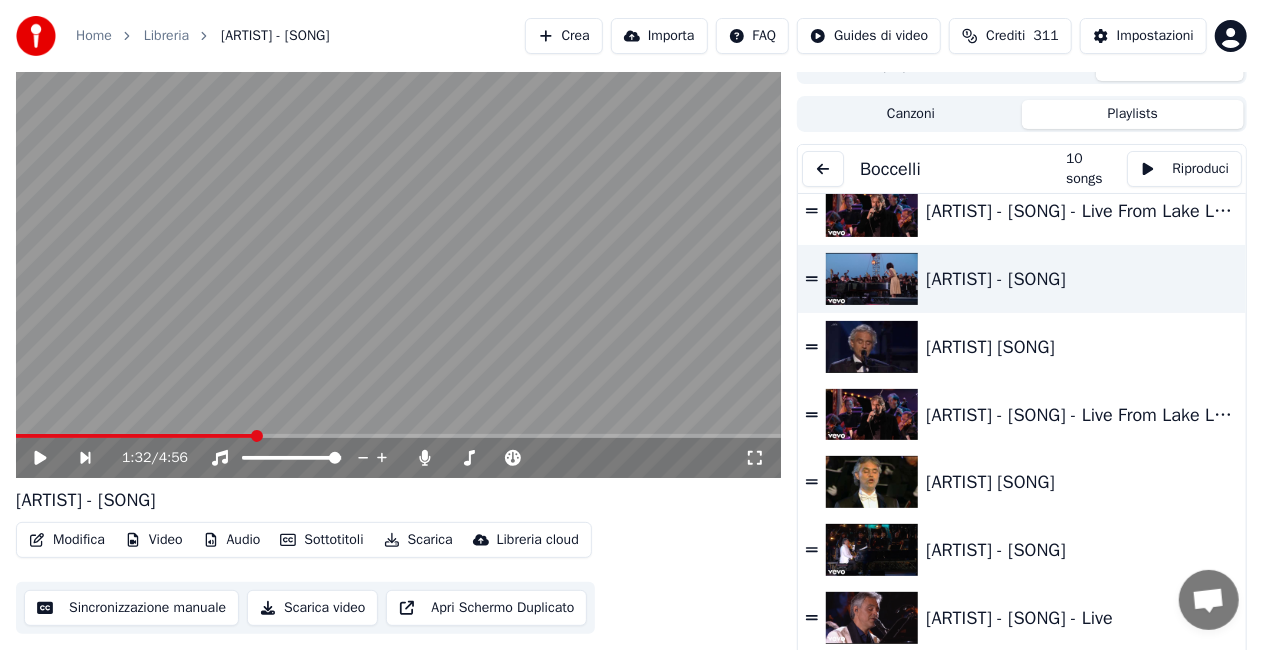 click on "Playlists" at bounding box center (1133, 114) 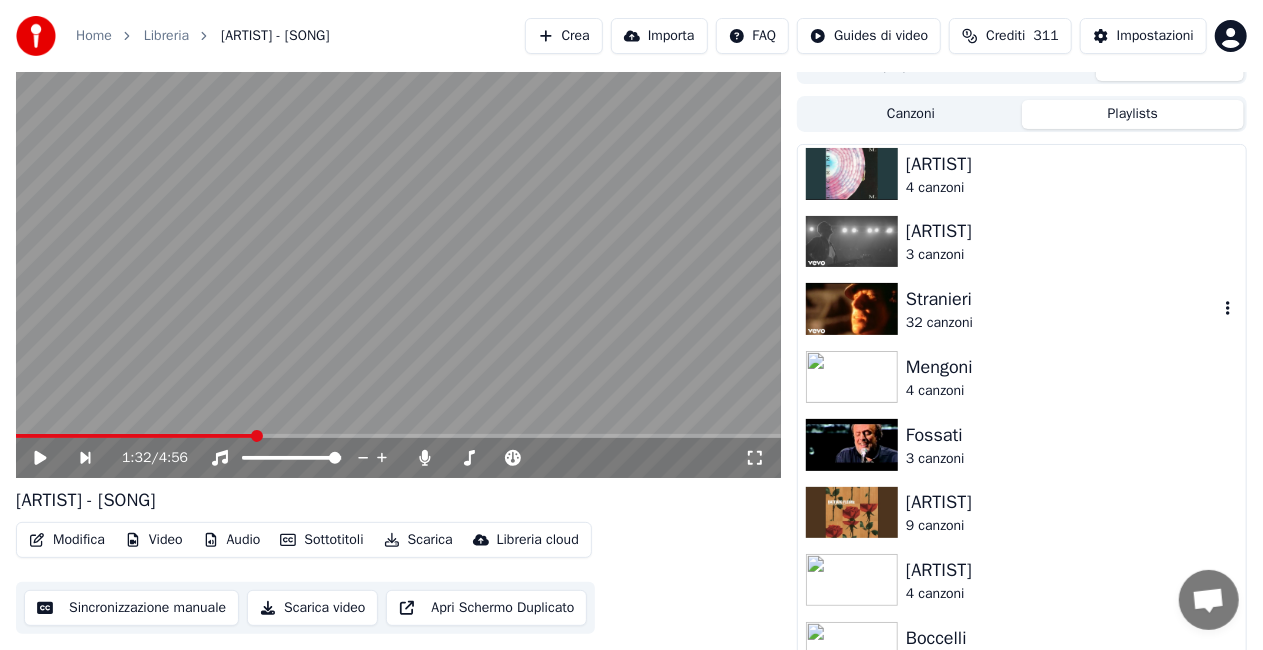 scroll, scrollTop: 0, scrollLeft: 0, axis: both 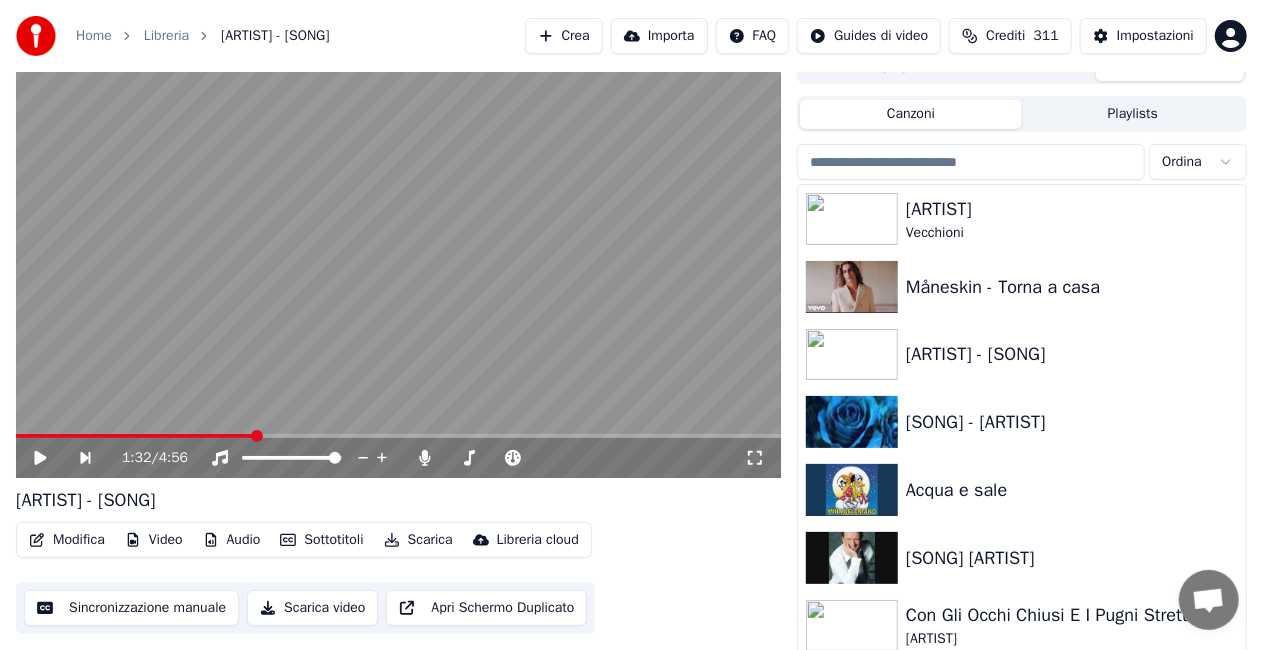 click on "Canzoni" at bounding box center (911, 114) 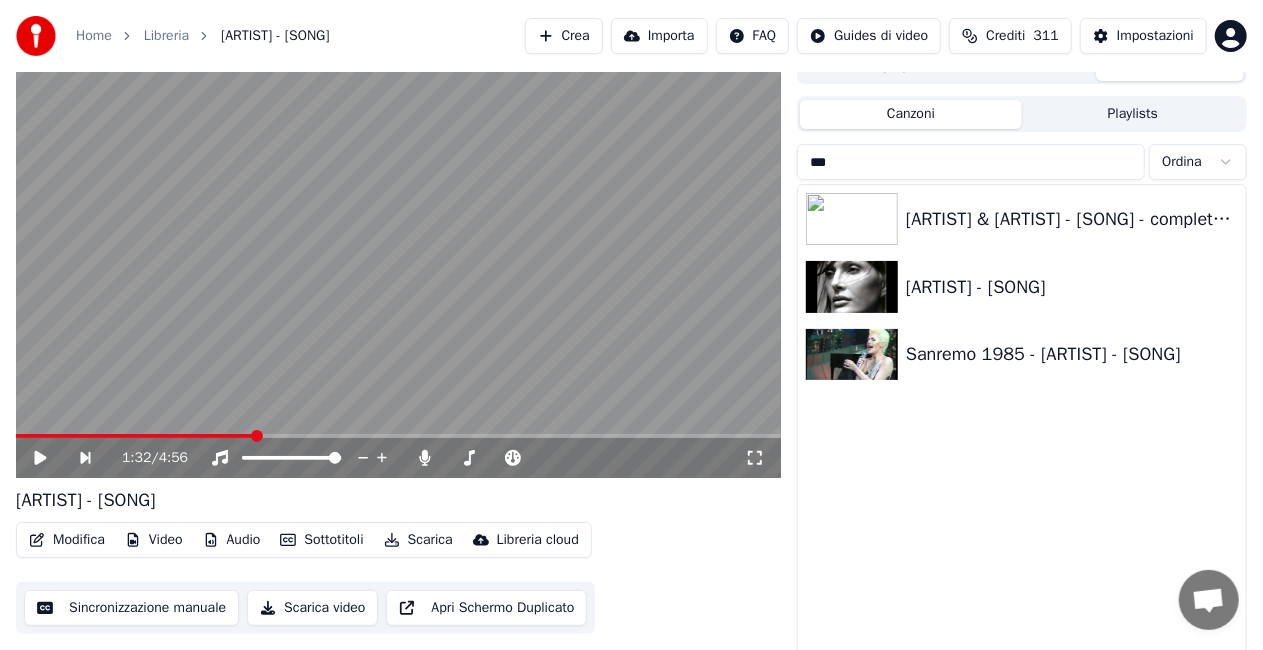 type on "***" 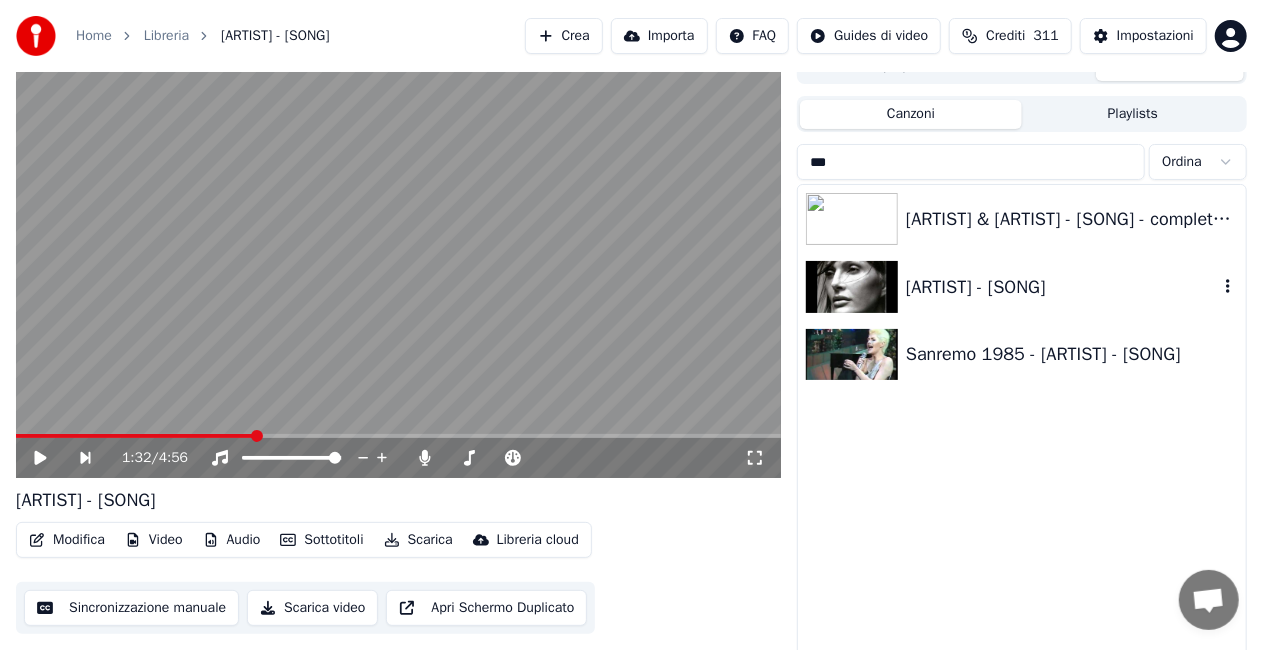 click on "[ARTIST] - [SONG]" at bounding box center (1062, 287) 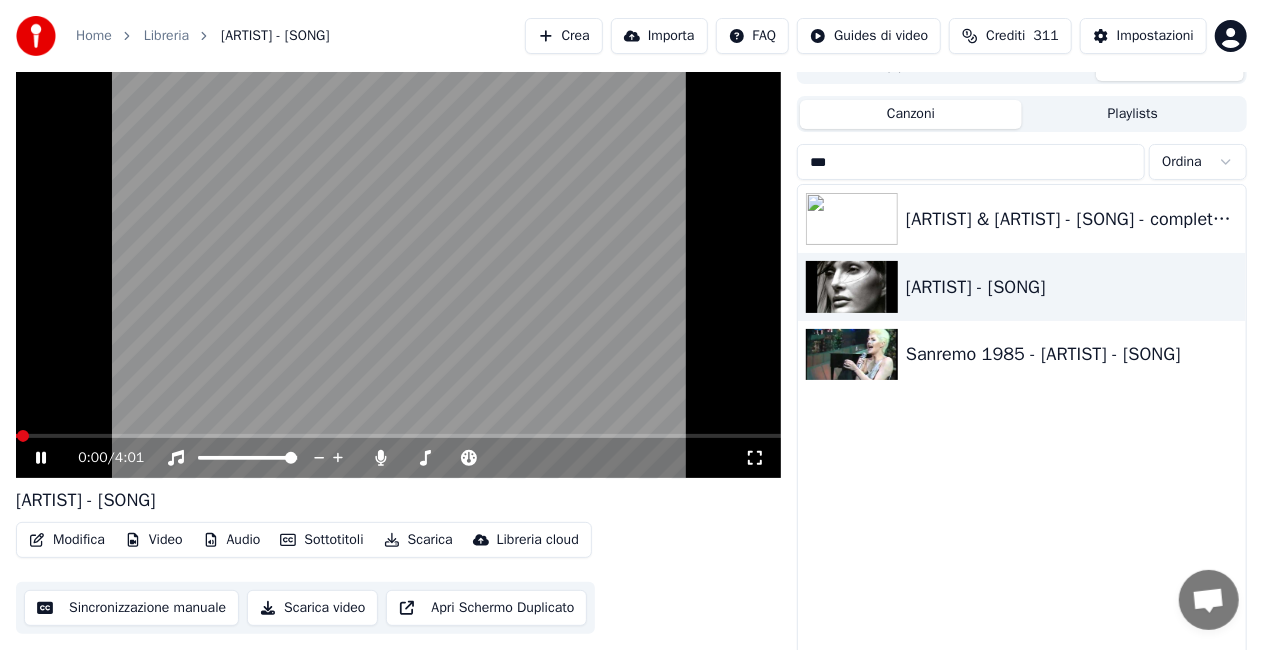 click 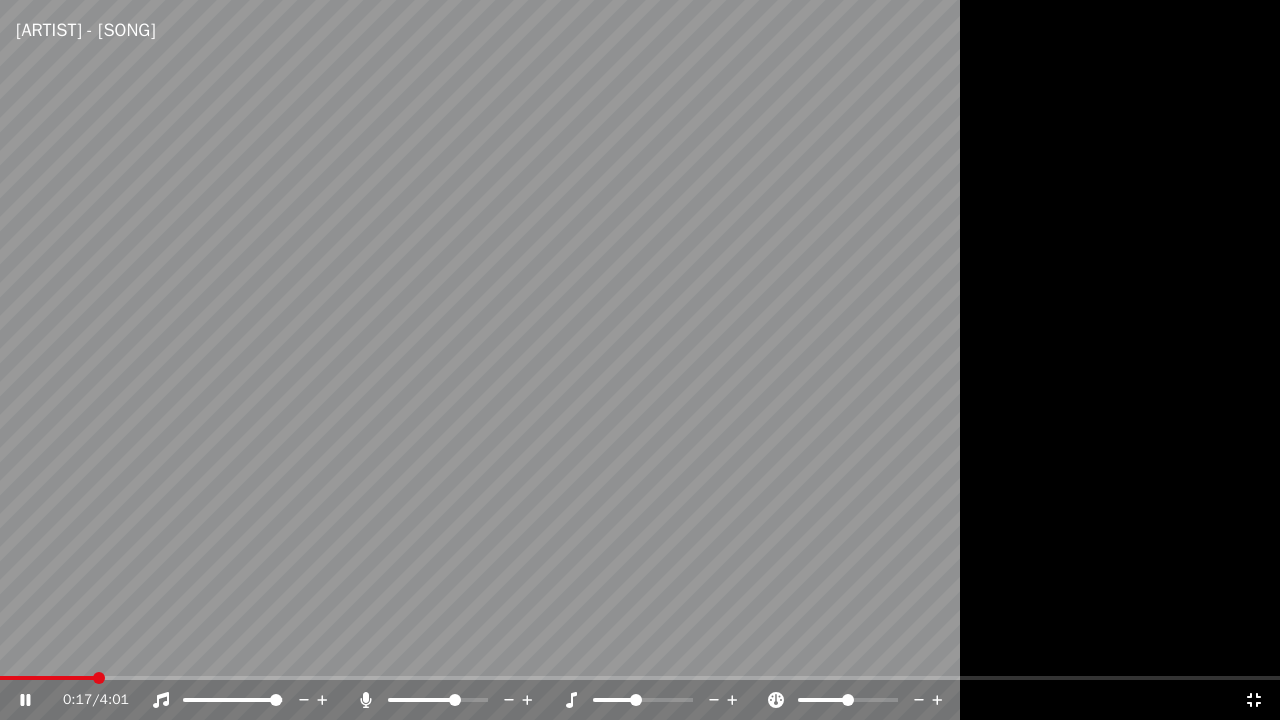 click 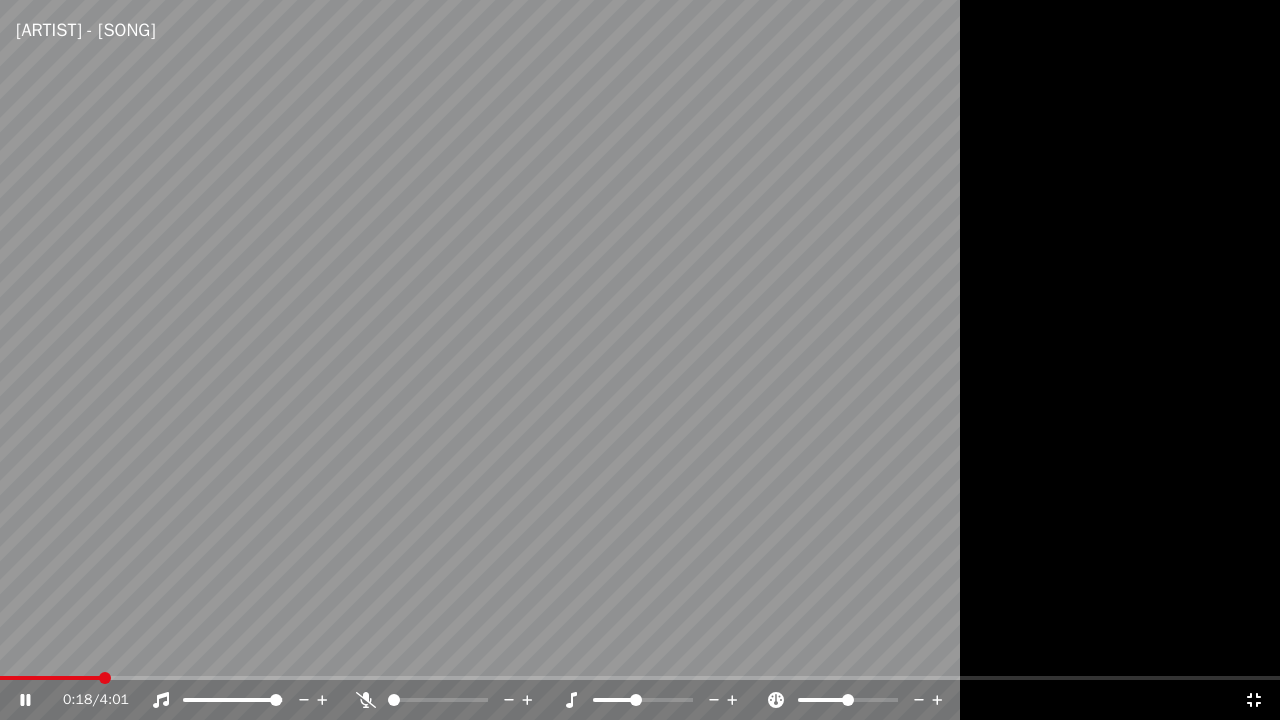 click at bounding box center (651, 700) 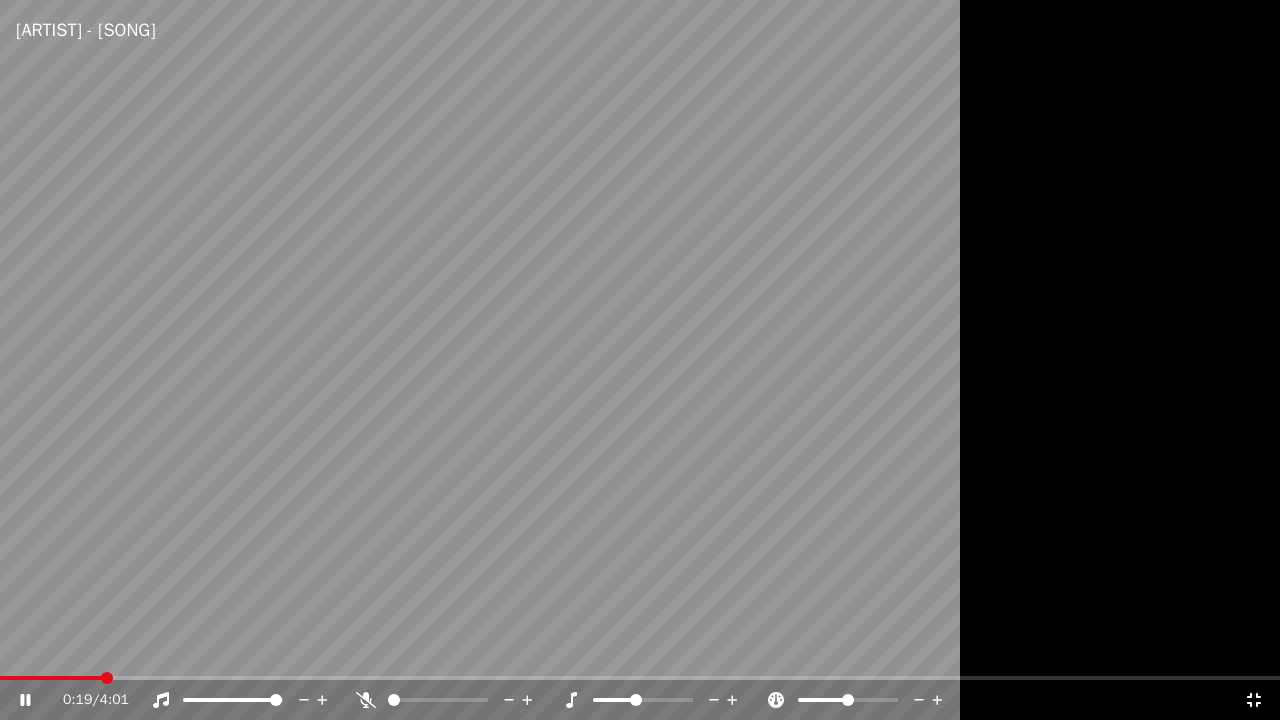 click 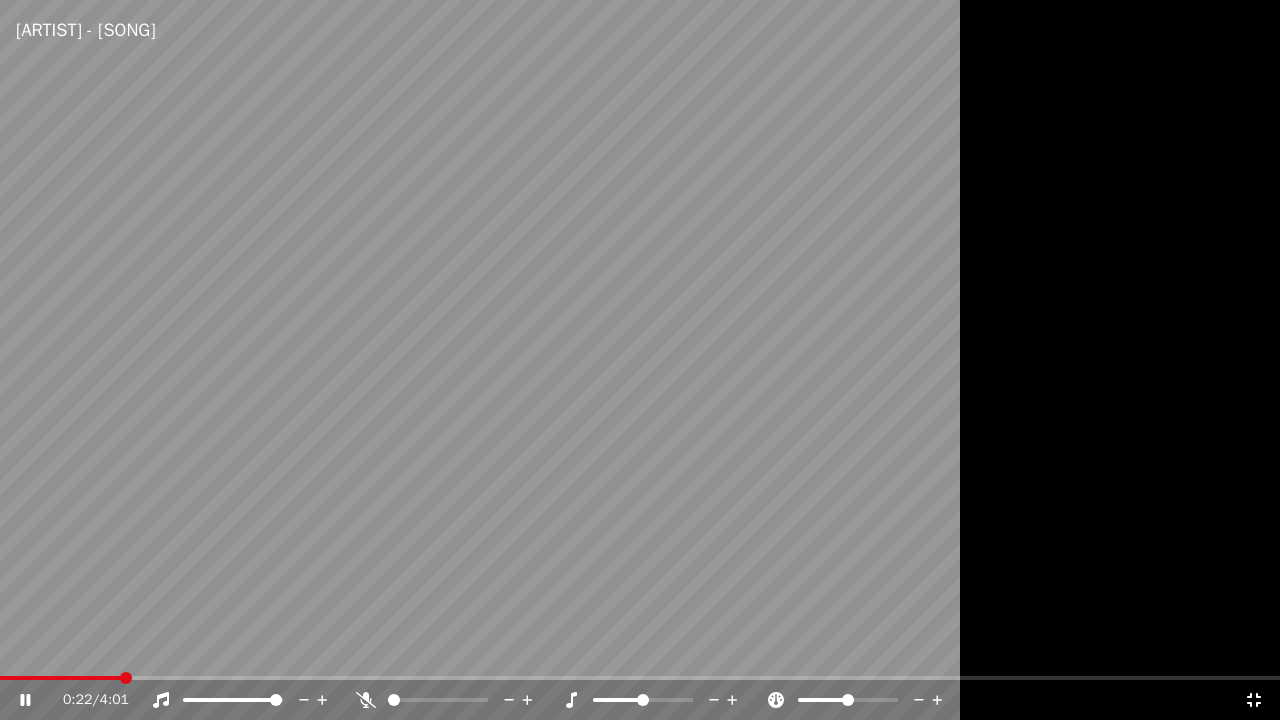 click 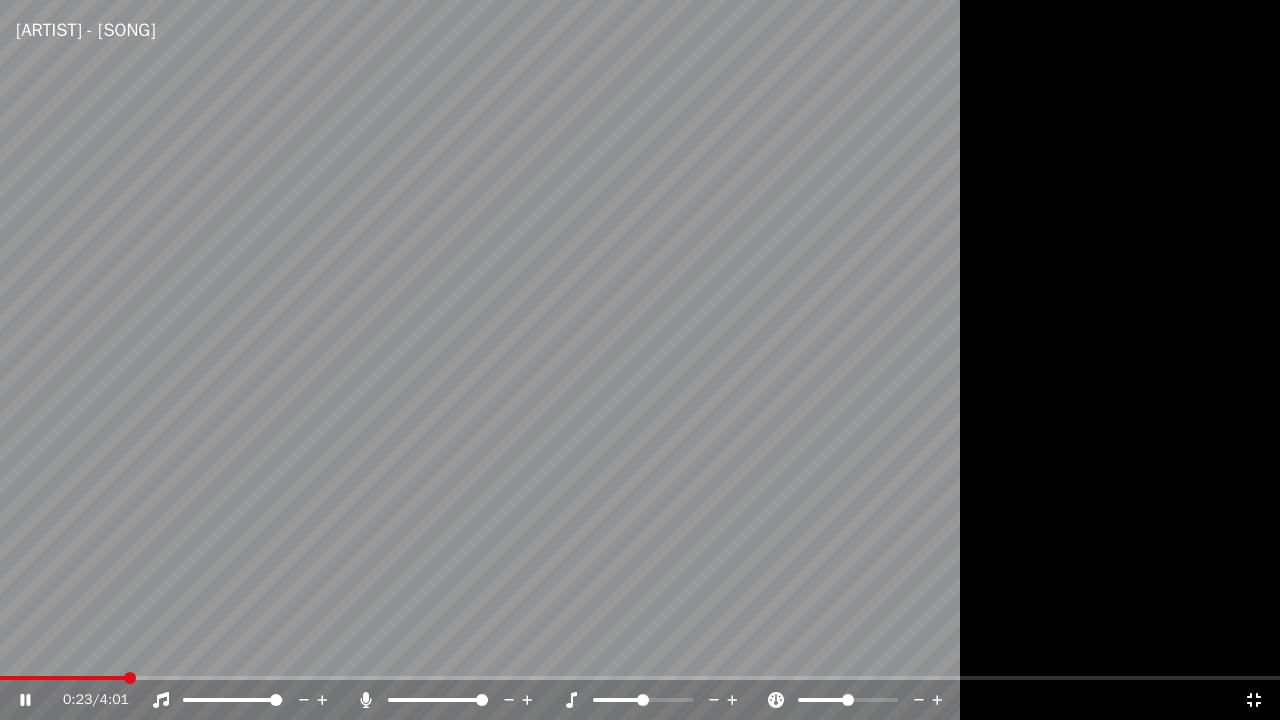 click 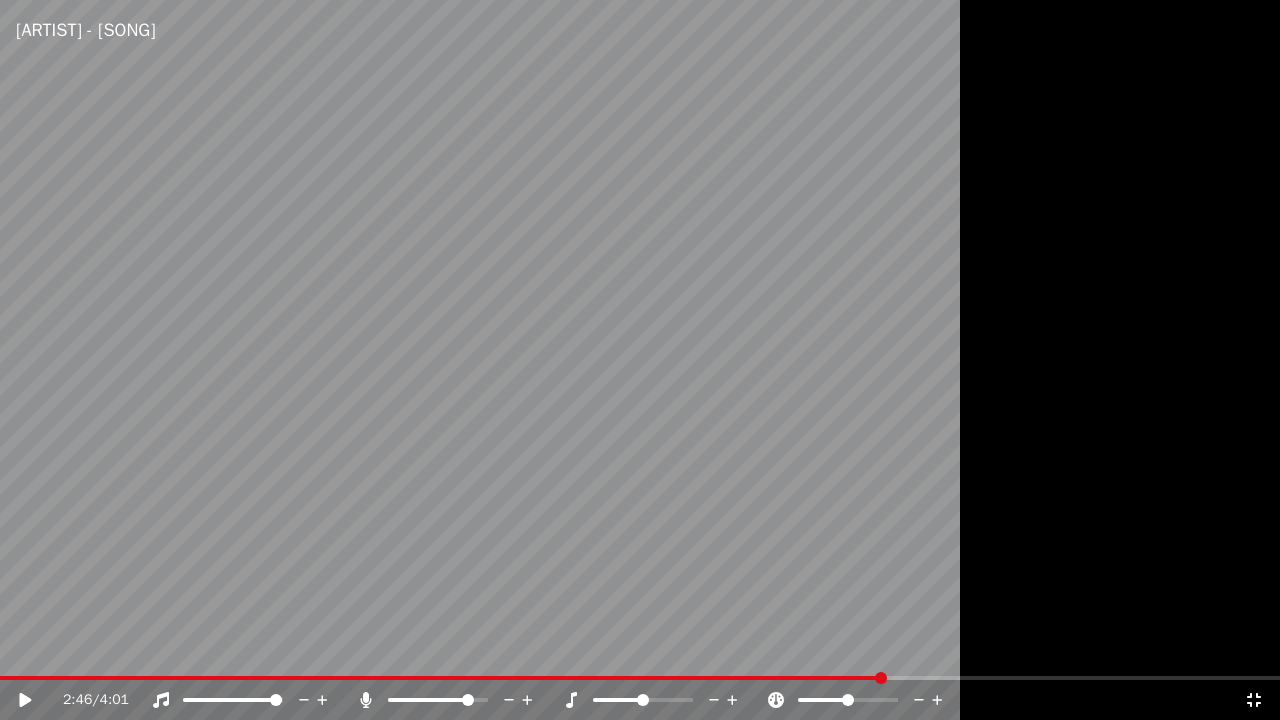click at bounding box center (468, 700) 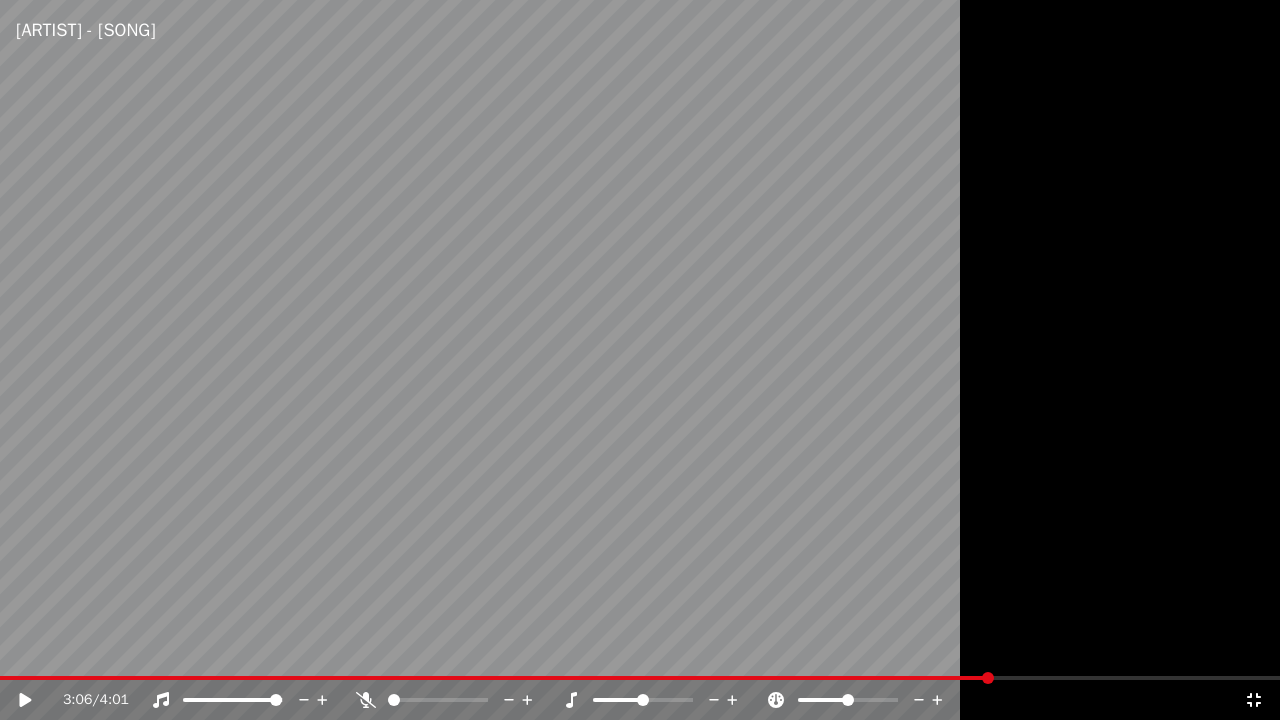 click at bounding box center [394, 700] 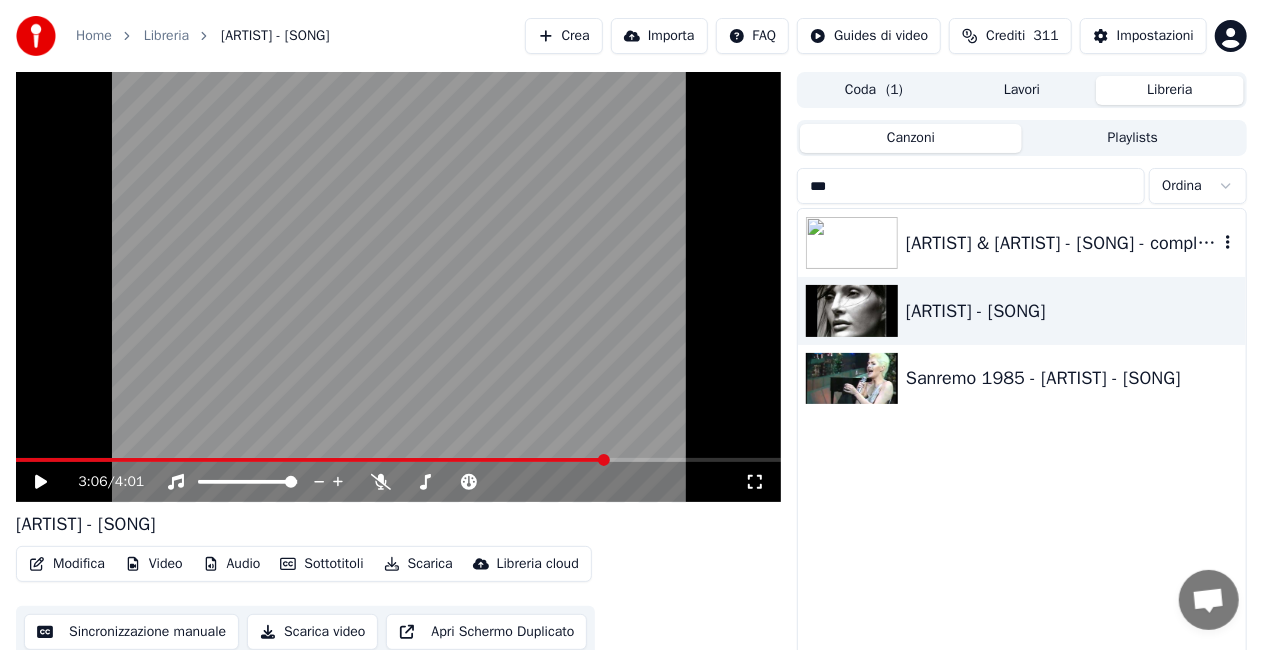 click on "[ARTIST] & [ARTIST] - [SONG] - completo - 1989" at bounding box center (1062, 243) 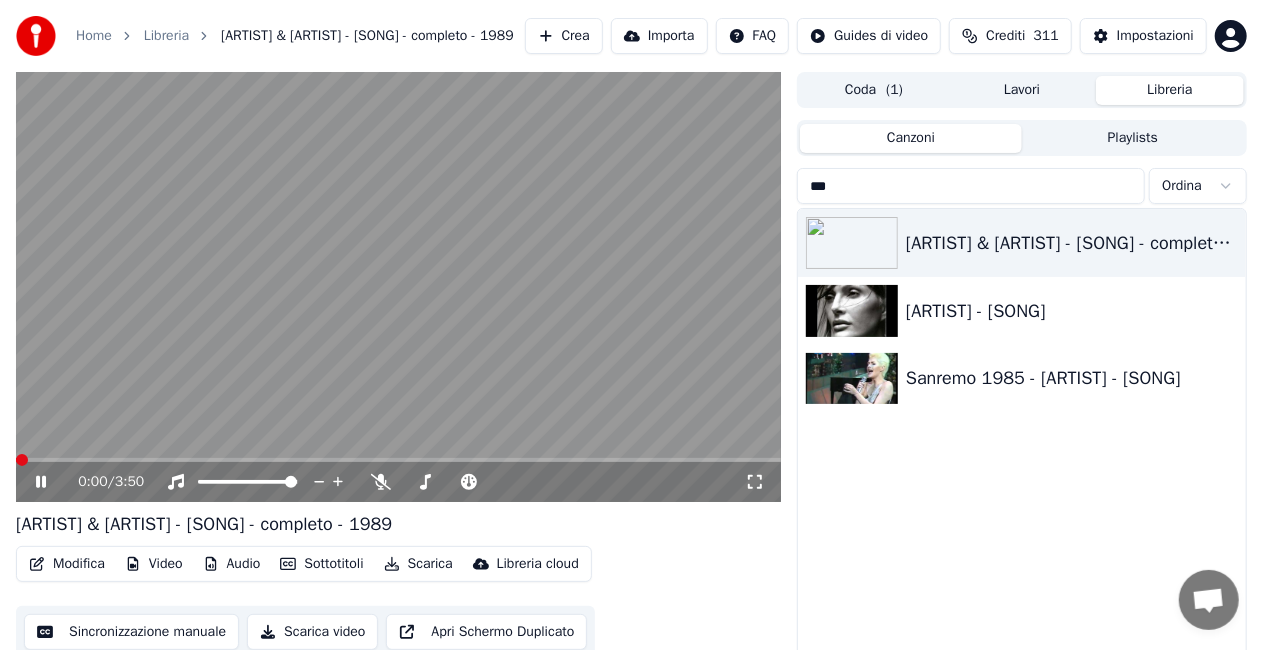 click on "0:00  /  3:50" at bounding box center [398, 482] 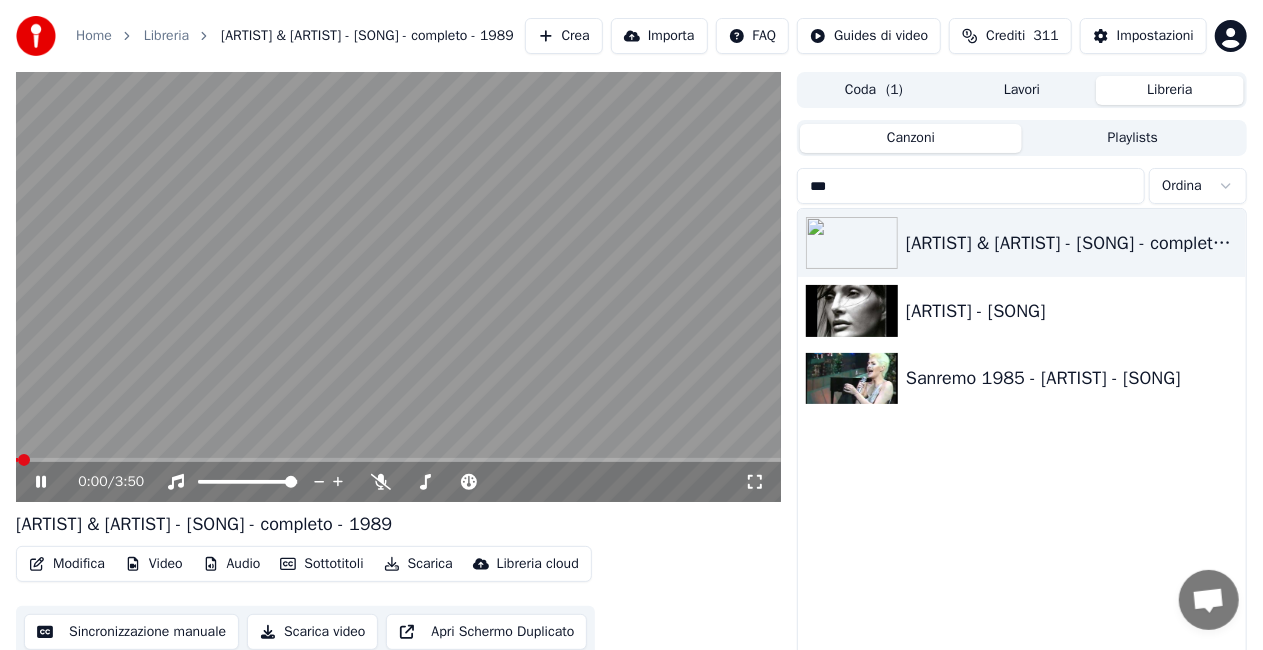 click 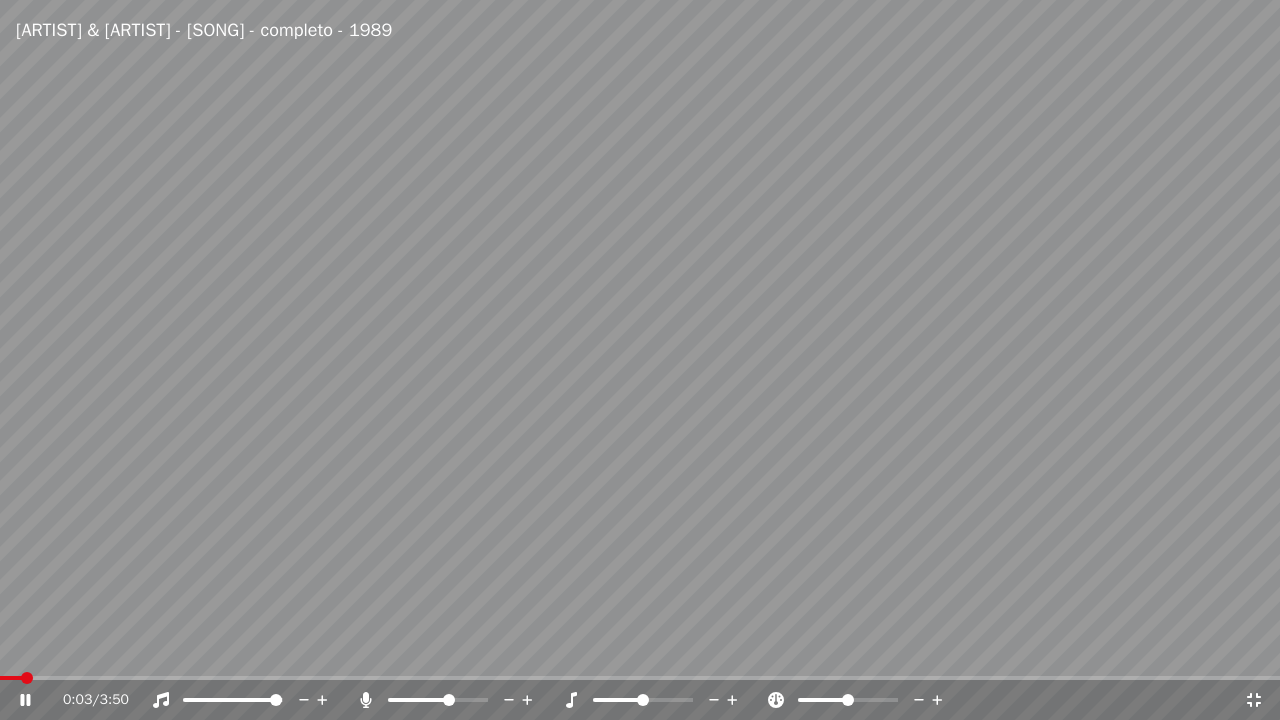 click at bounding box center (449, 700) 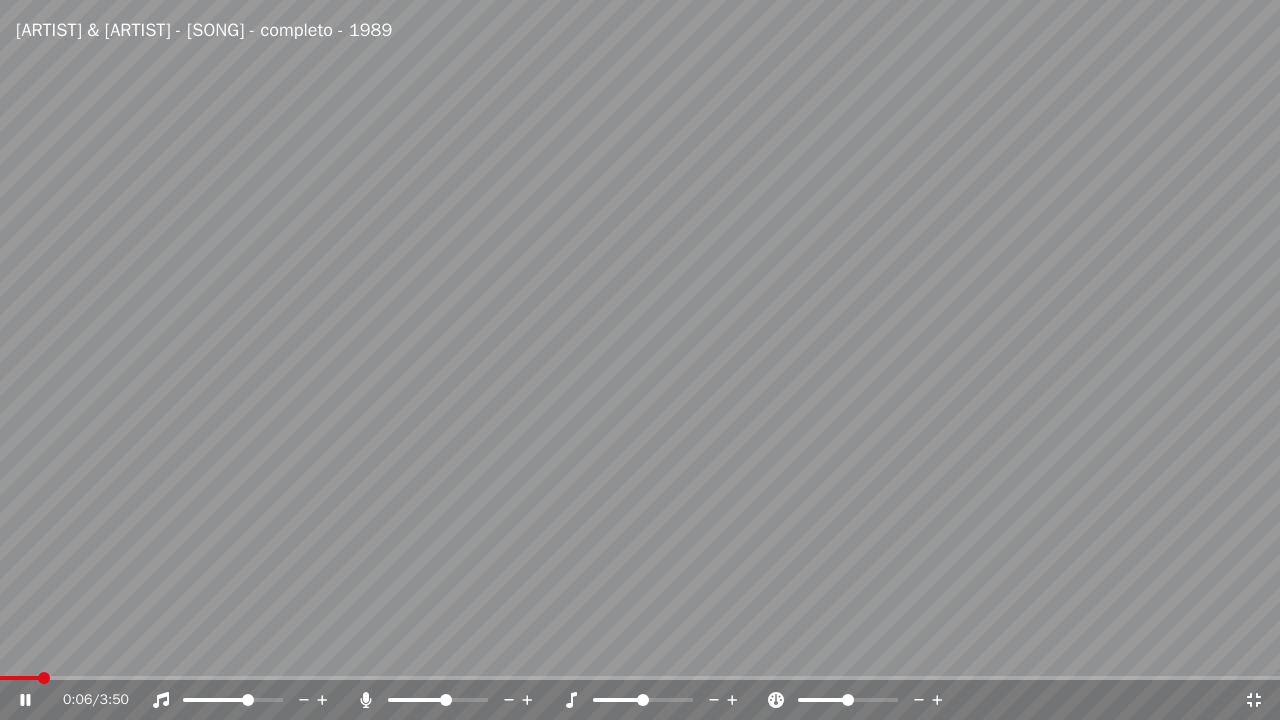 click at bounding box center (248, 700) 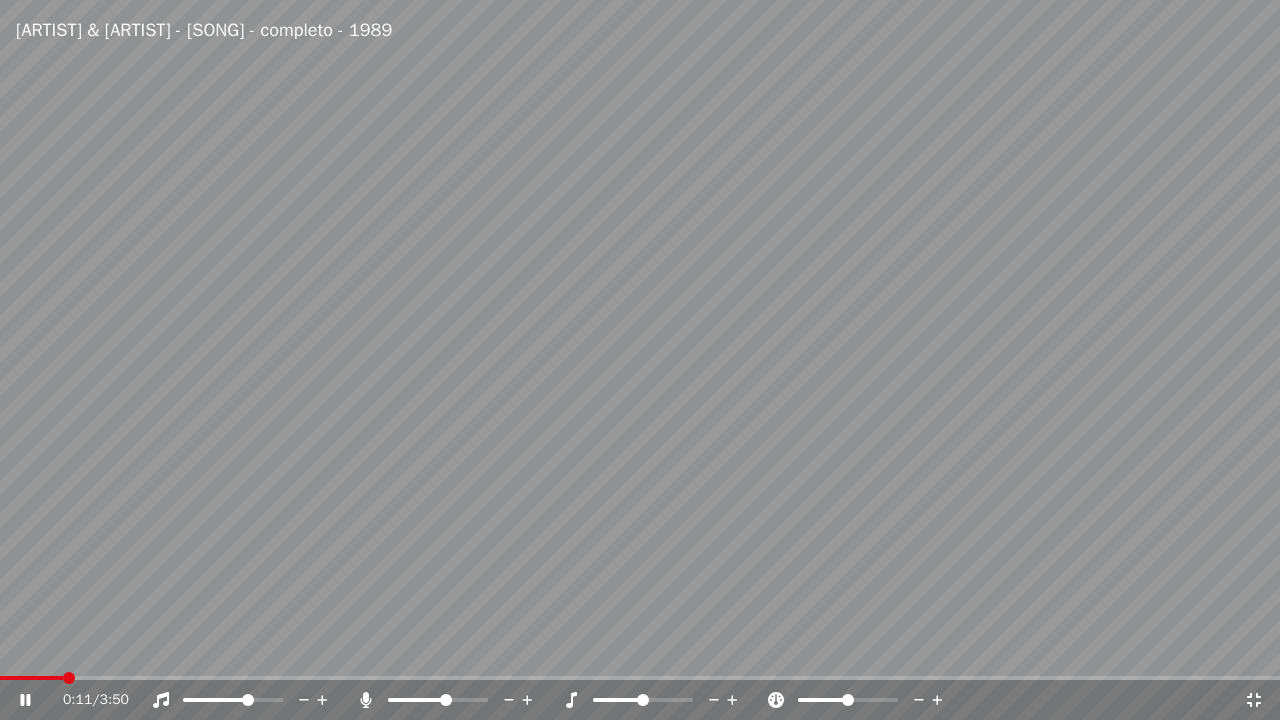 click 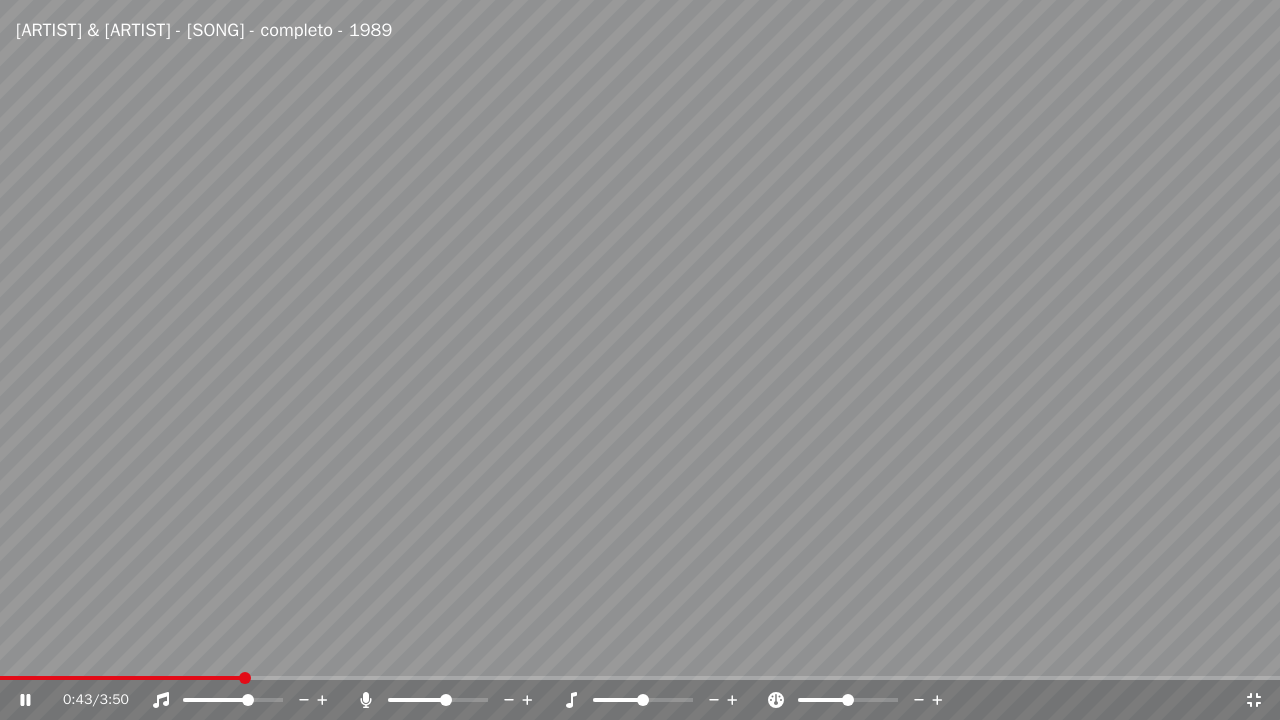 click 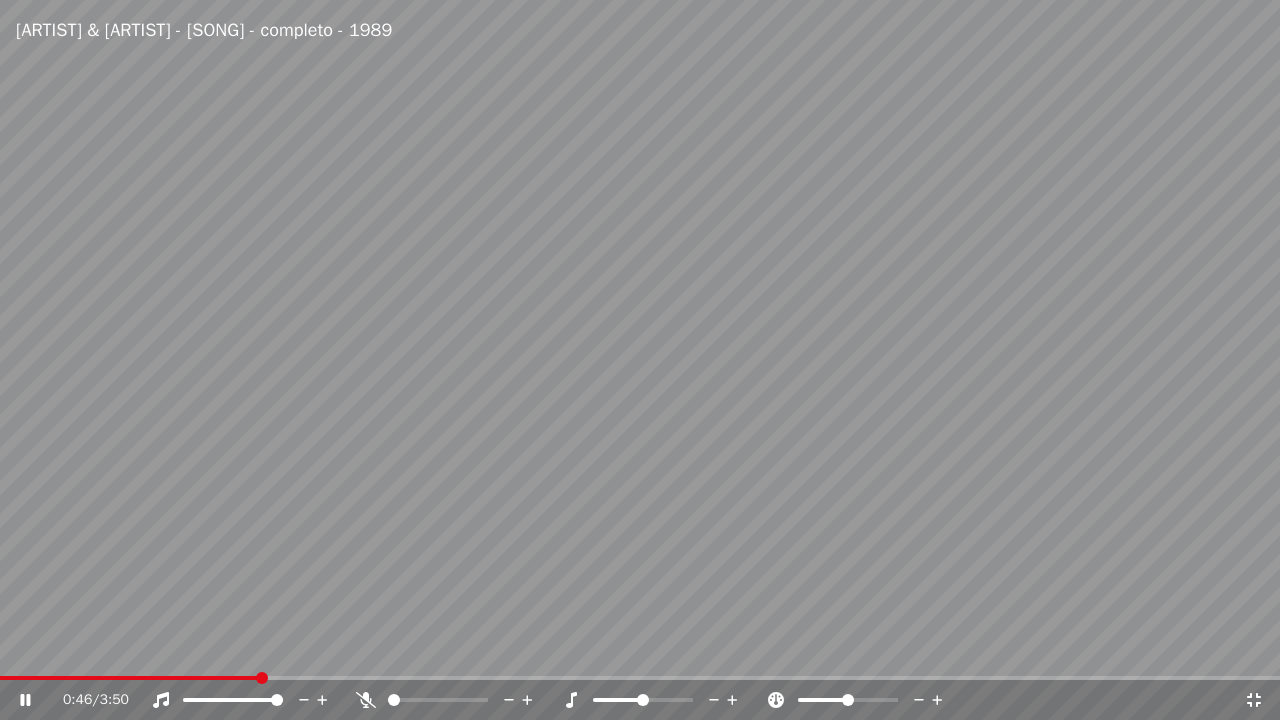 click at bounding box center [277, 700] 